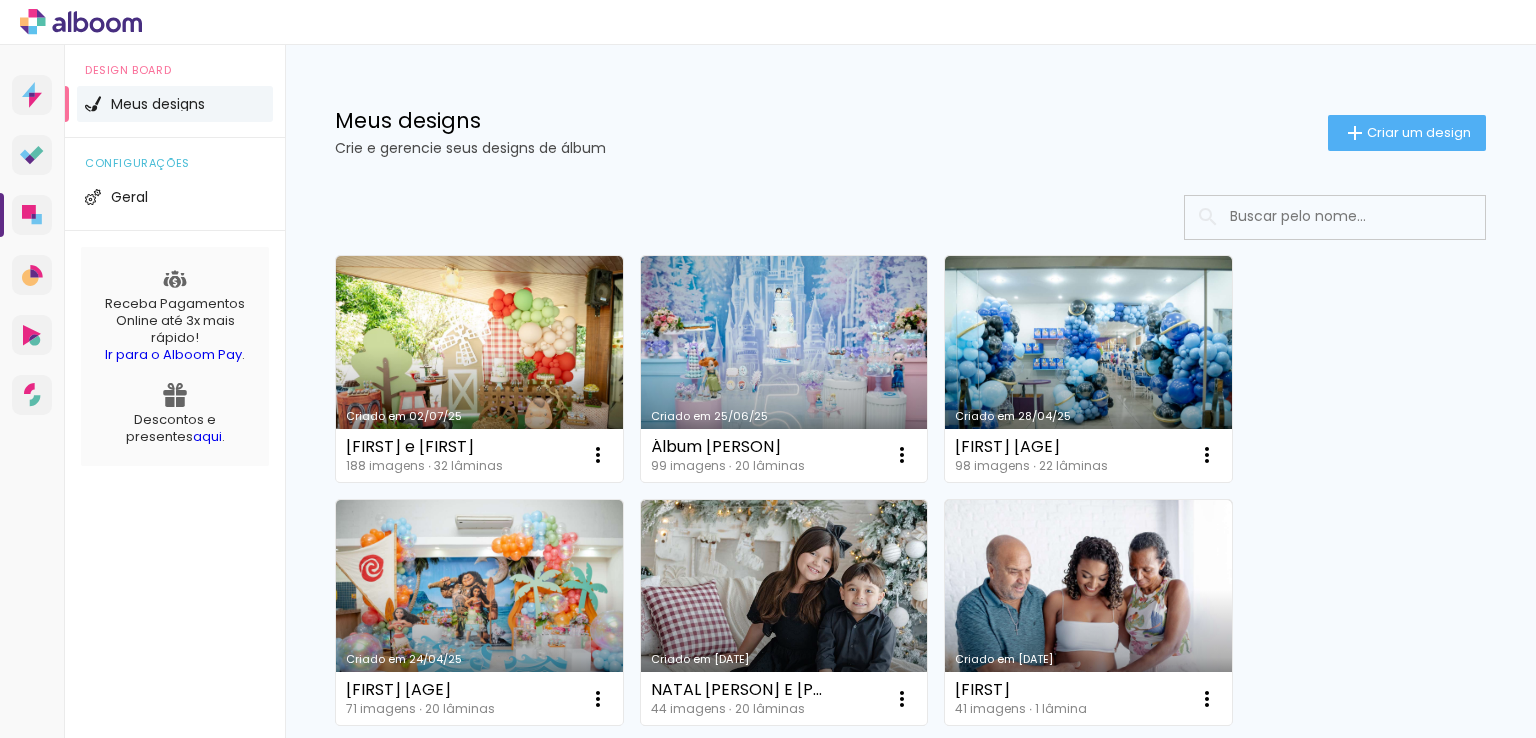 scroll, scrollTop: 0, scrollLeft: 0, axis: both 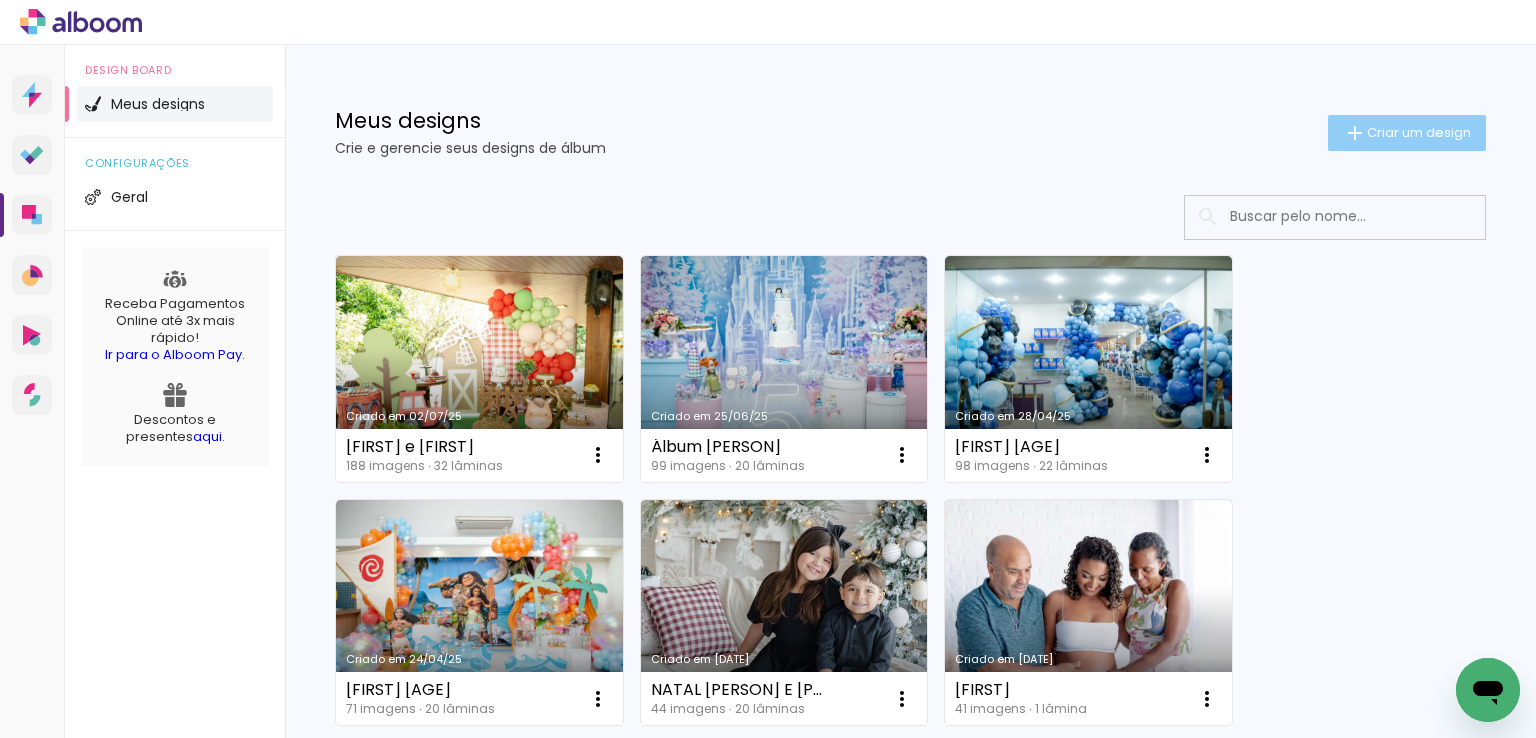 click on "Criar um design" 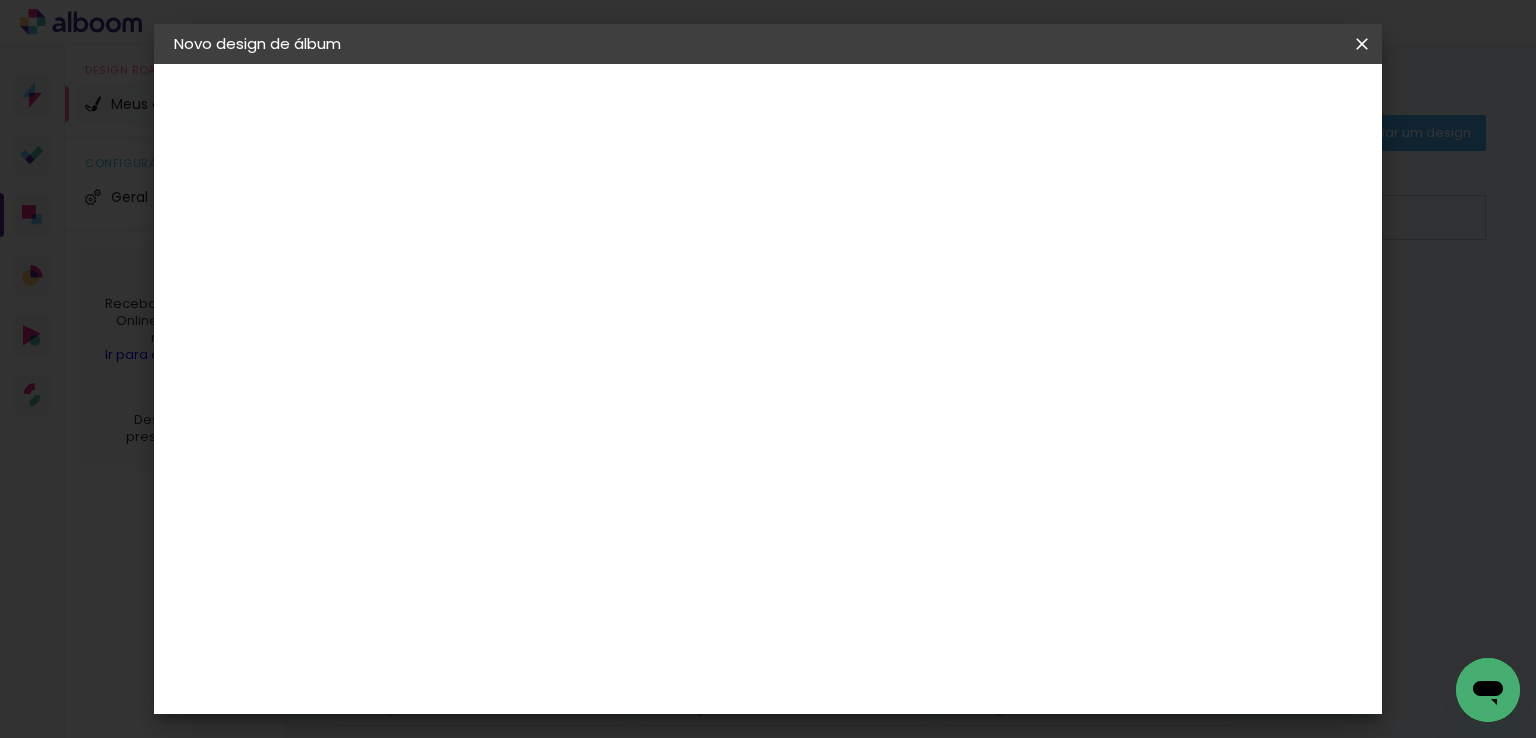 click at bounding box center [501, 268] 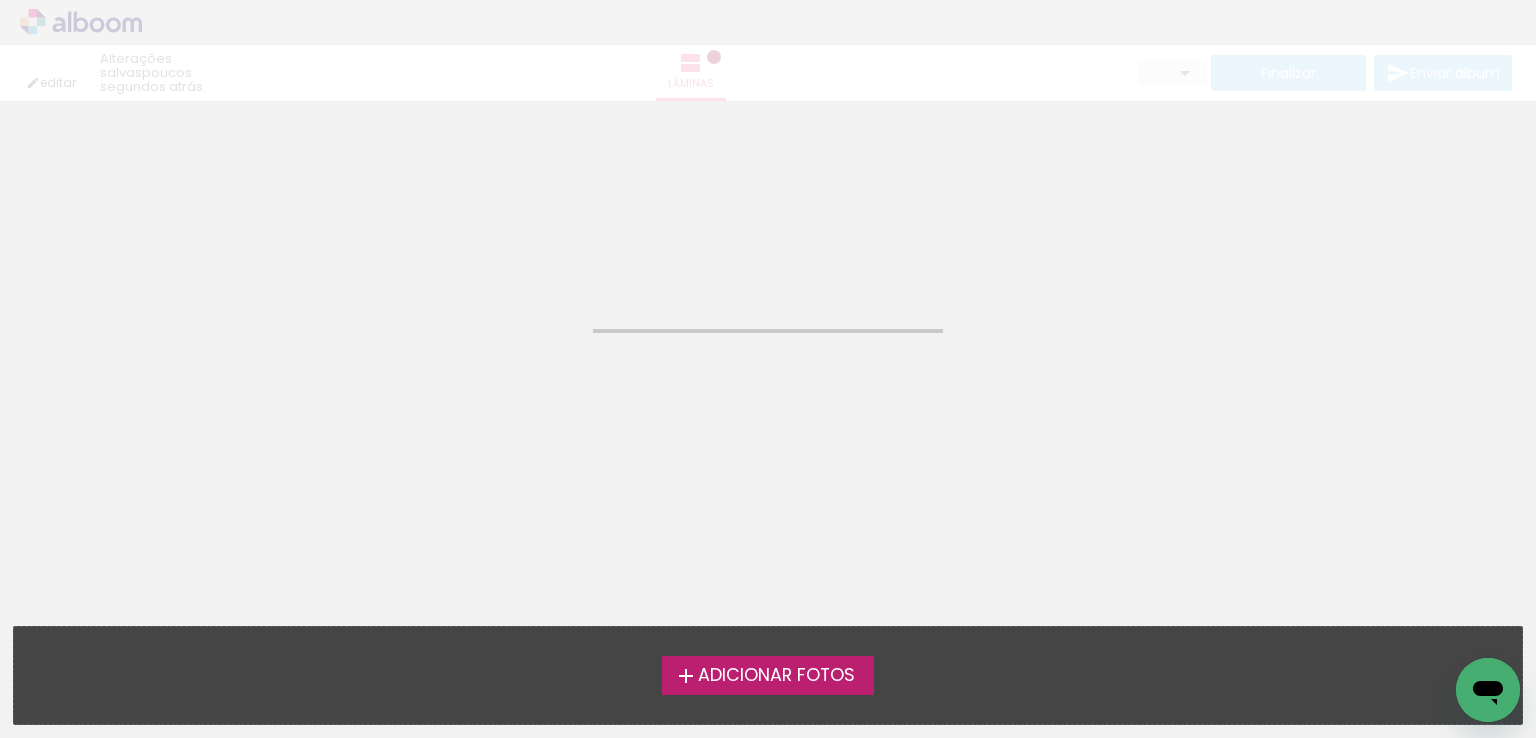 click on "Adicionar Fotos" at bounding box center [776, 676] 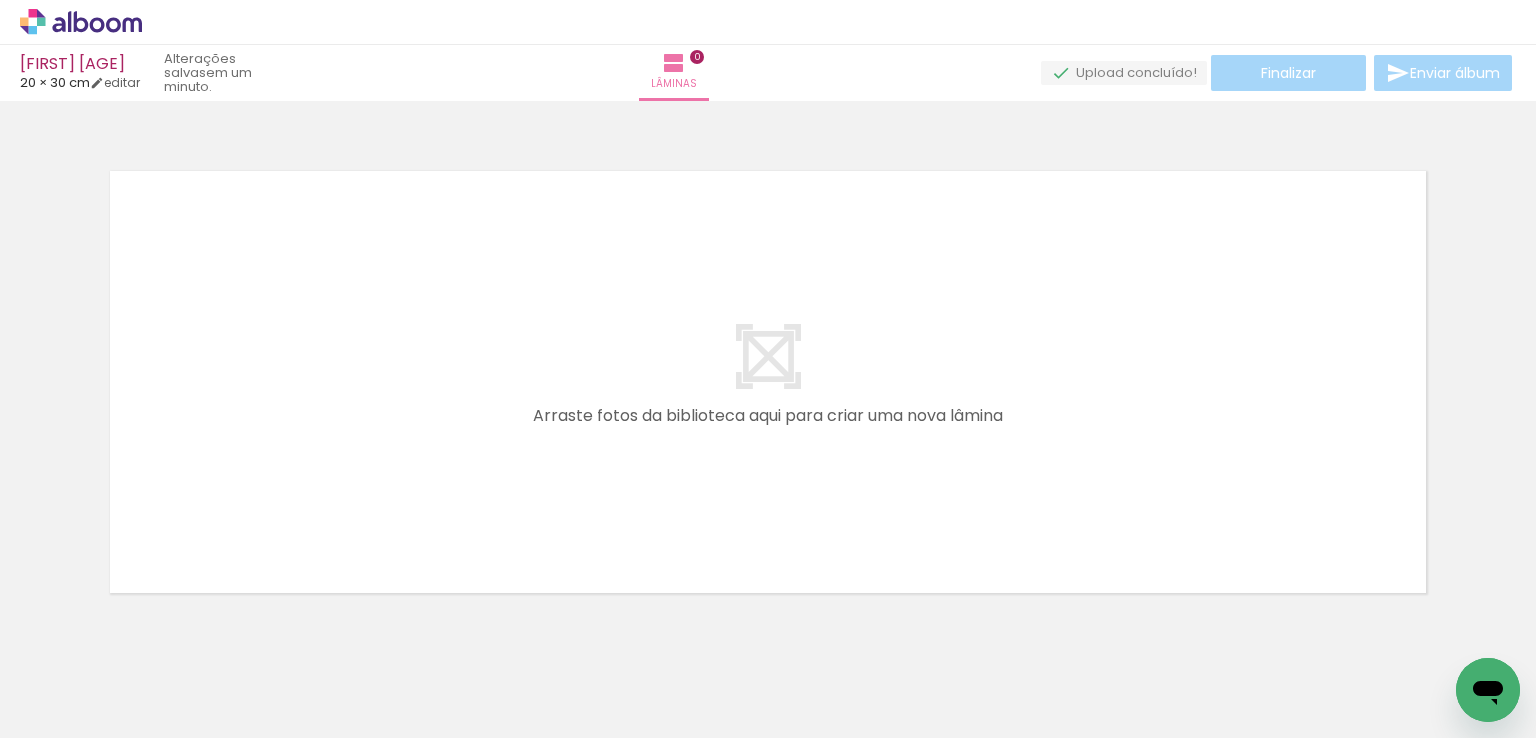 scroll, scrollTop: 24, scrollLeft: 0, axis: vertical 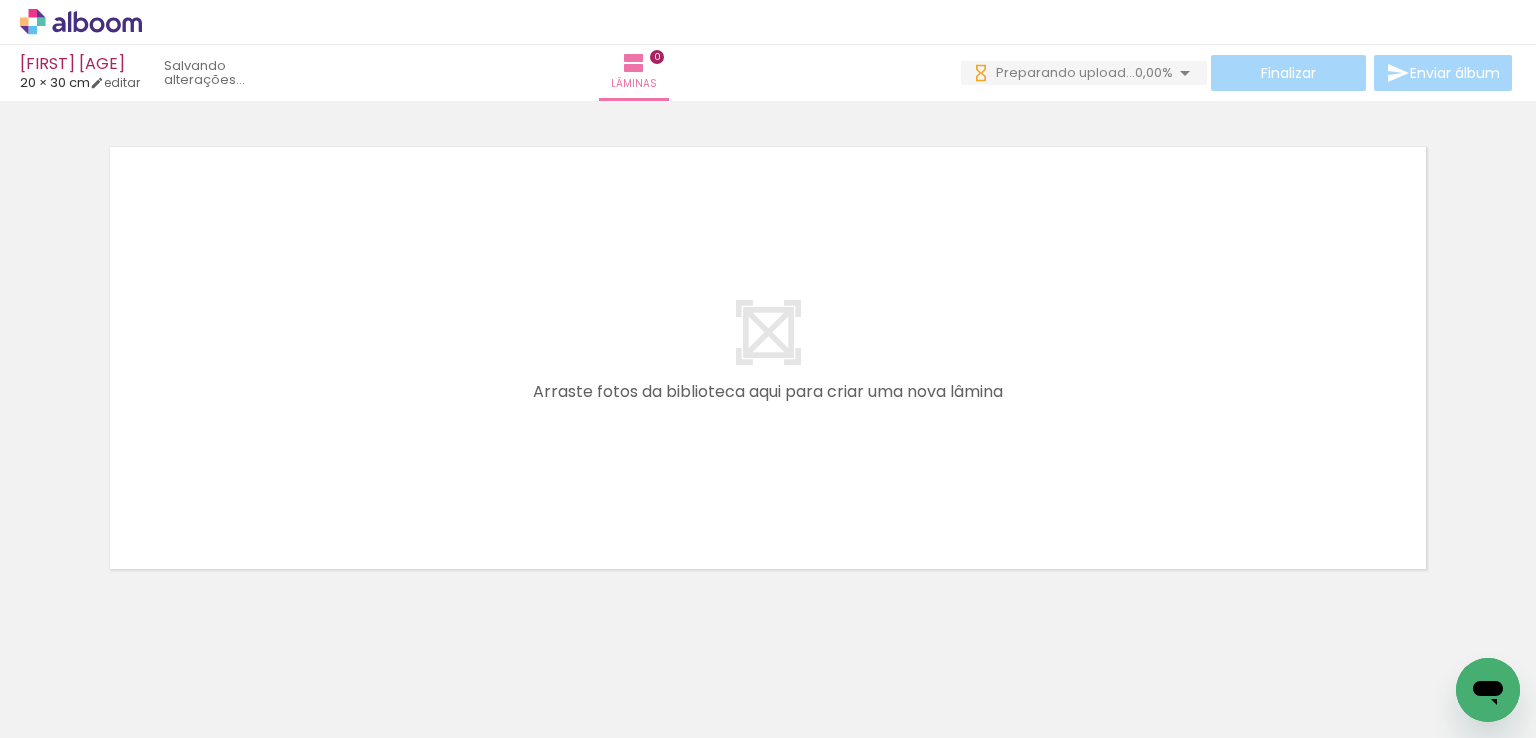 click at bounding box center [200, 671] 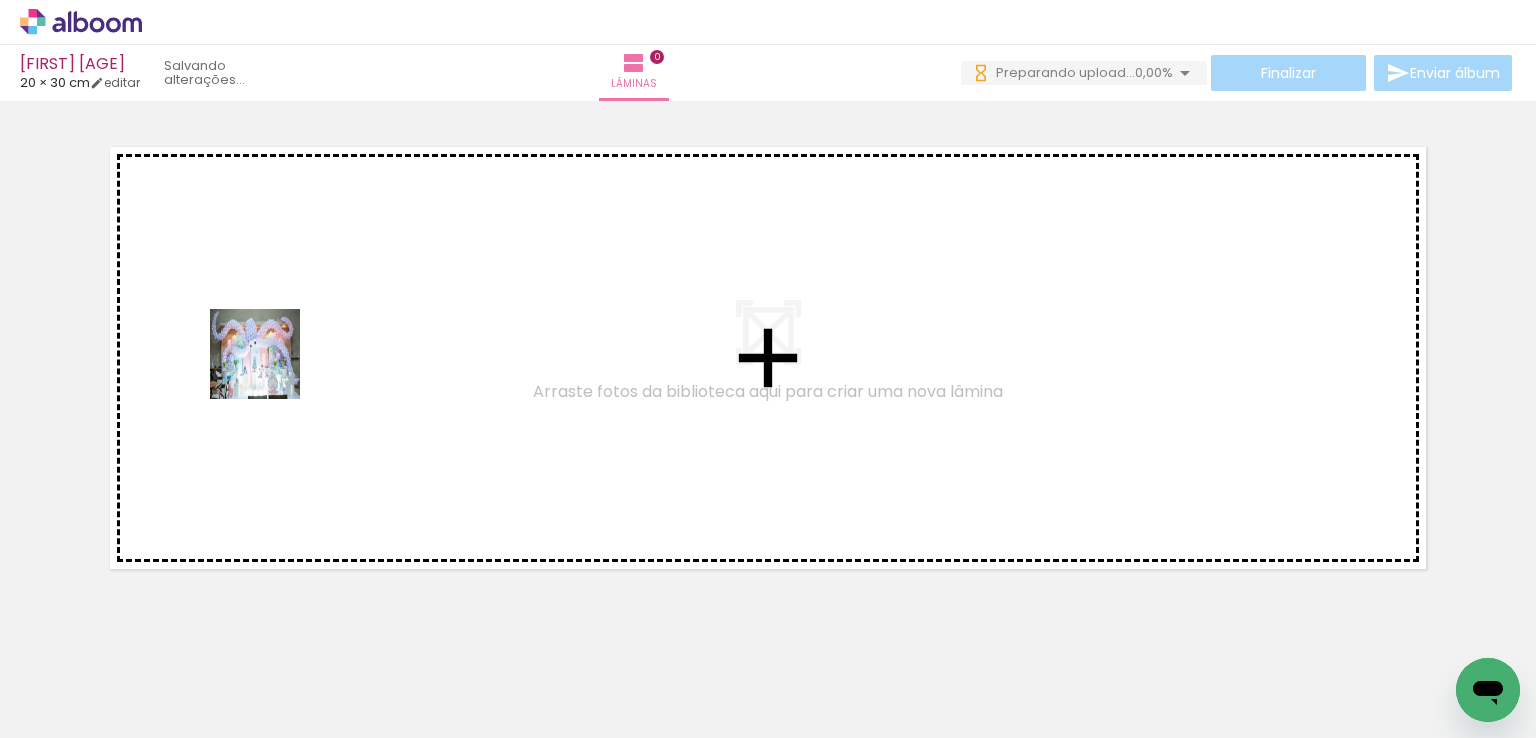 drag, startPoint x: 225, startPoint y: 682, endPoint x: 270, endPoint y: 363, distance: 322.15836 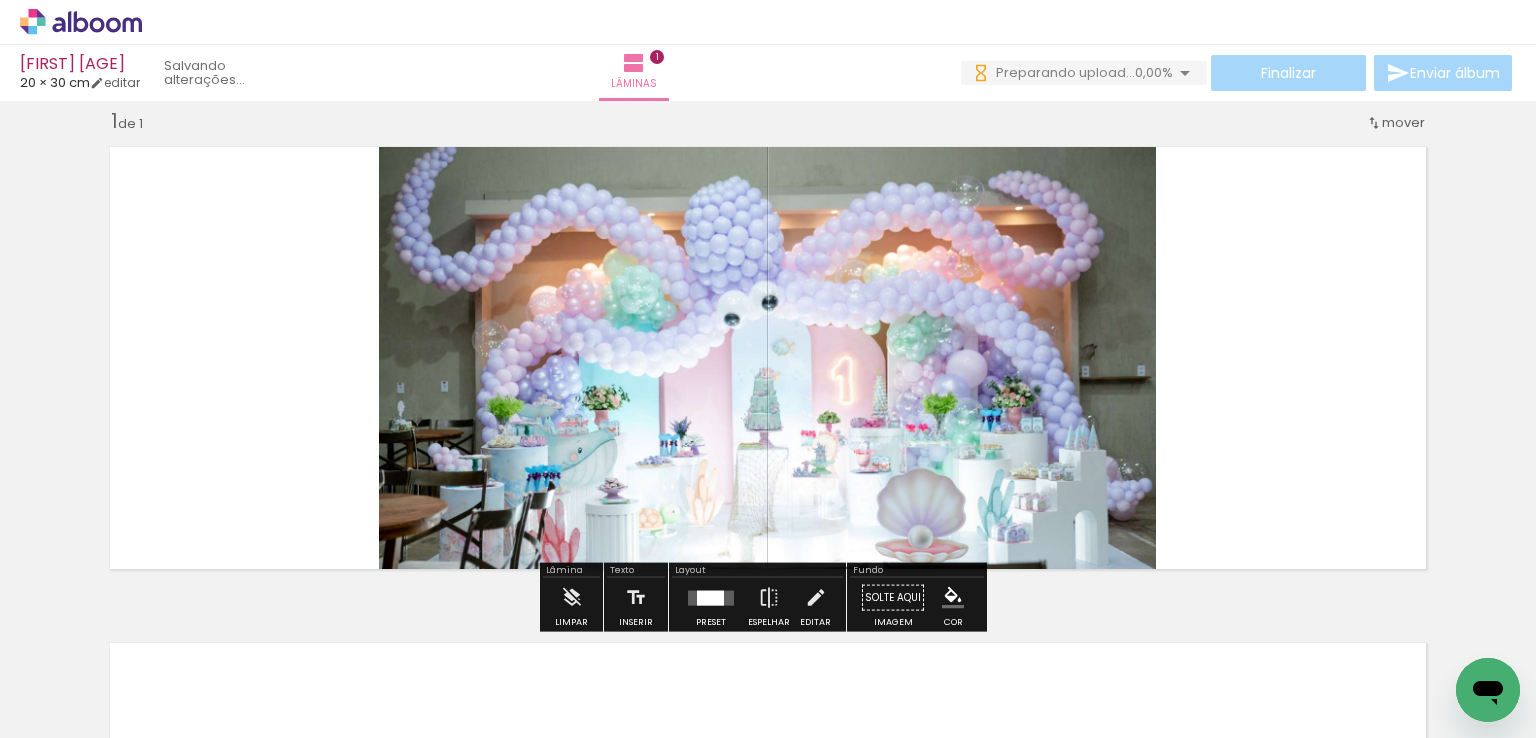 scroll, scrollTop: 24, scrollLeft: 0, axis: vertical 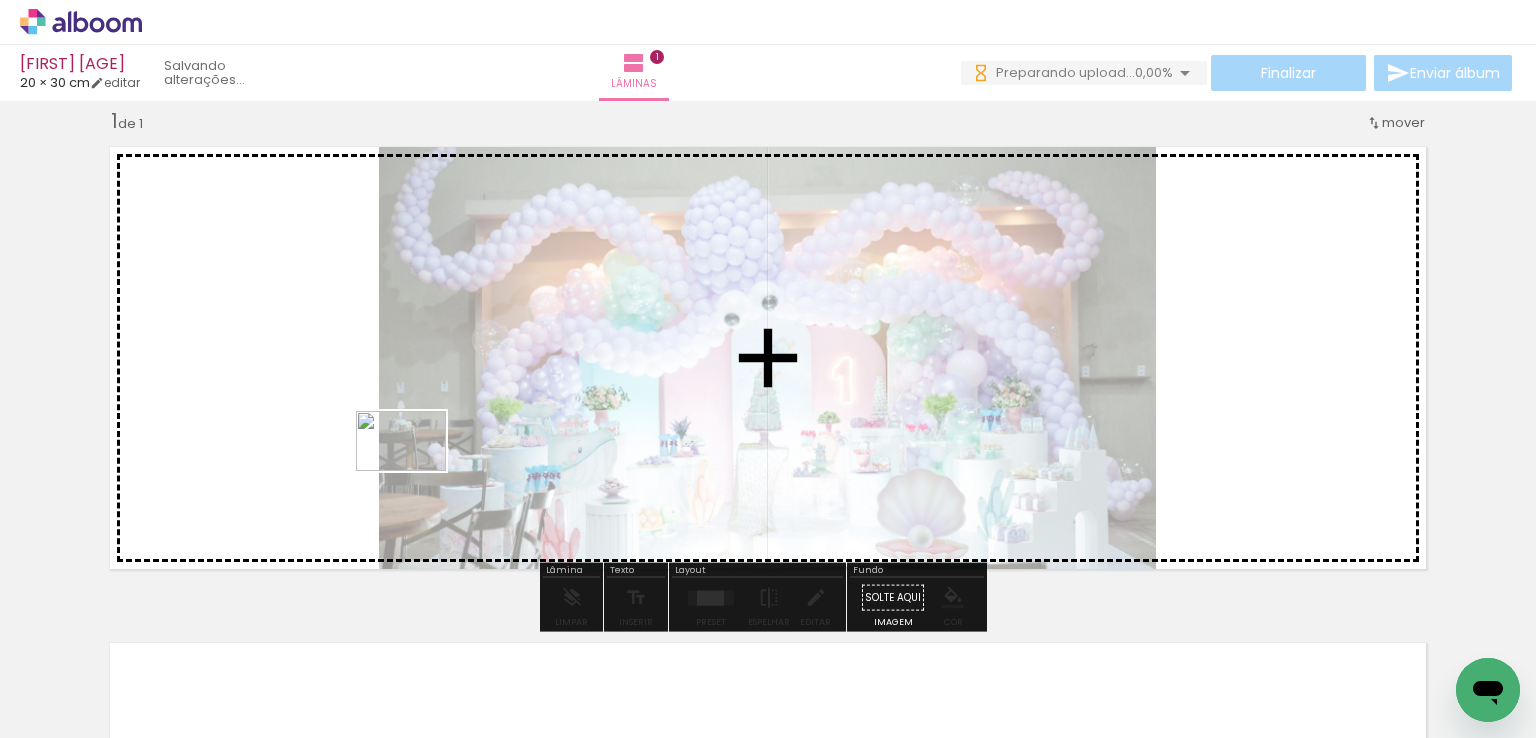 drag, startPoint x: 440, startPoint y: 680, endPoint x: 416, endPoint y: 471, distance: 210.37347 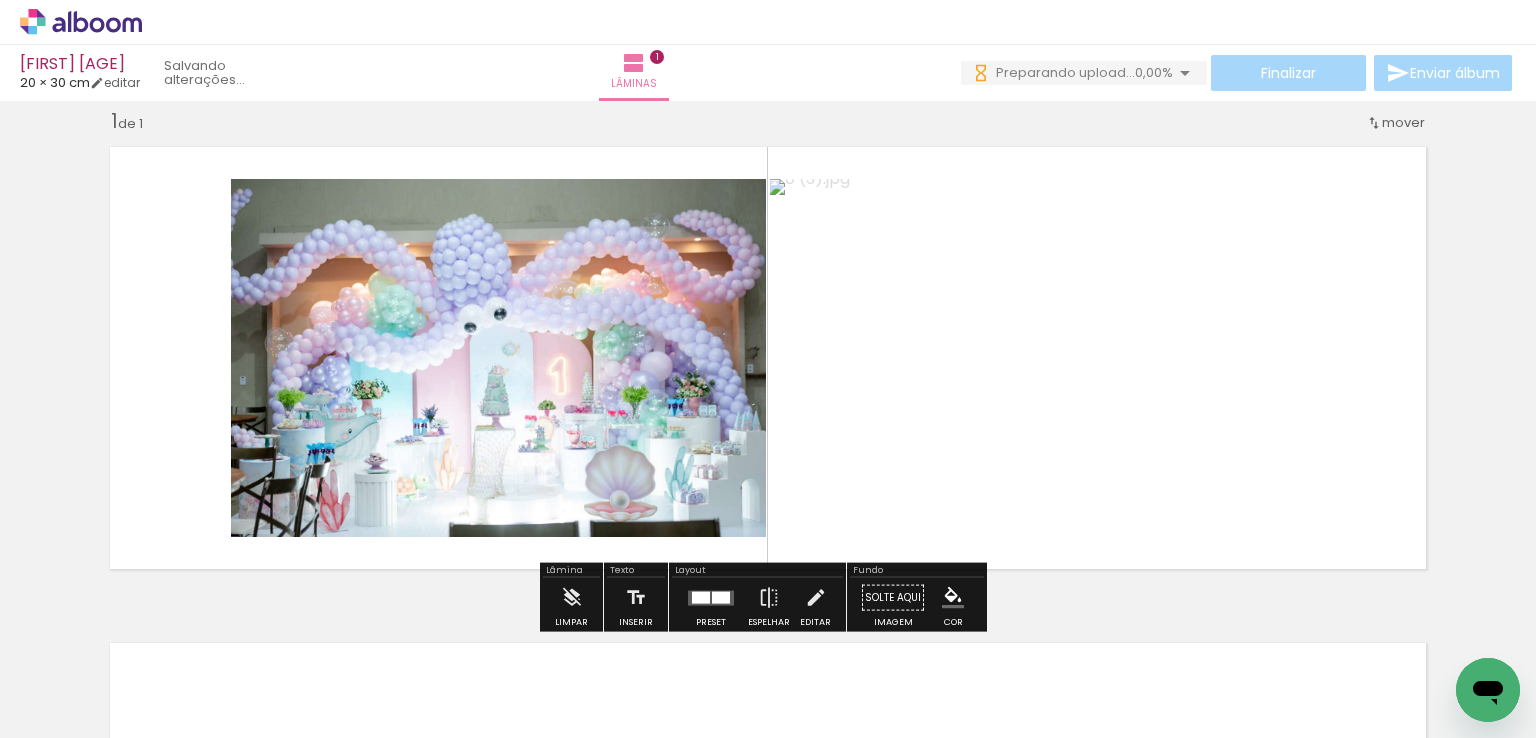 scroll, scrollTop: 0, scrollLeft: 0, axis: both 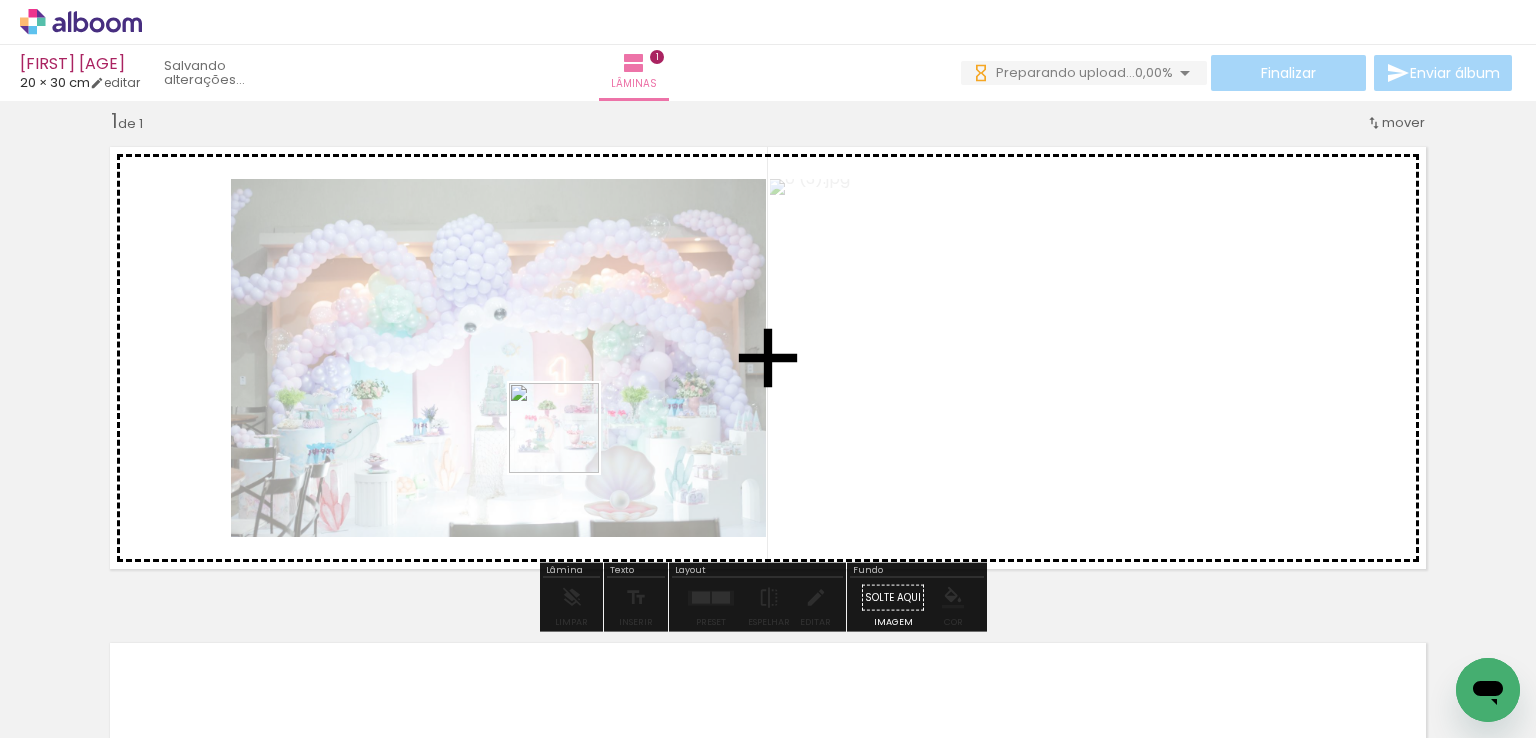 drag, startPoint x: 546, startPoint y: 673, endPoint x: 572, endPoint y: 431, distance: 243.39268 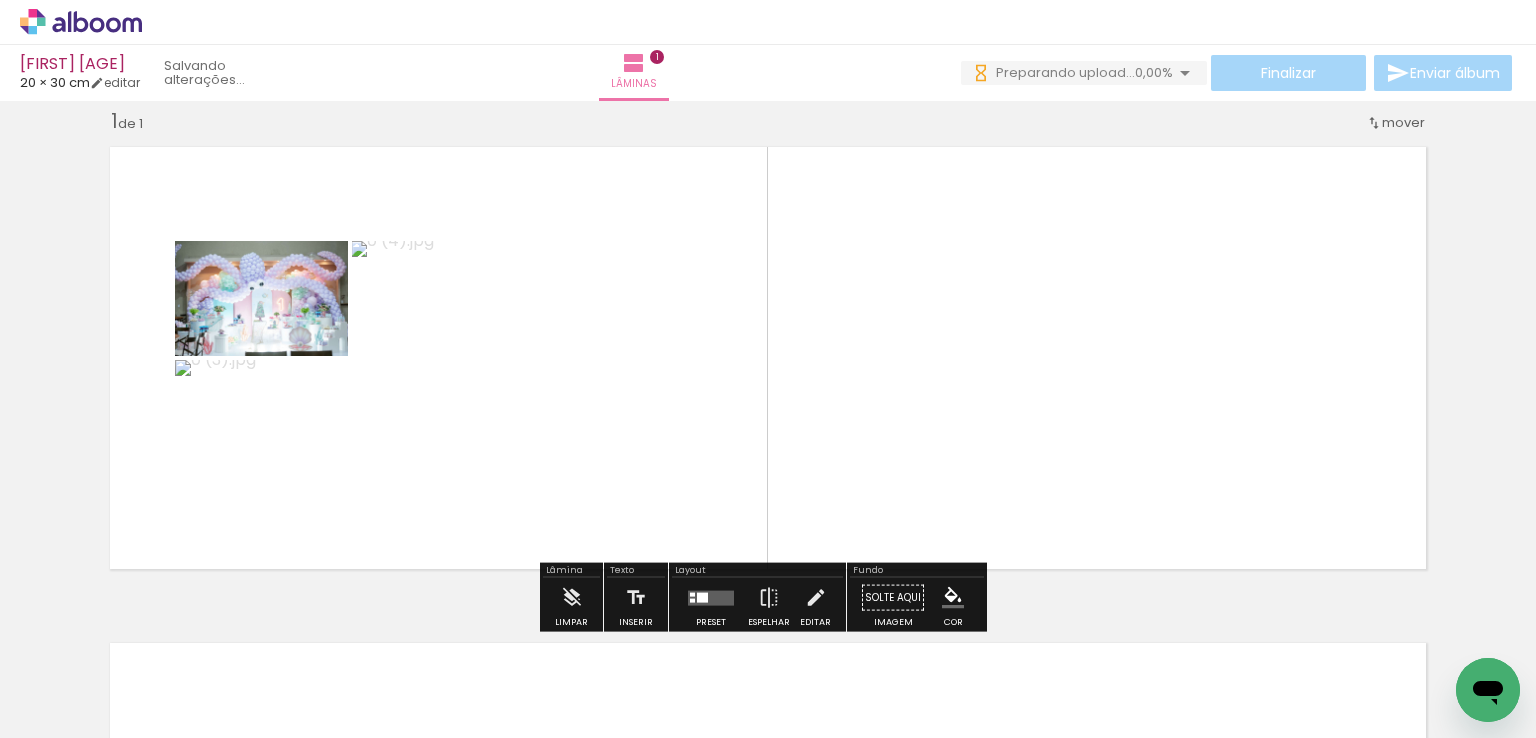 scroll, scrollTop: 0, scrollLeft: 0, axis: both 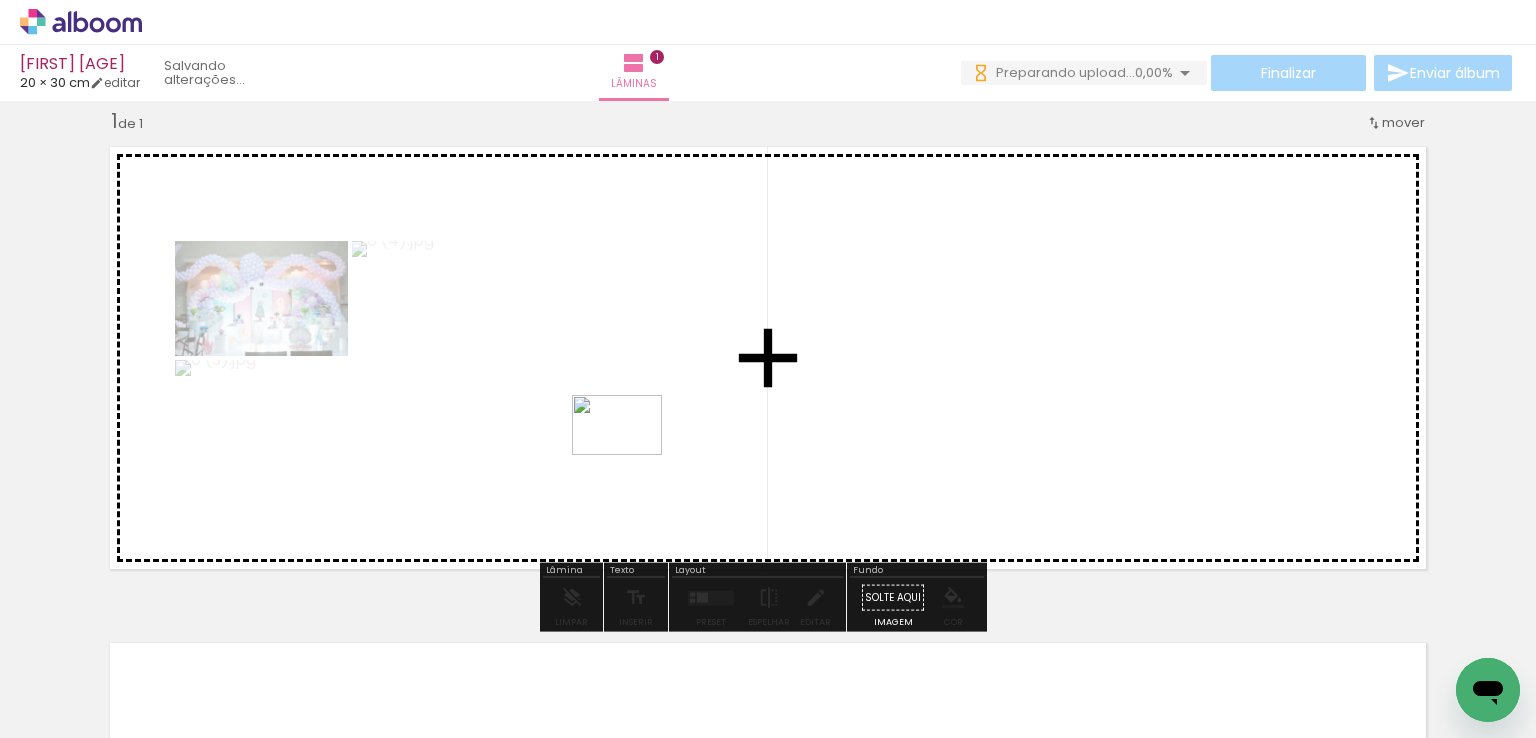 drag, startPoint x: 655, startPoint y: 673, endPoint x: 740, endPoint y: 658, distance: 86.313385 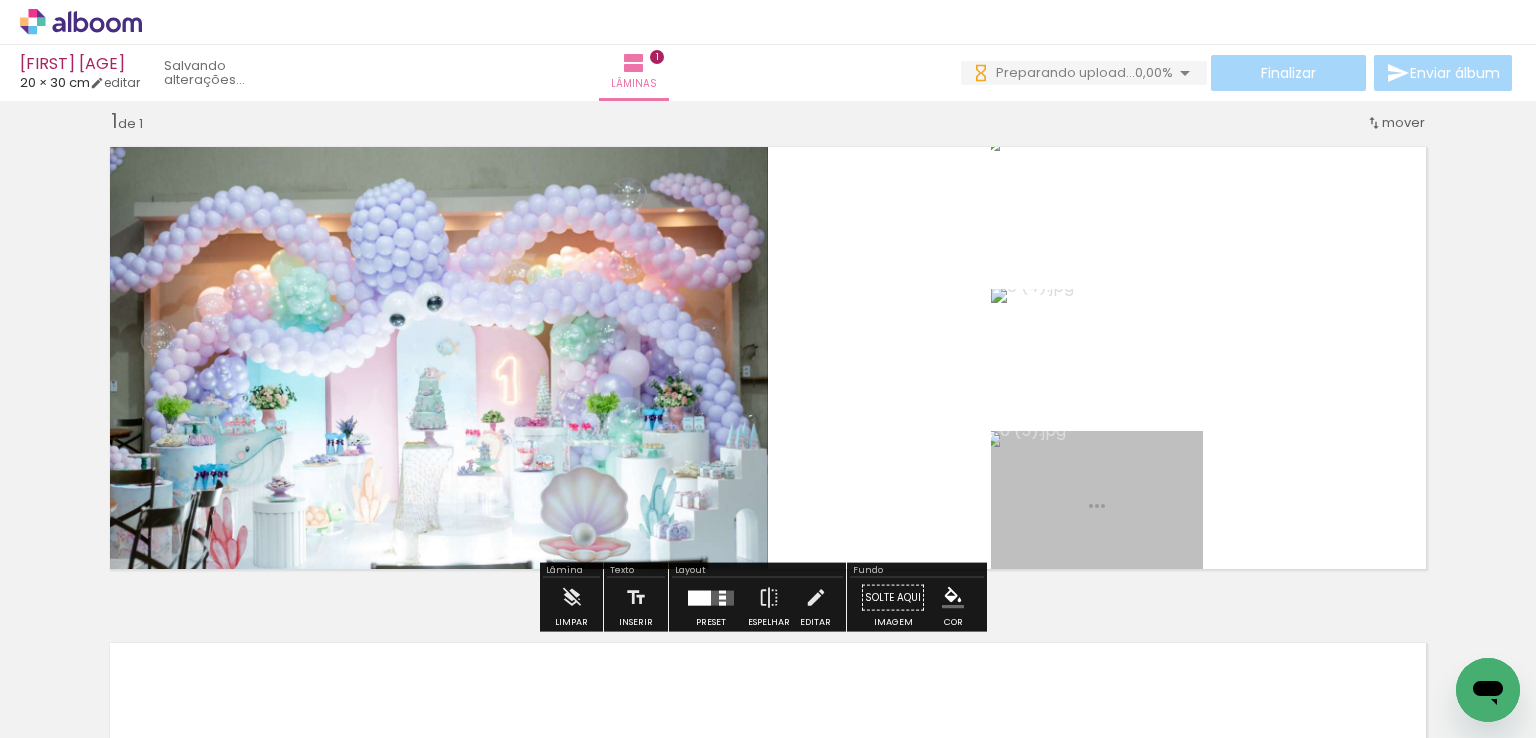 scroll, scrollTop: 0, scrollLeft: 0, axis: both 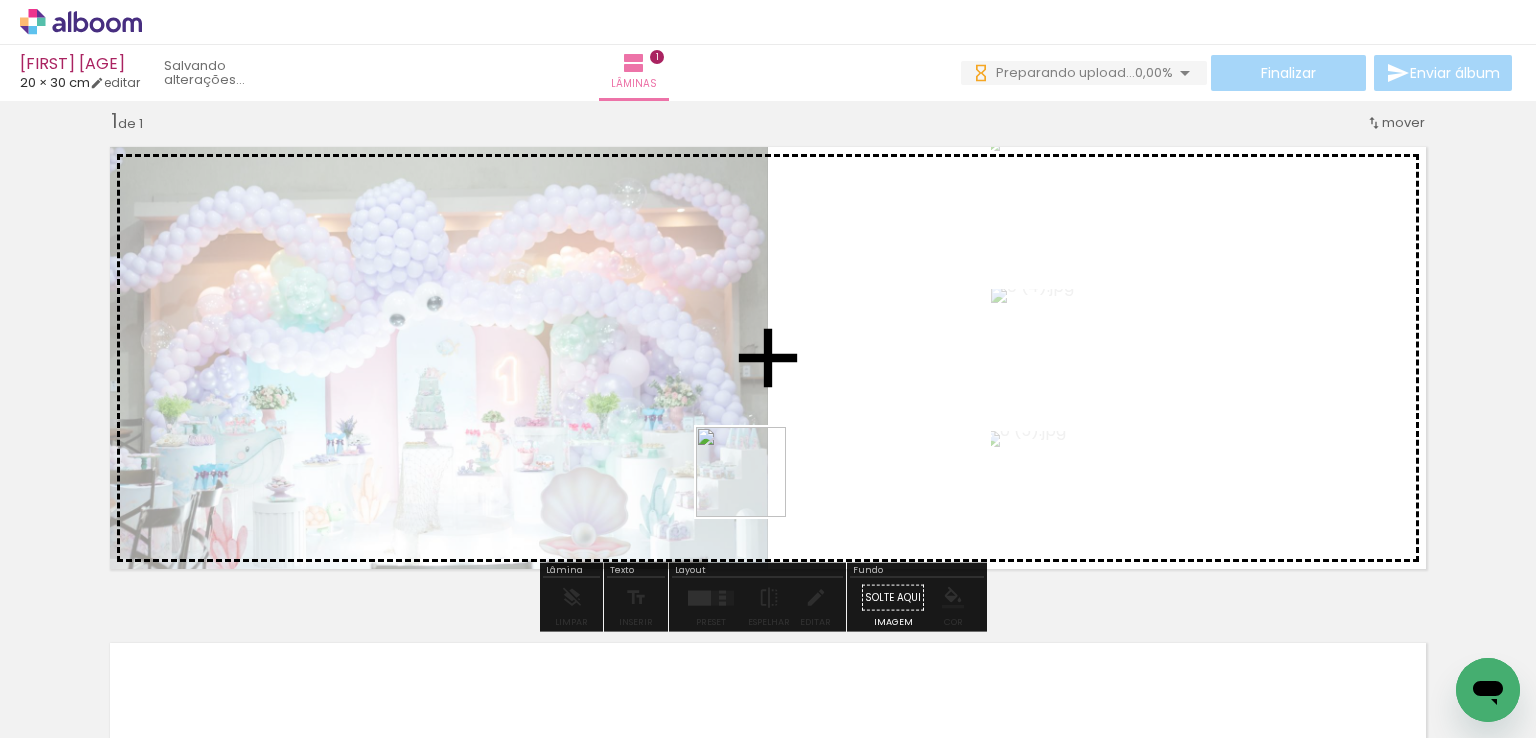 drag, startPoint x: 744, startPoint y: 689, endPoint x: 756, endPoint y: 487, distance: 202.35612 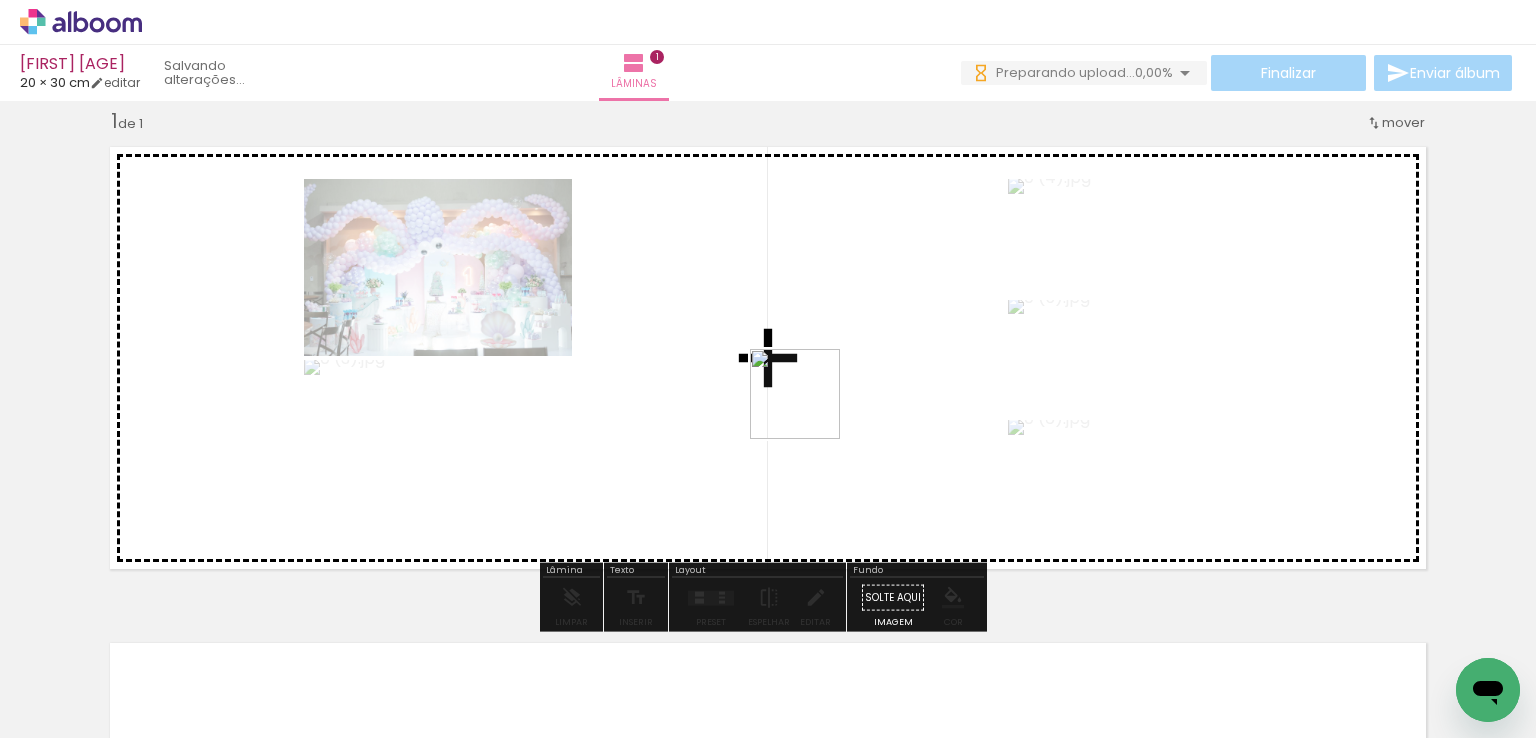 drag, startPoint x: 849, startPoint y: 661, endPoint x: 810, endPoint y: 409, distance: 255 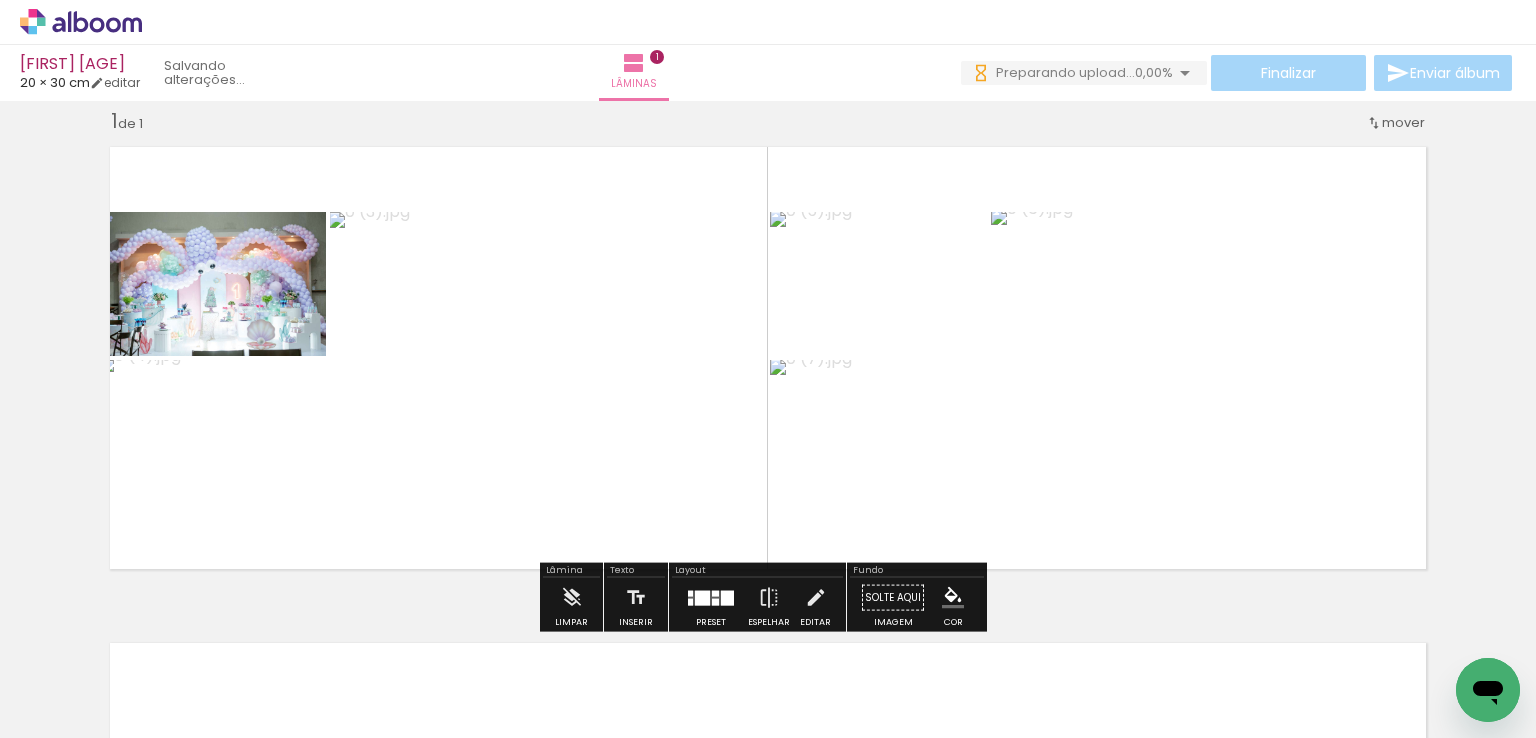 scroll, scrollTop: 0, scrollLeft: 0, axis: both 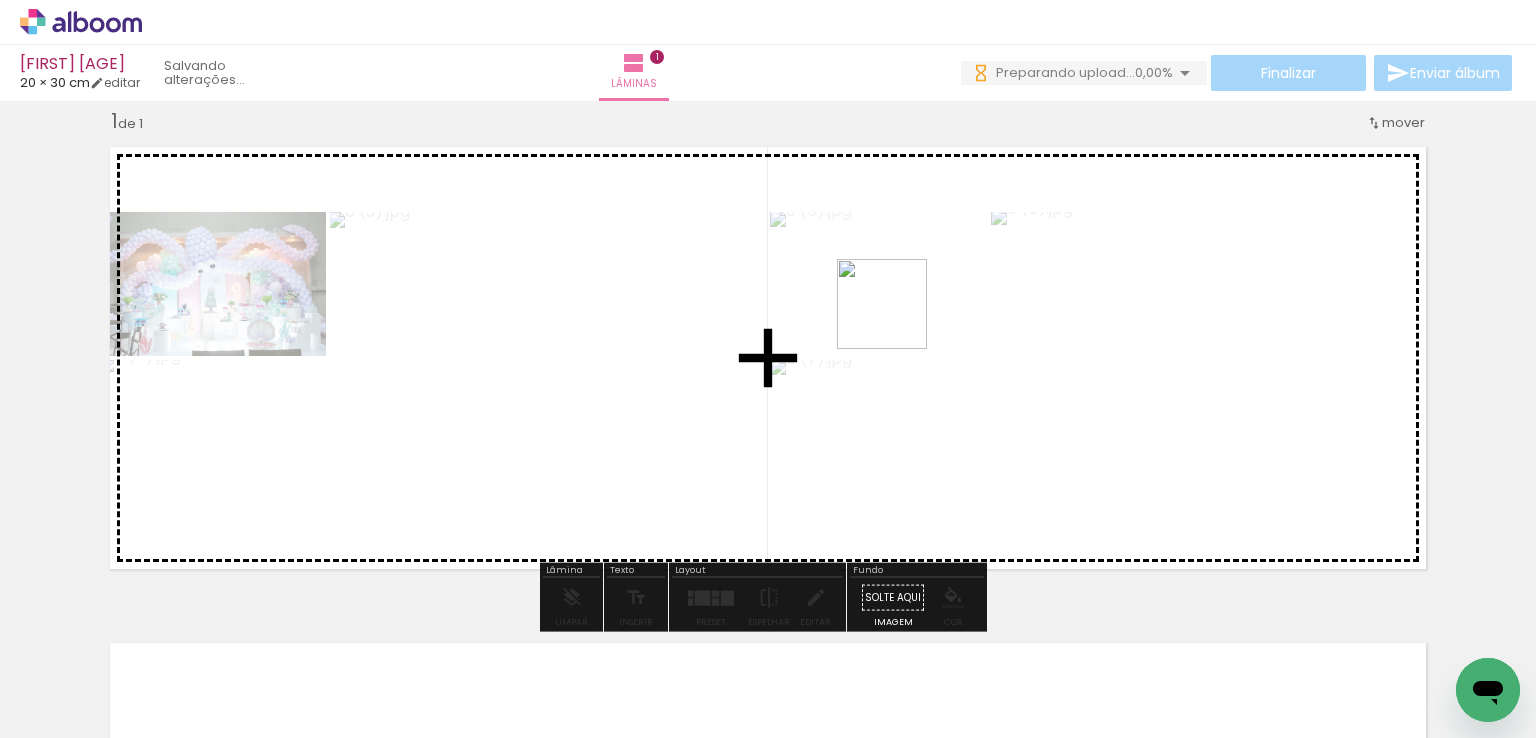 drag, startPoint x: 978, startPoint y: 682, endPoint x: 897, endPoint y: 318, distance: 372.90347 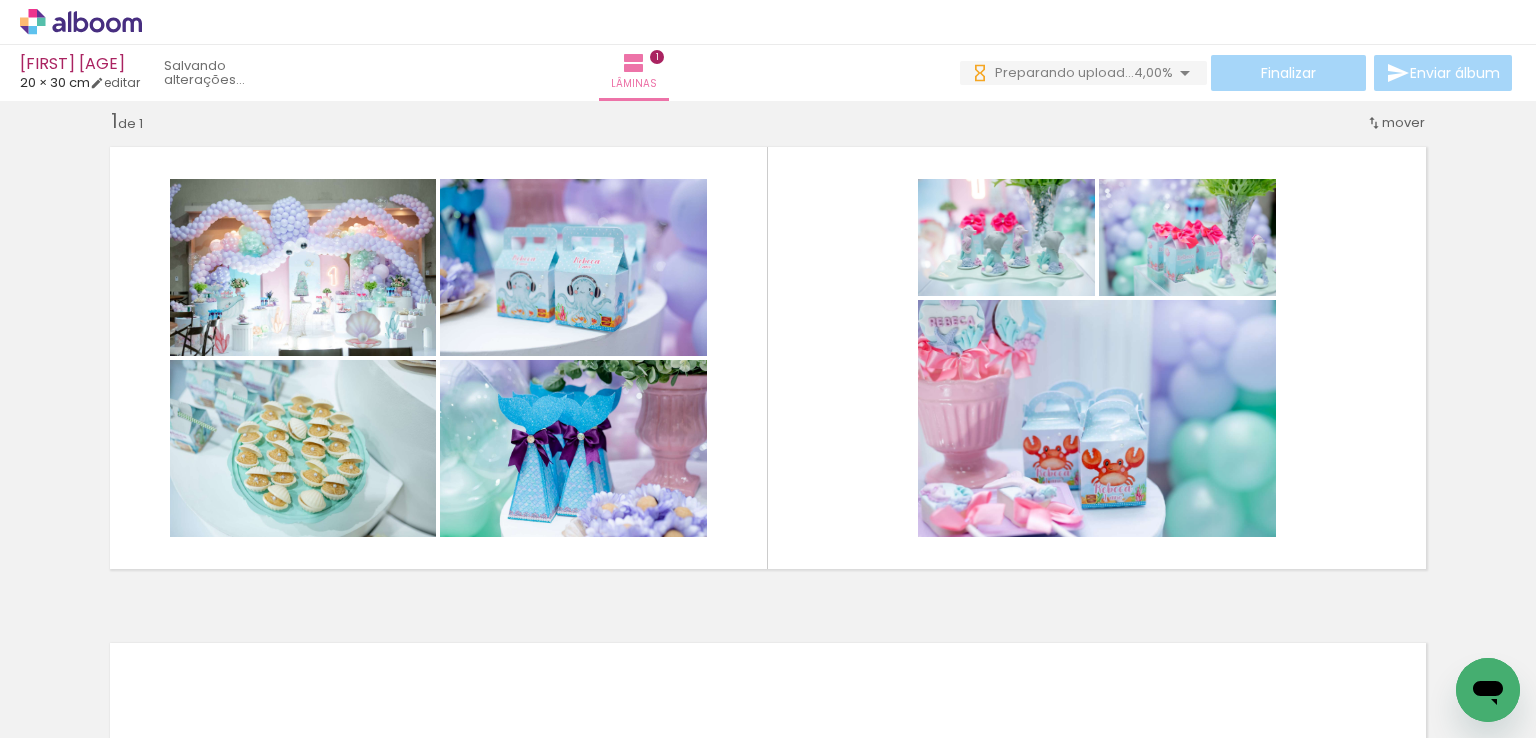 scroll, scrollTop: 0, scrollLeft: 0, axis: both 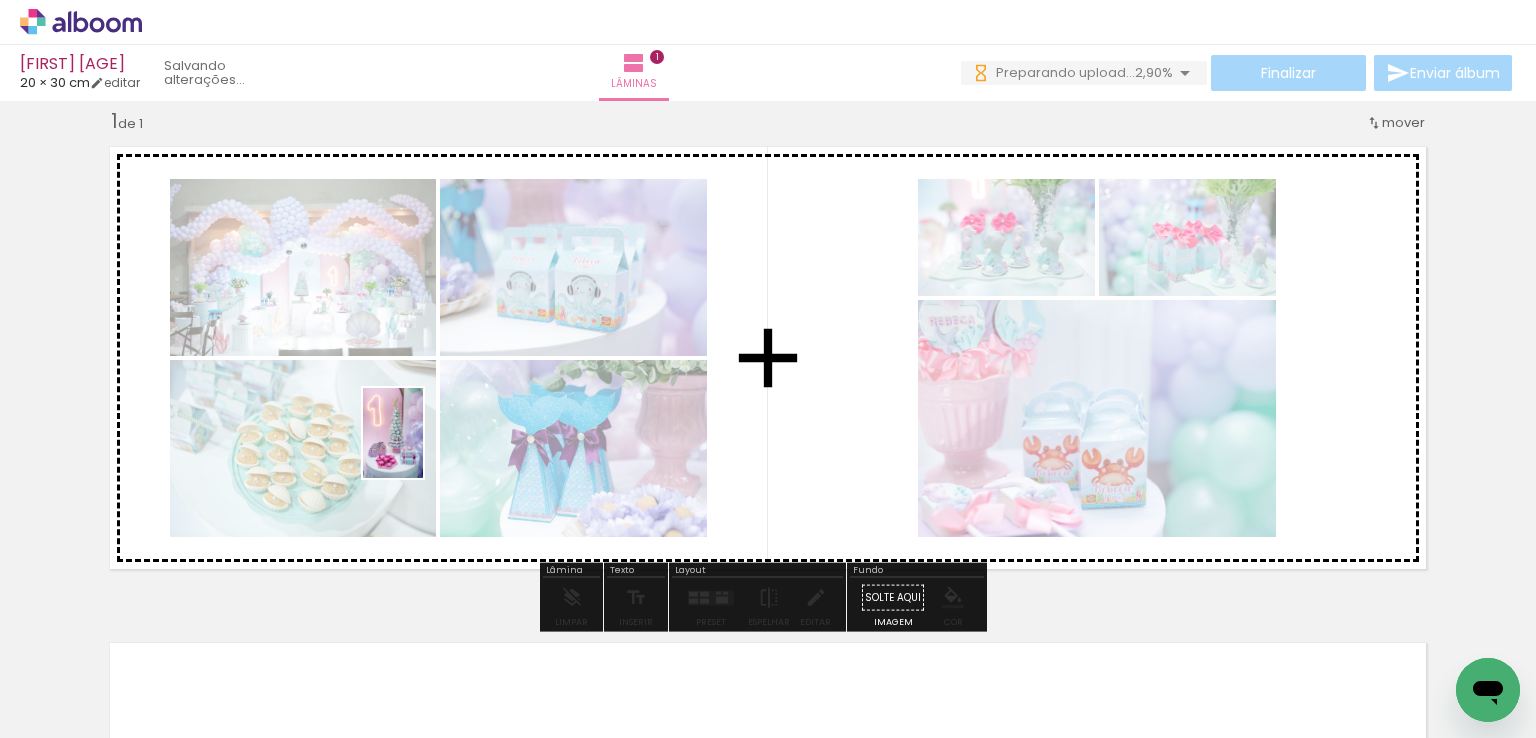 drag, startPoint x: 436, startPoint y: 688, endPoint x: 422, endPoint y: 448, distance: 240.40799 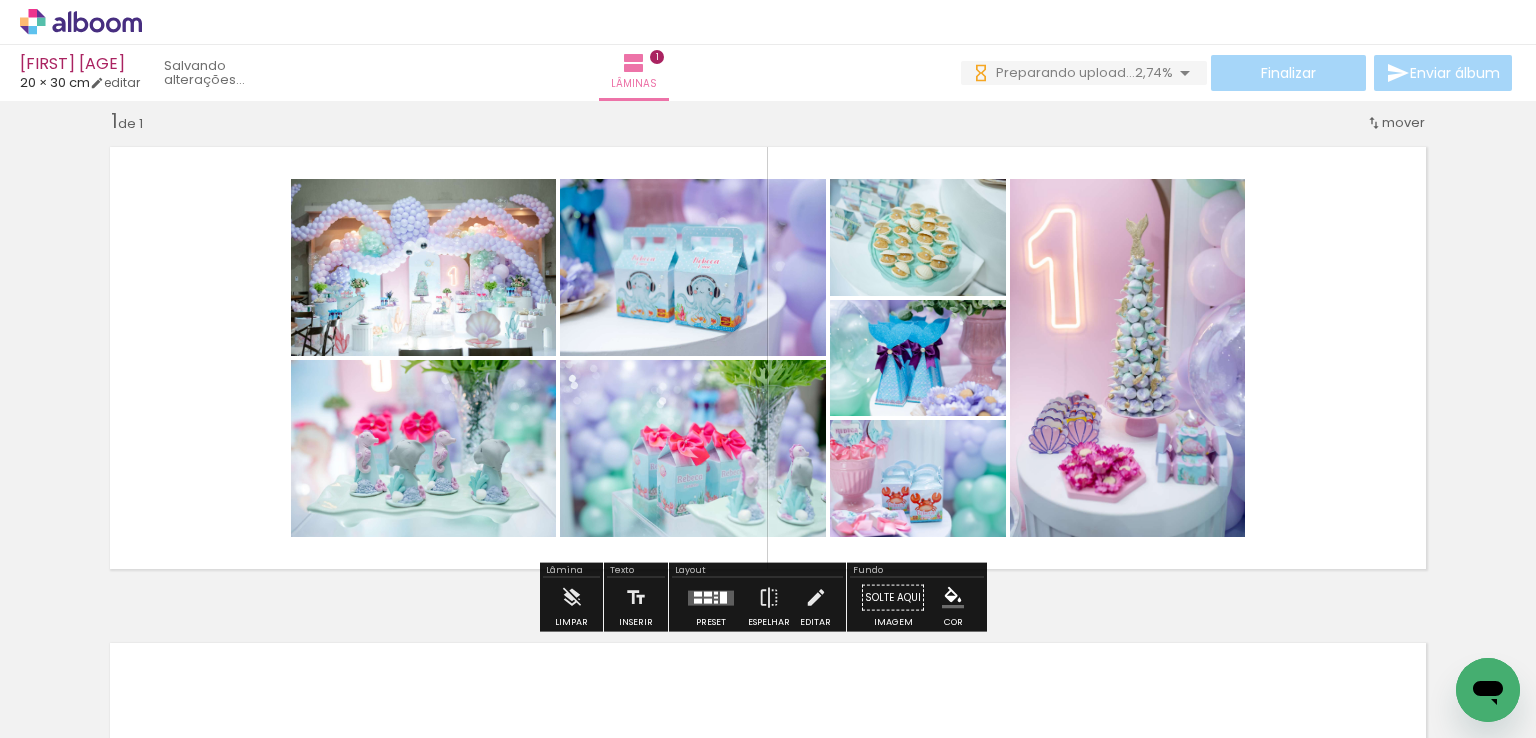scroll, scrollTop: 0, scrollLeft: 0, axis: both 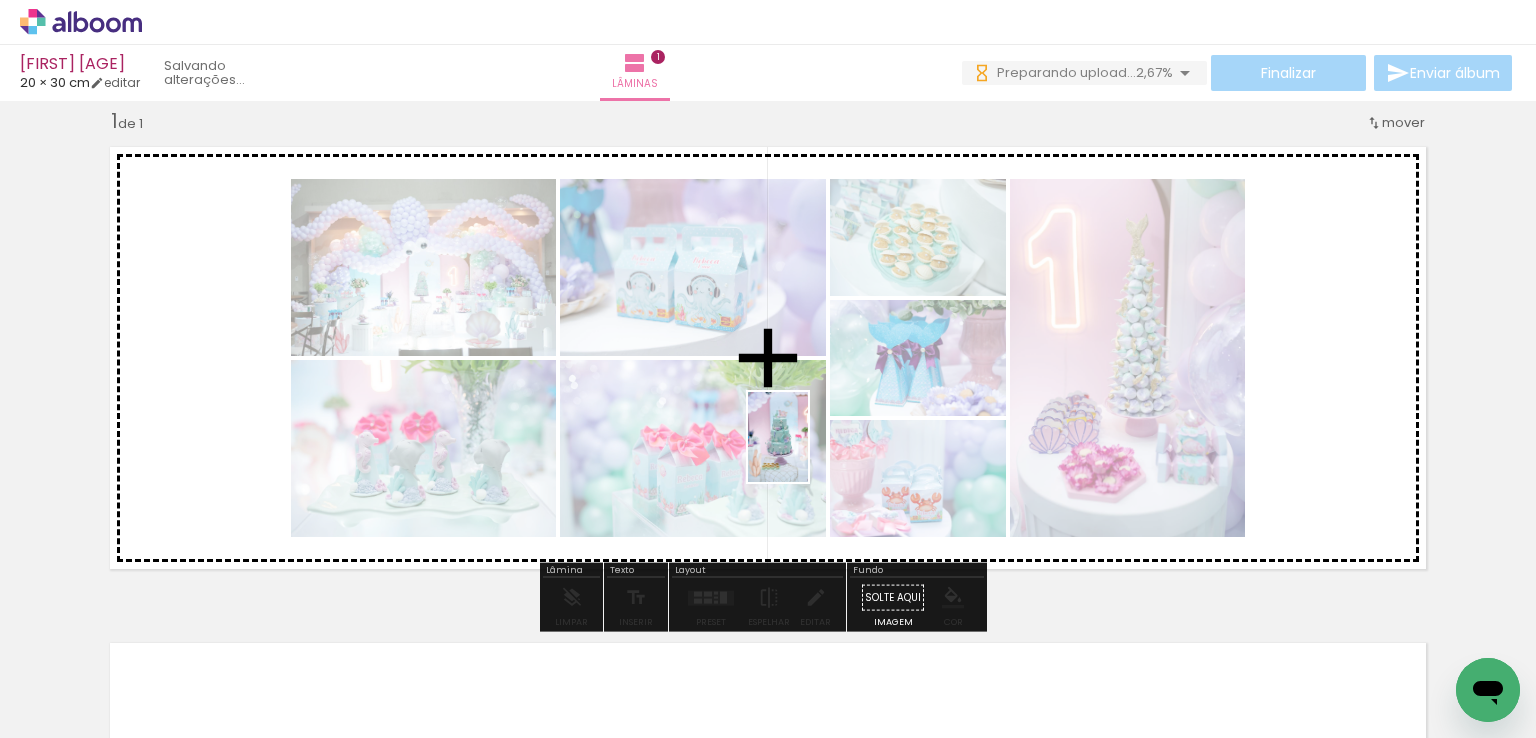 drag, startPoint x: 890, startPoint y: 692, endPoint x: 808, endPoint y: 452, distance: 253.62177 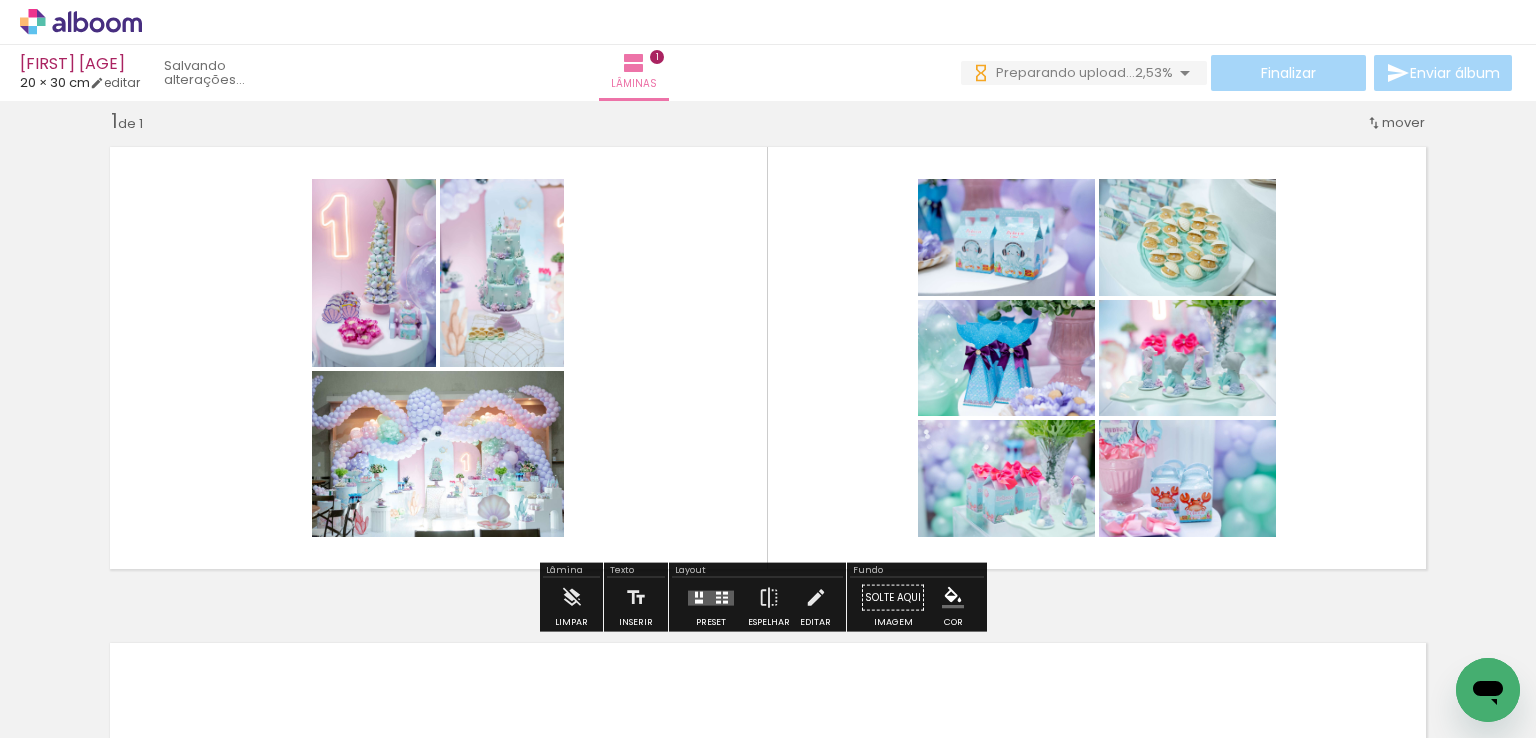 scroll, scrollTop: 0, scrollLeft: 0, axis: both 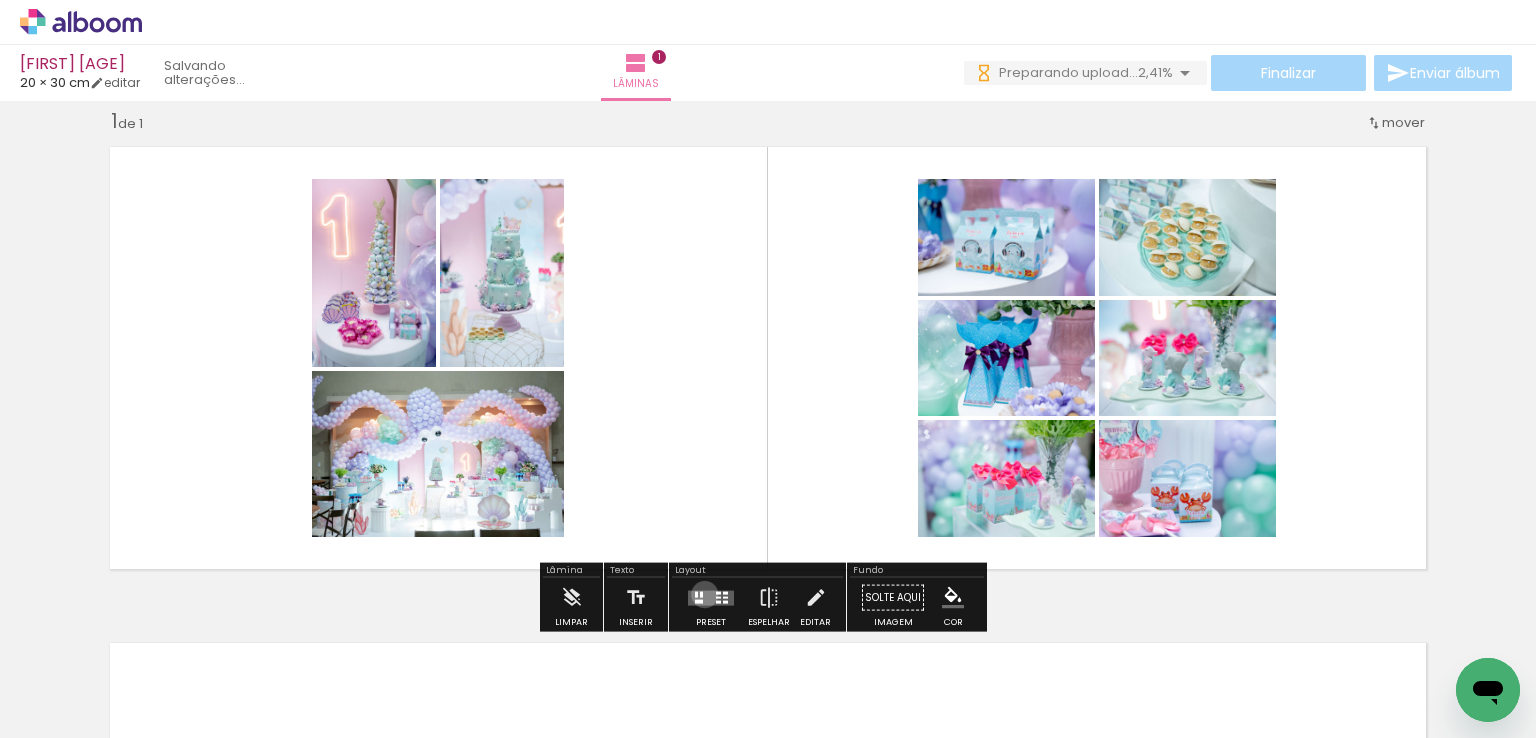 click at bounding box center [711, 597] 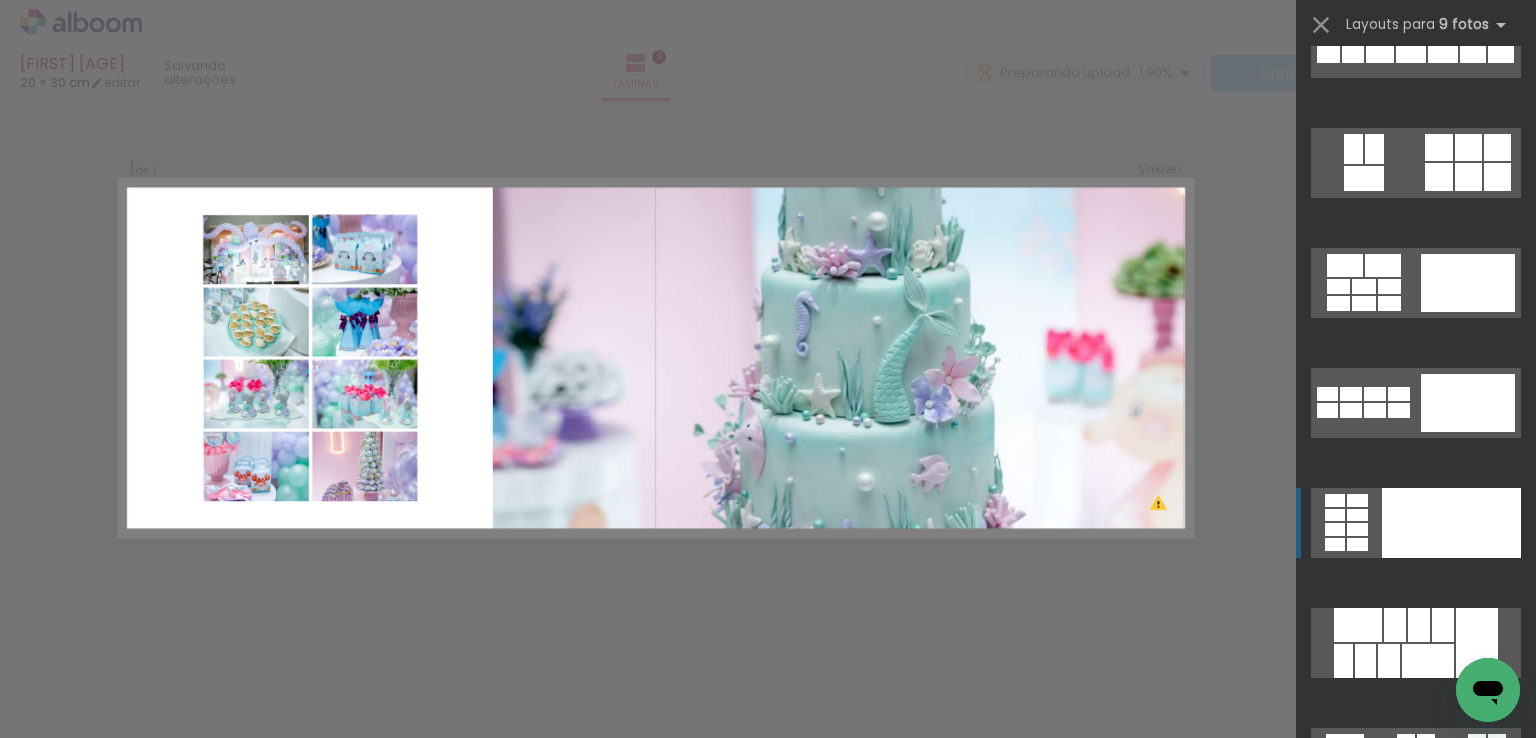 click at bounding box center [1428, 661] 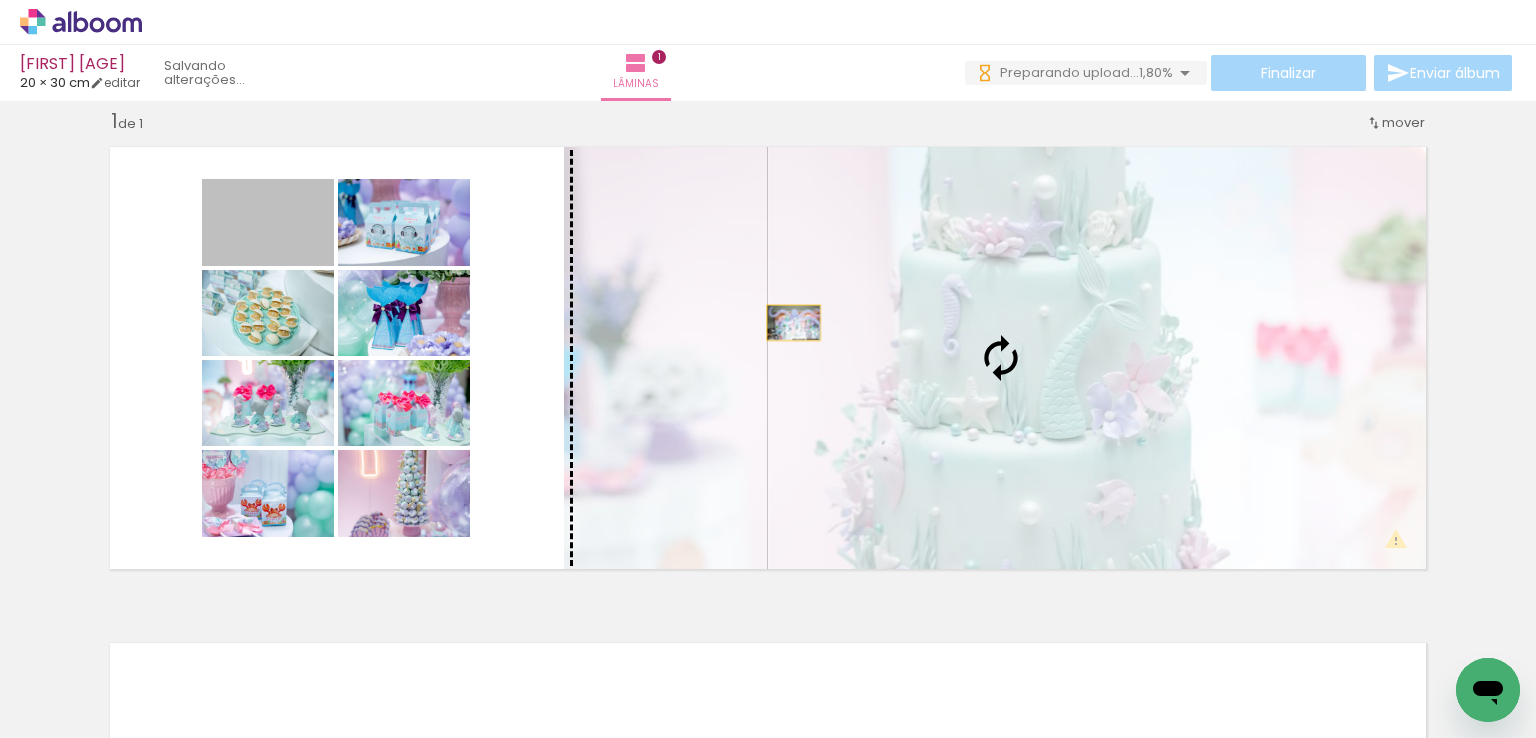 drag, startPoint x: 262, startPoint y: 248, endPoint x: 786, endPoint y: 322, distance: 529.1994 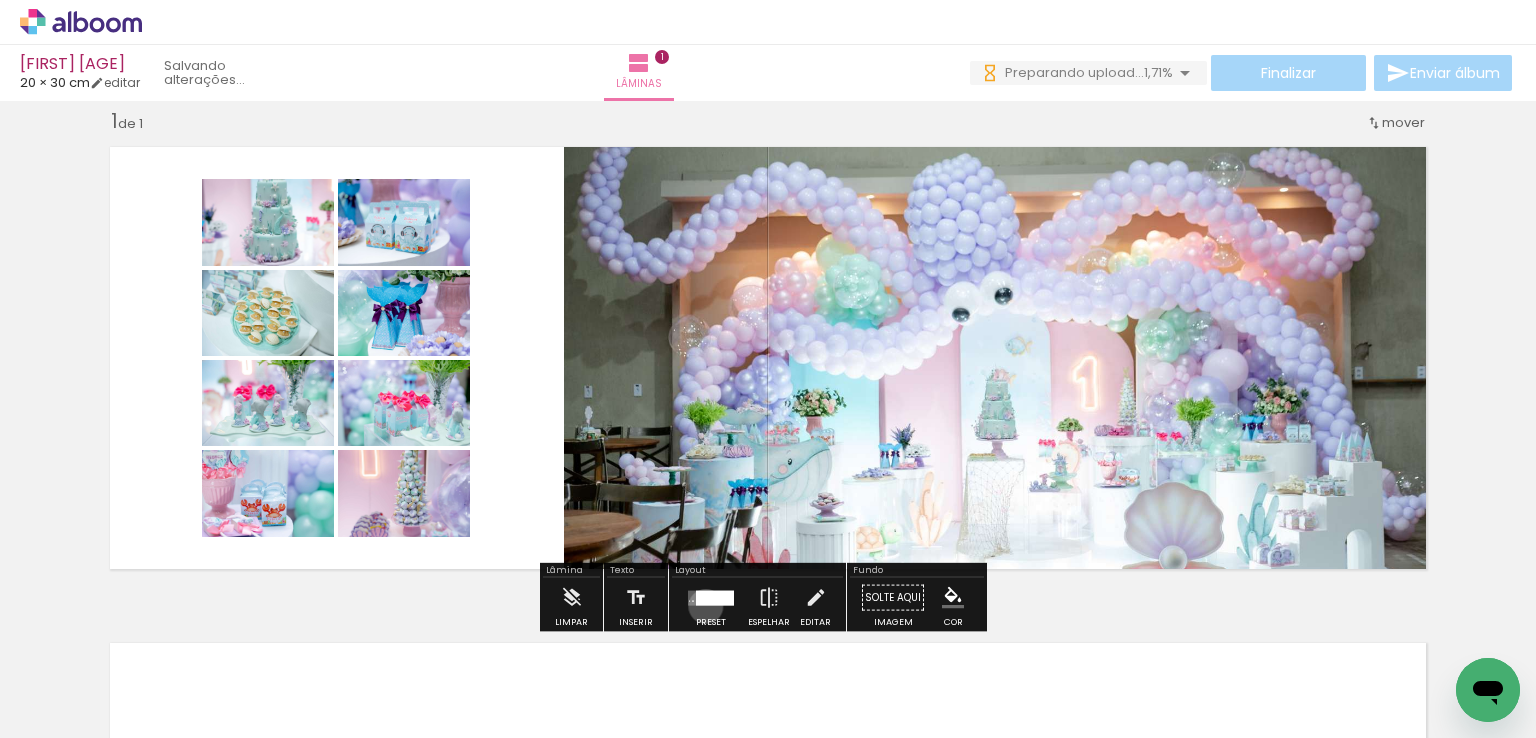 click at bounding box center [711, 598] 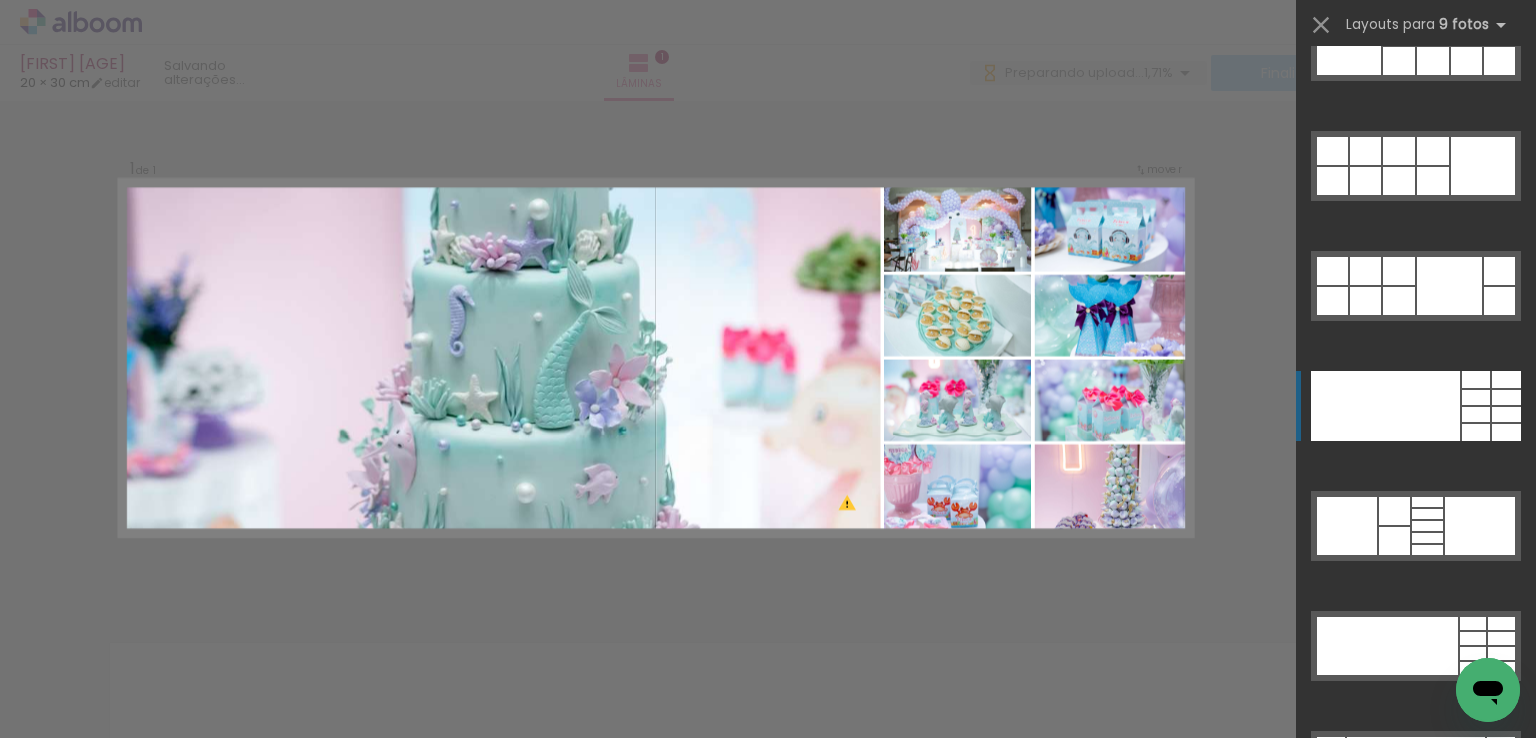 click at bounding box center [1385, 406] 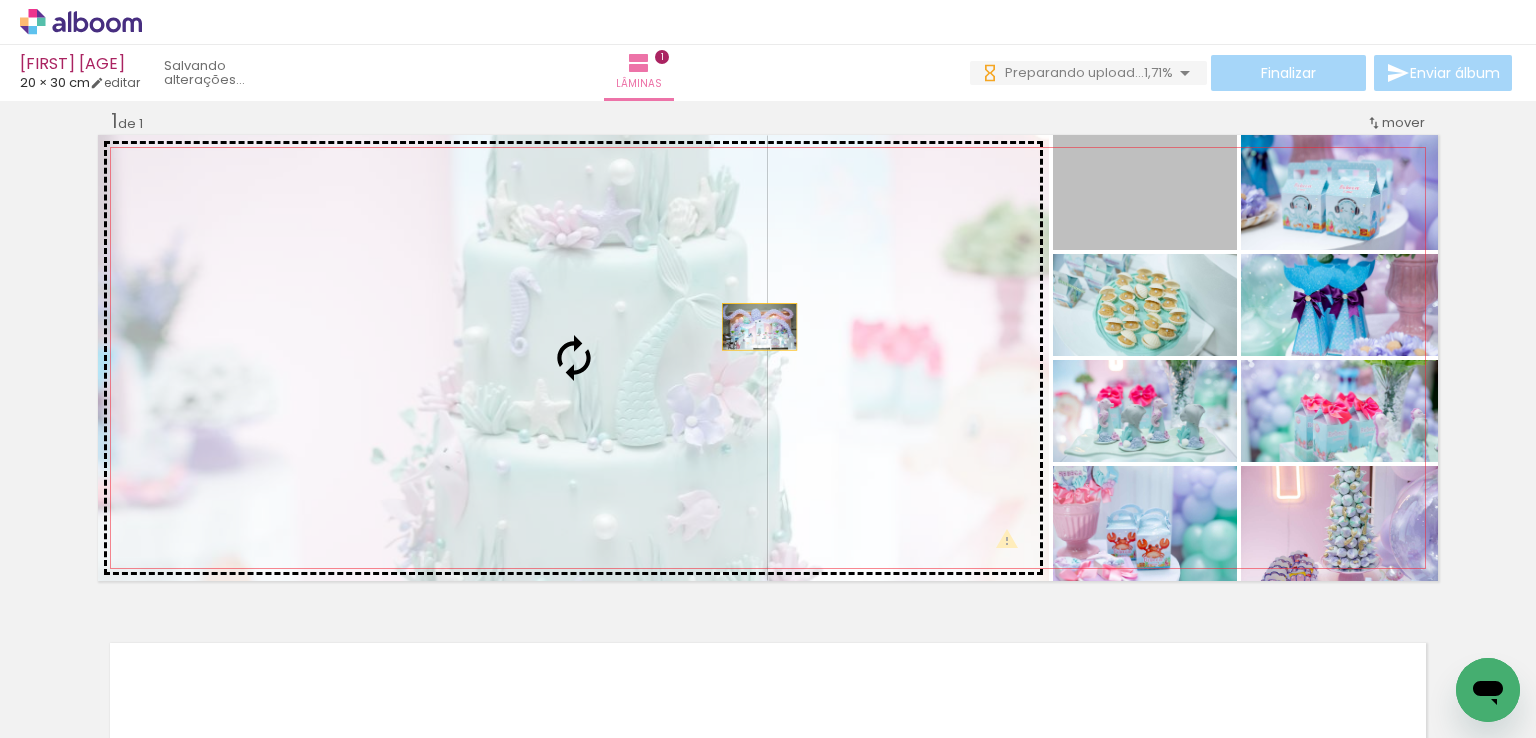 drag, startPoint x: 1141, startPoint y: 226, endPoint x: 752, endPoint y: 327, distance: 401.898 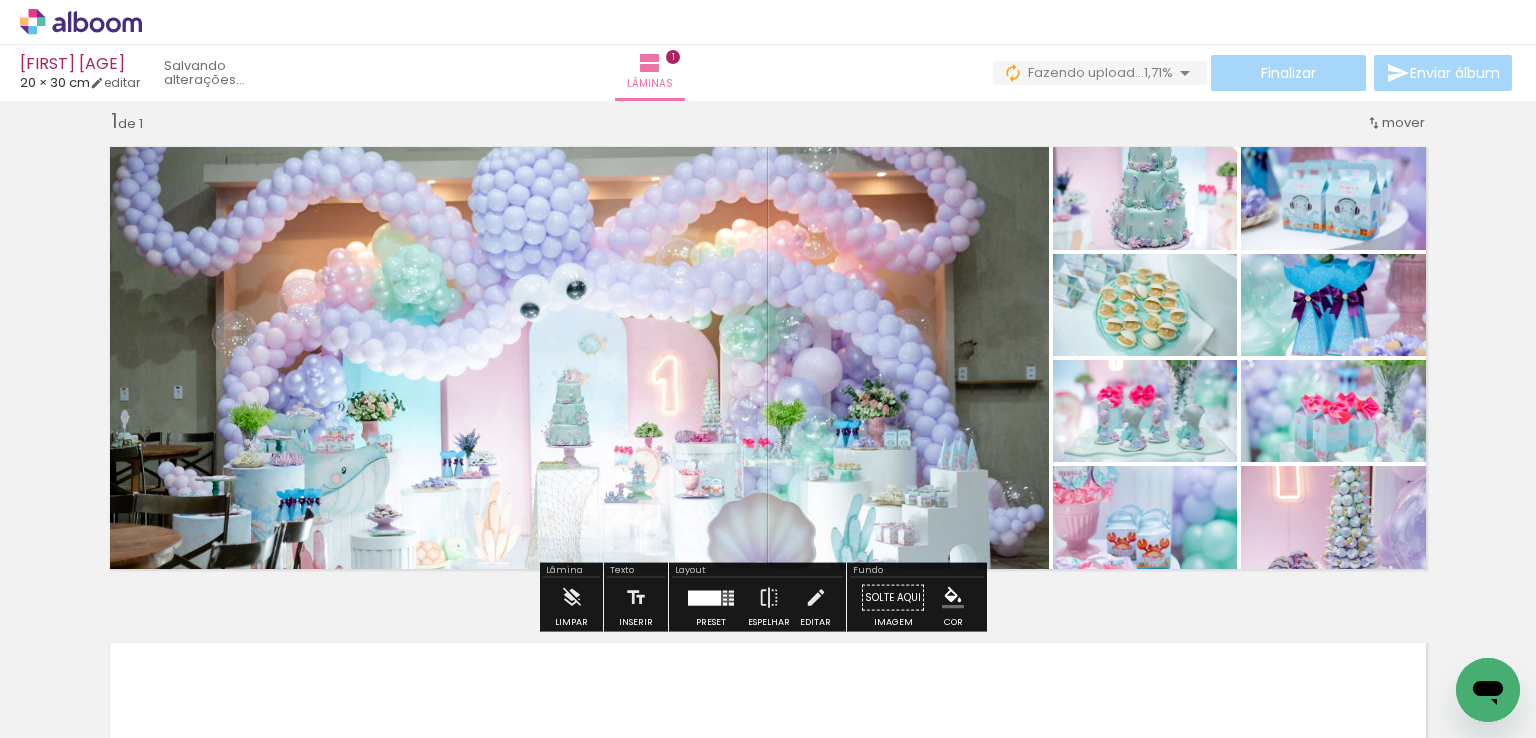 click at bounding box center [704, 597] 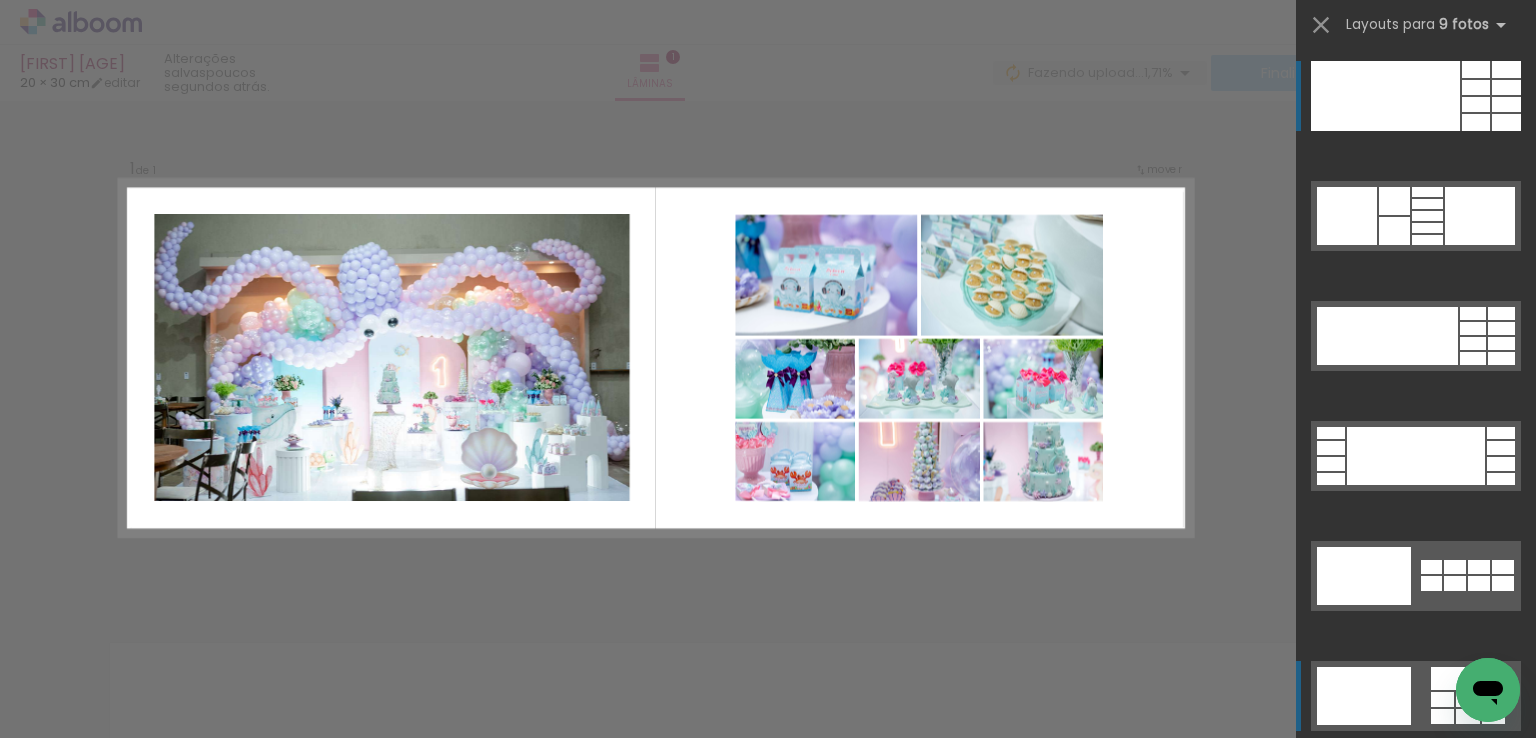 click at bounding box center (1344, -1007) 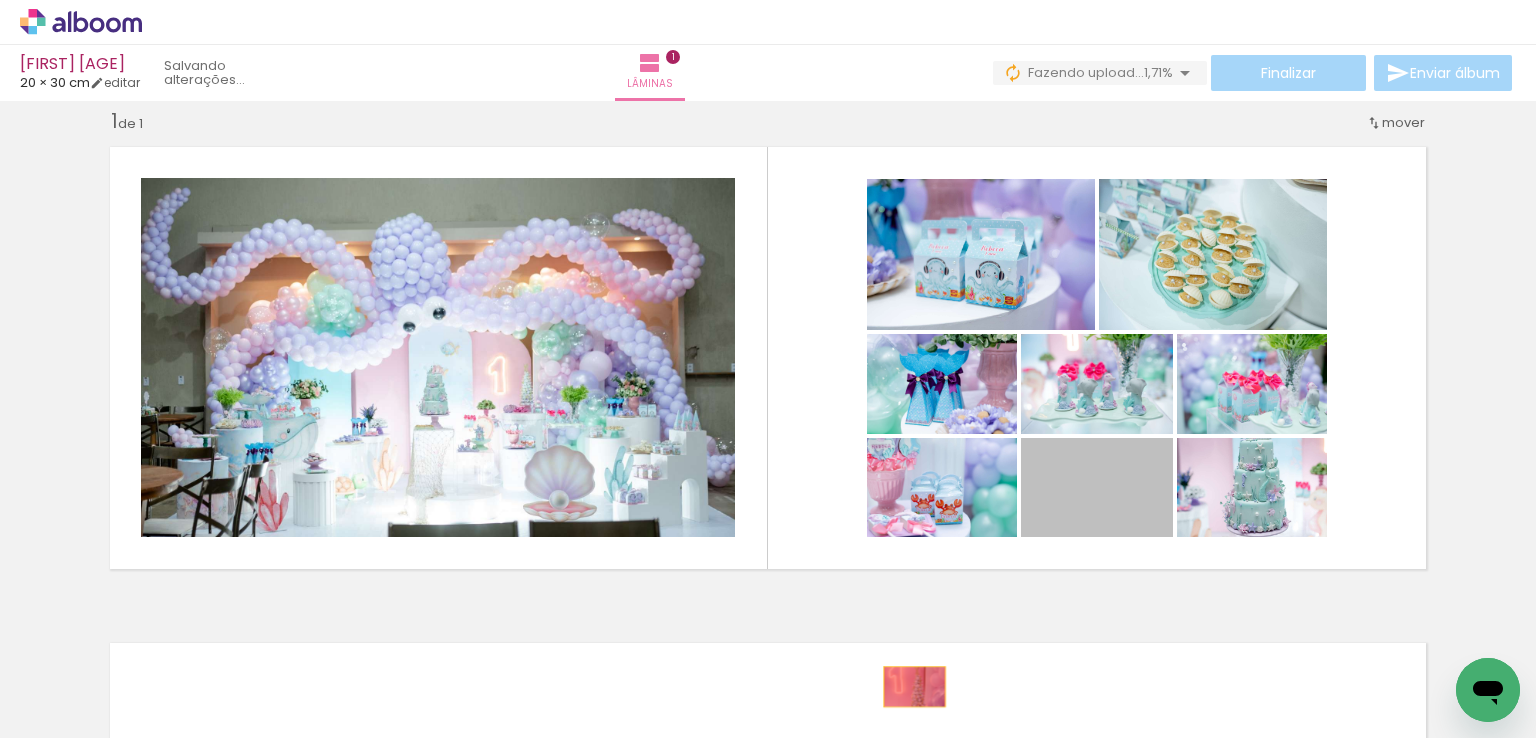 drag, startPoint x: 1109, startPoint y: 506, endPoint x: 907, endPoint y: 686, distance: 270.56238 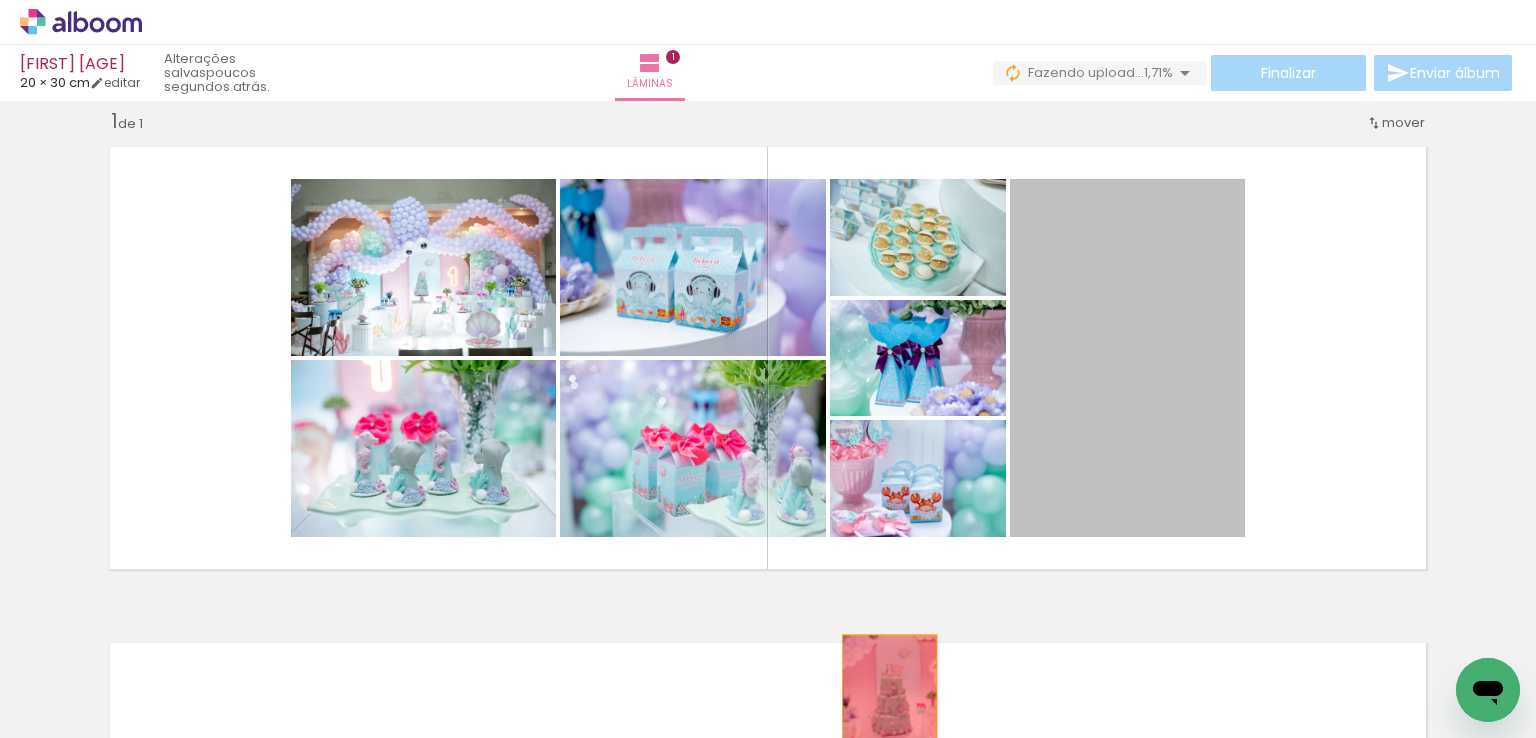 drag, startPoint x: 1144, startPoint y: 396, endPoint x: 882, endPoint y: 706, distance: 405.8867 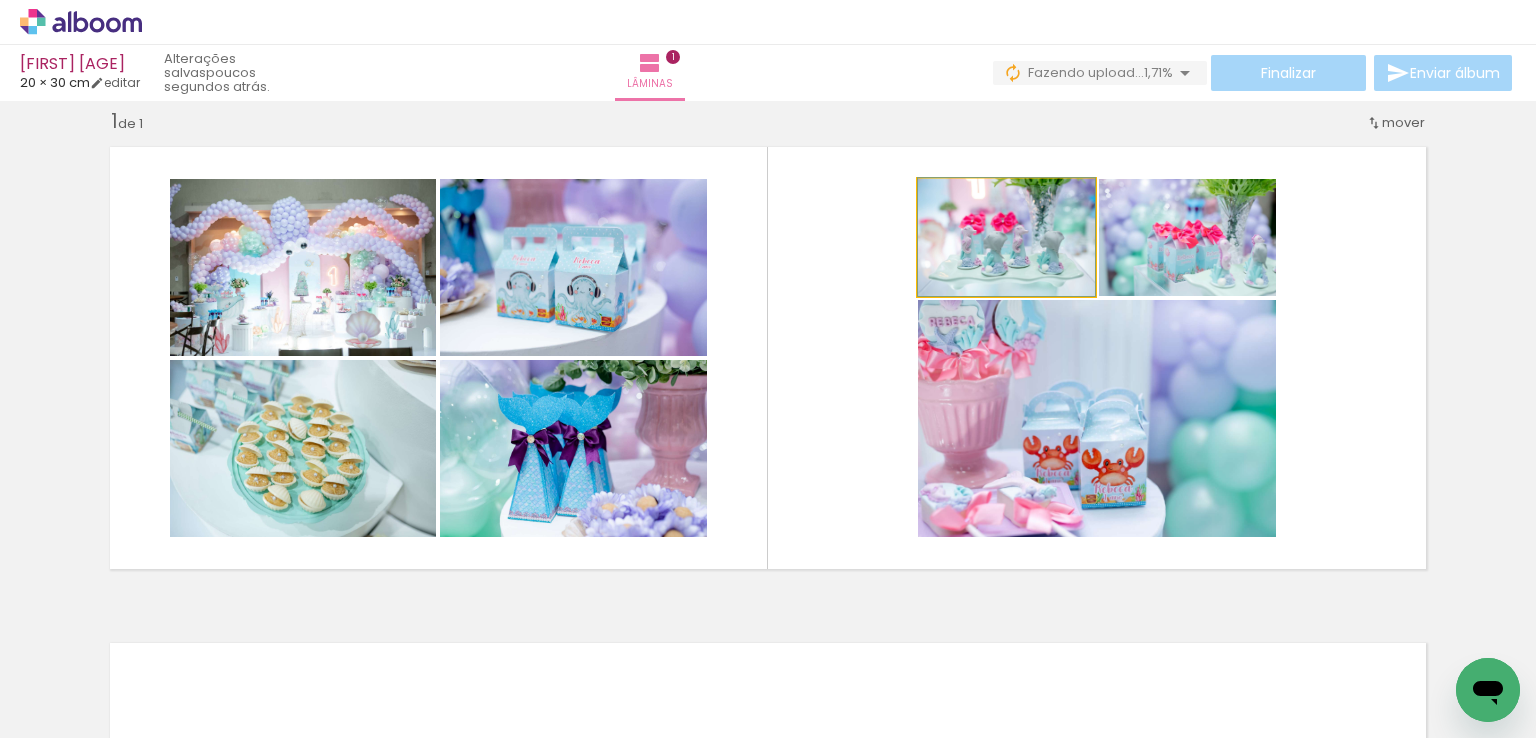 click 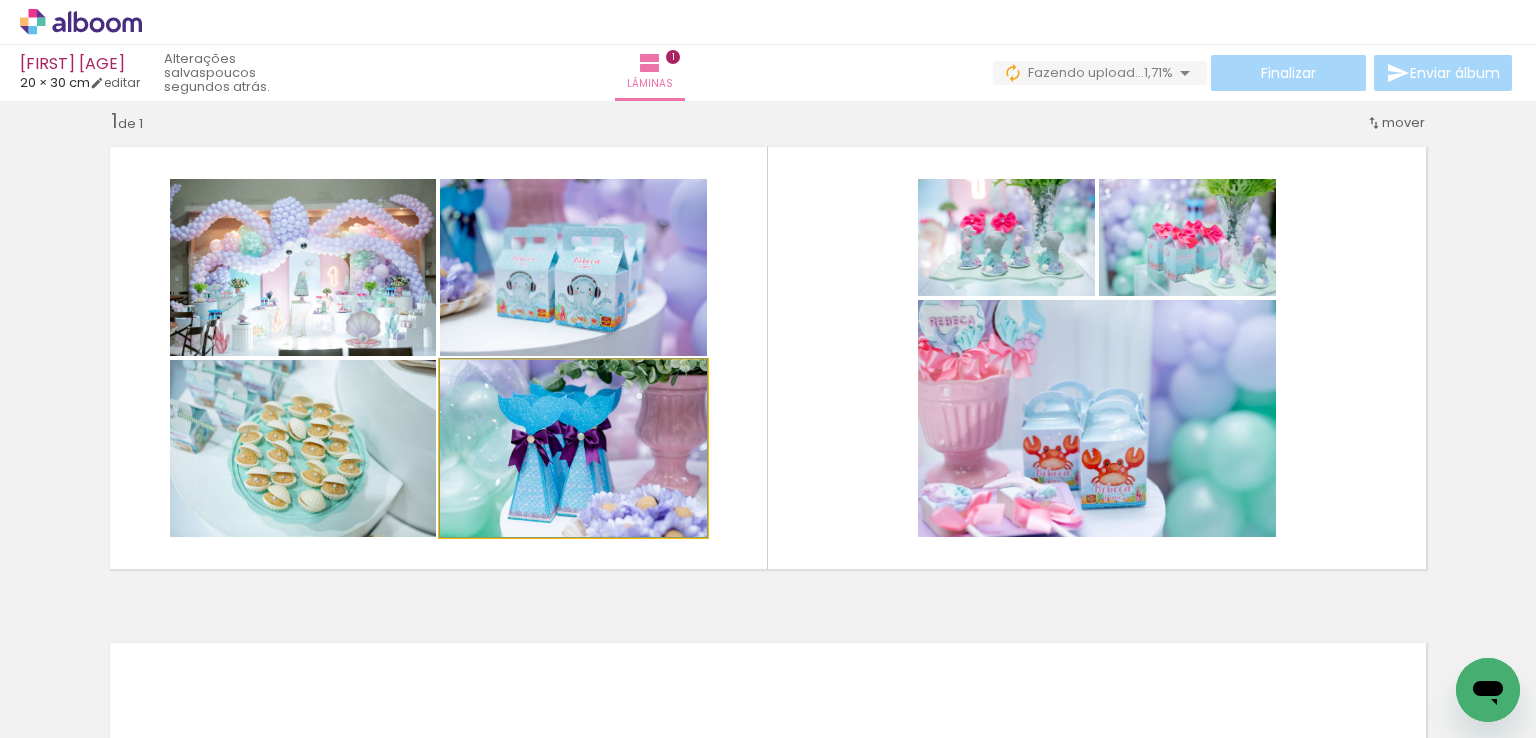 click 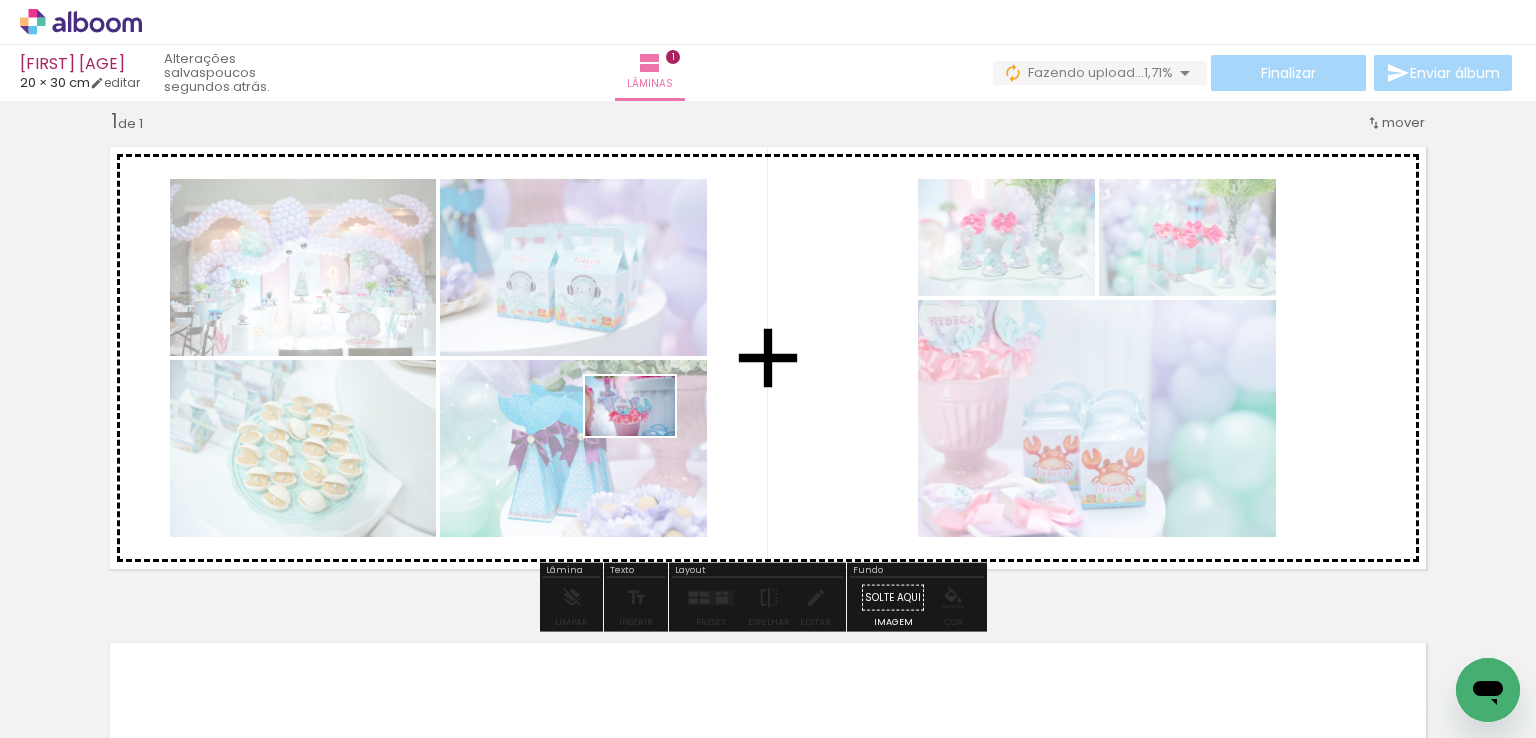 drag, startPoint x: 333, startPoint y: 683, endPoint x: 645, endPoint y: 436, distance: 397.9359 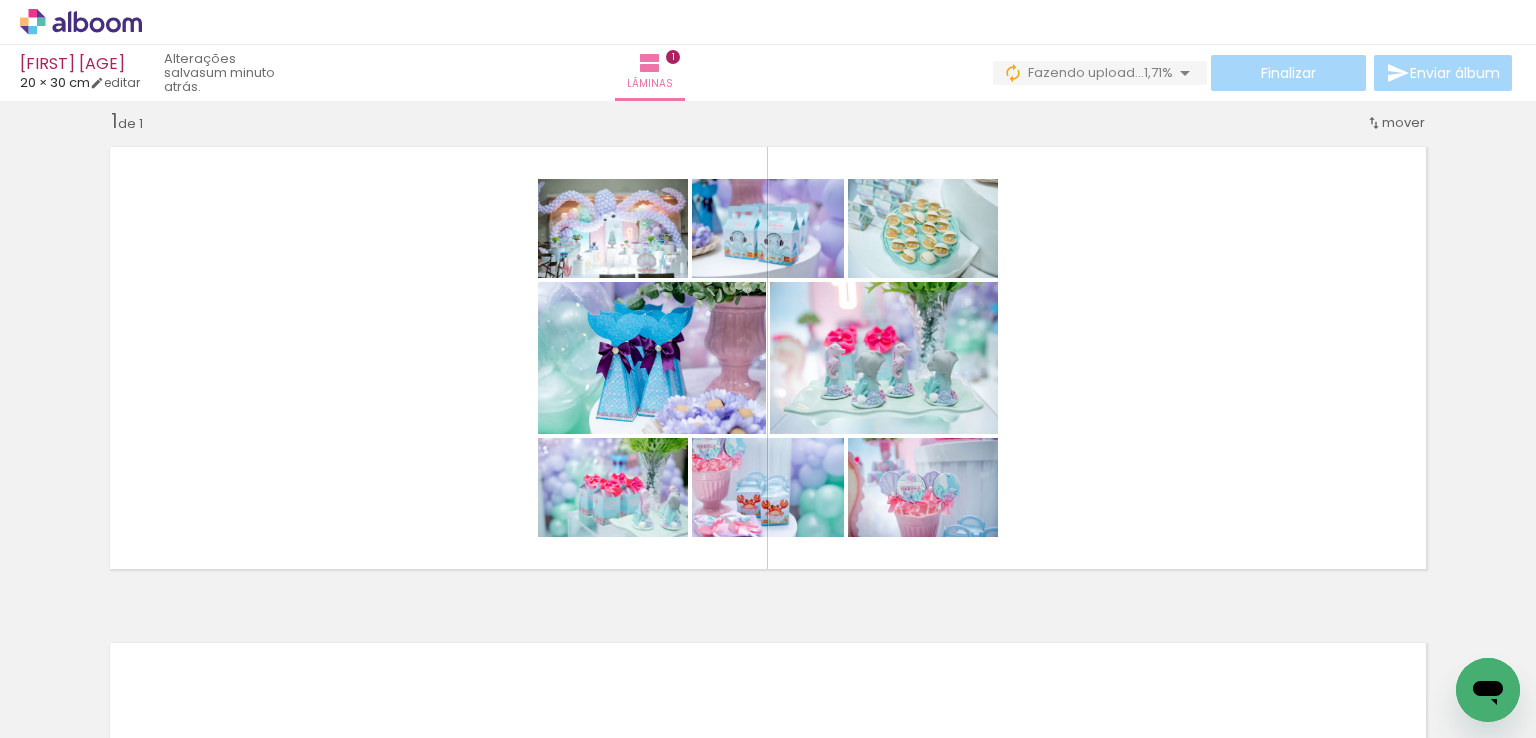 scroll, scrollTop: 0, scrollLeft: 876, axis: horizontal 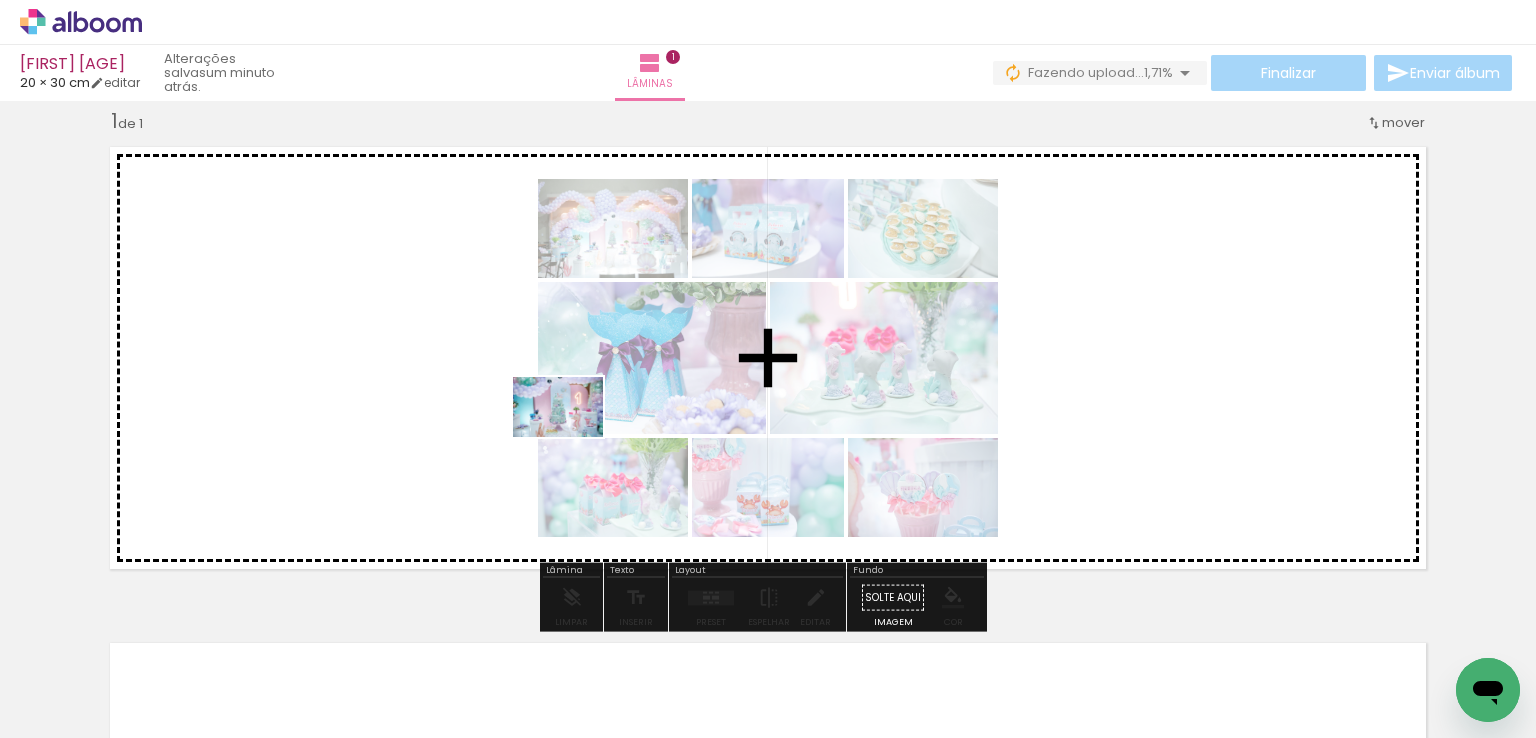 drag, startPoint x: 700, startPoint y: 699, endPoint x: 566, endPoint y: 433, distance: 297.8456 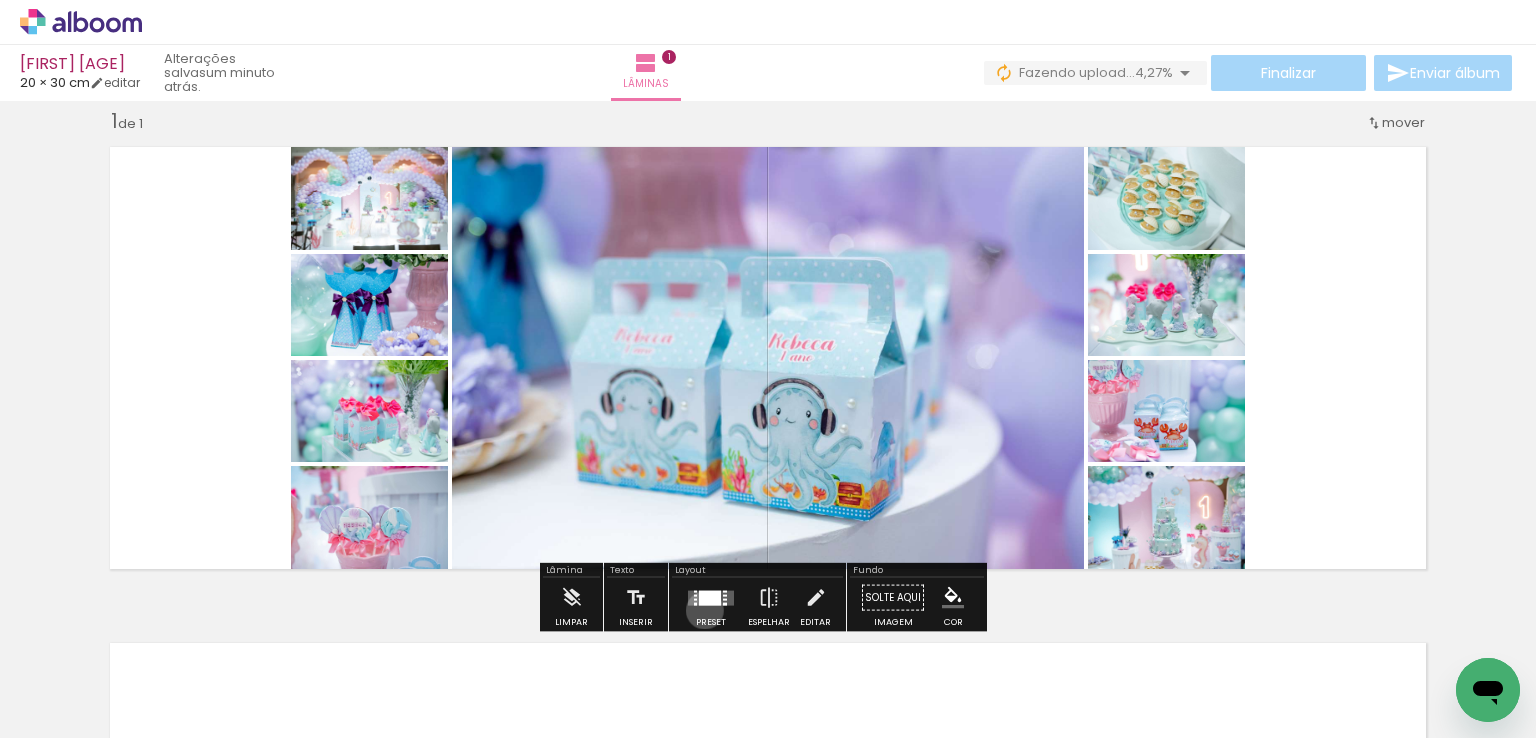 click at bounding box center [711, 598] 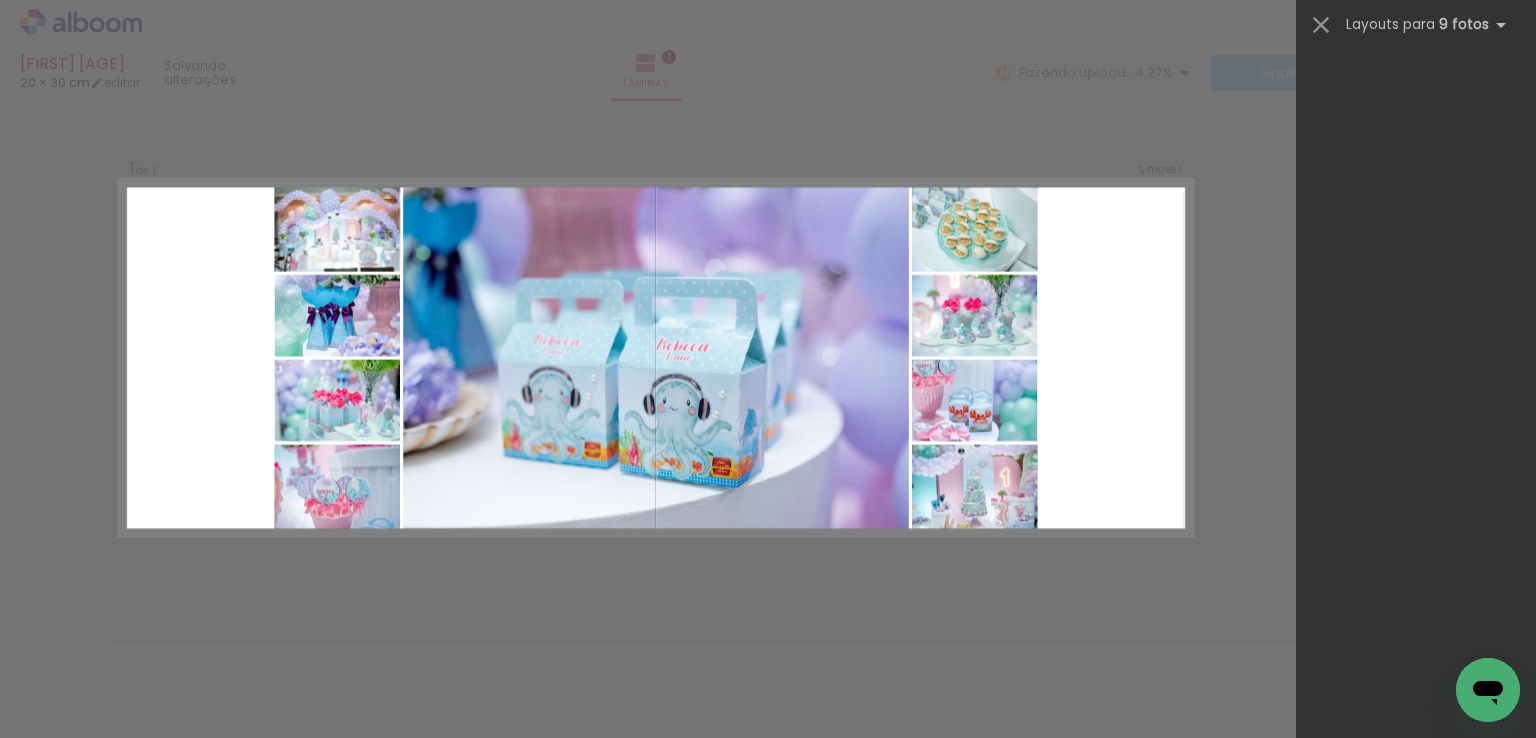 scroll, scrollTop: 0, scrollLeft: 0, axis: both 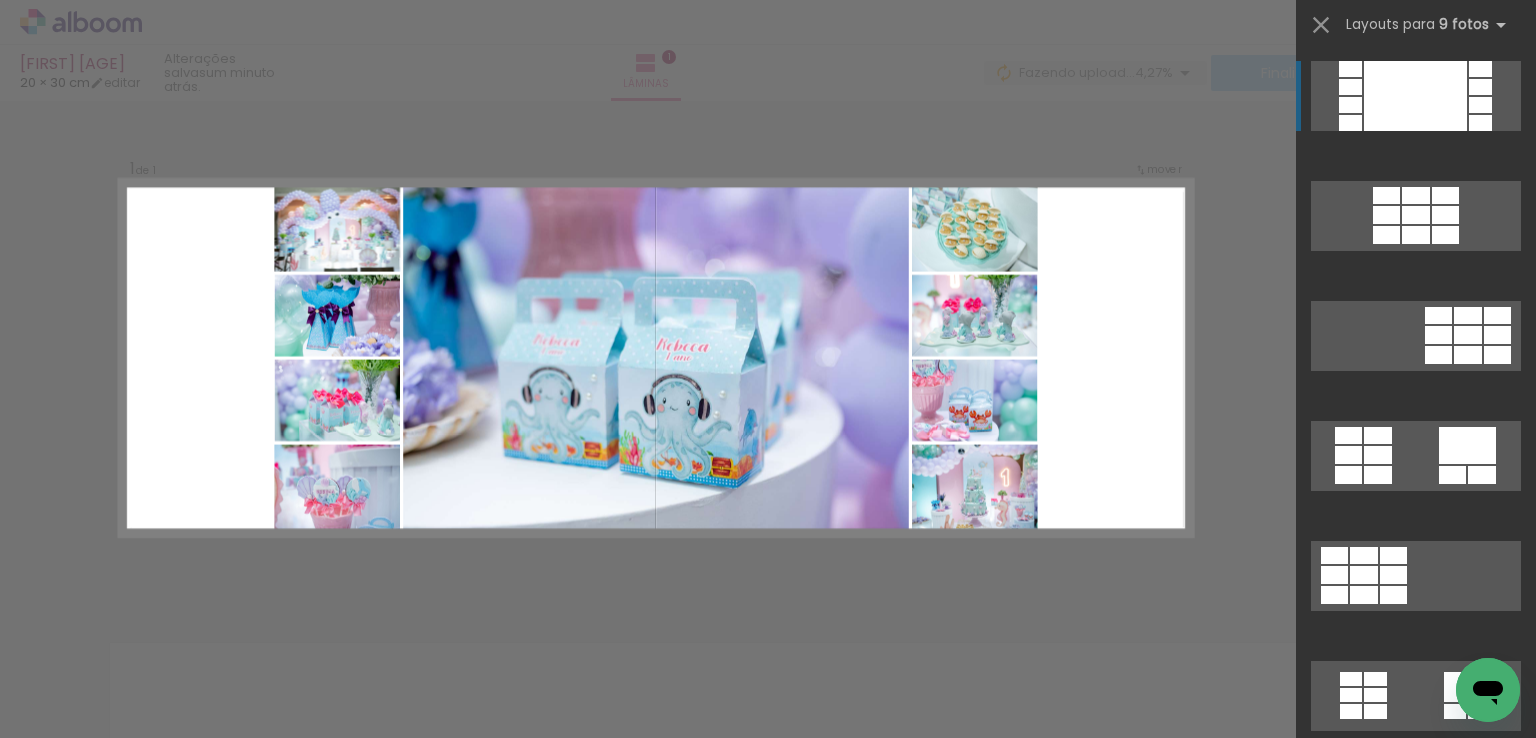 drag, startPoint x: 700, startPoint y: 609, endPoint x: 1388, endPoint y: 529, distance: 692.63556 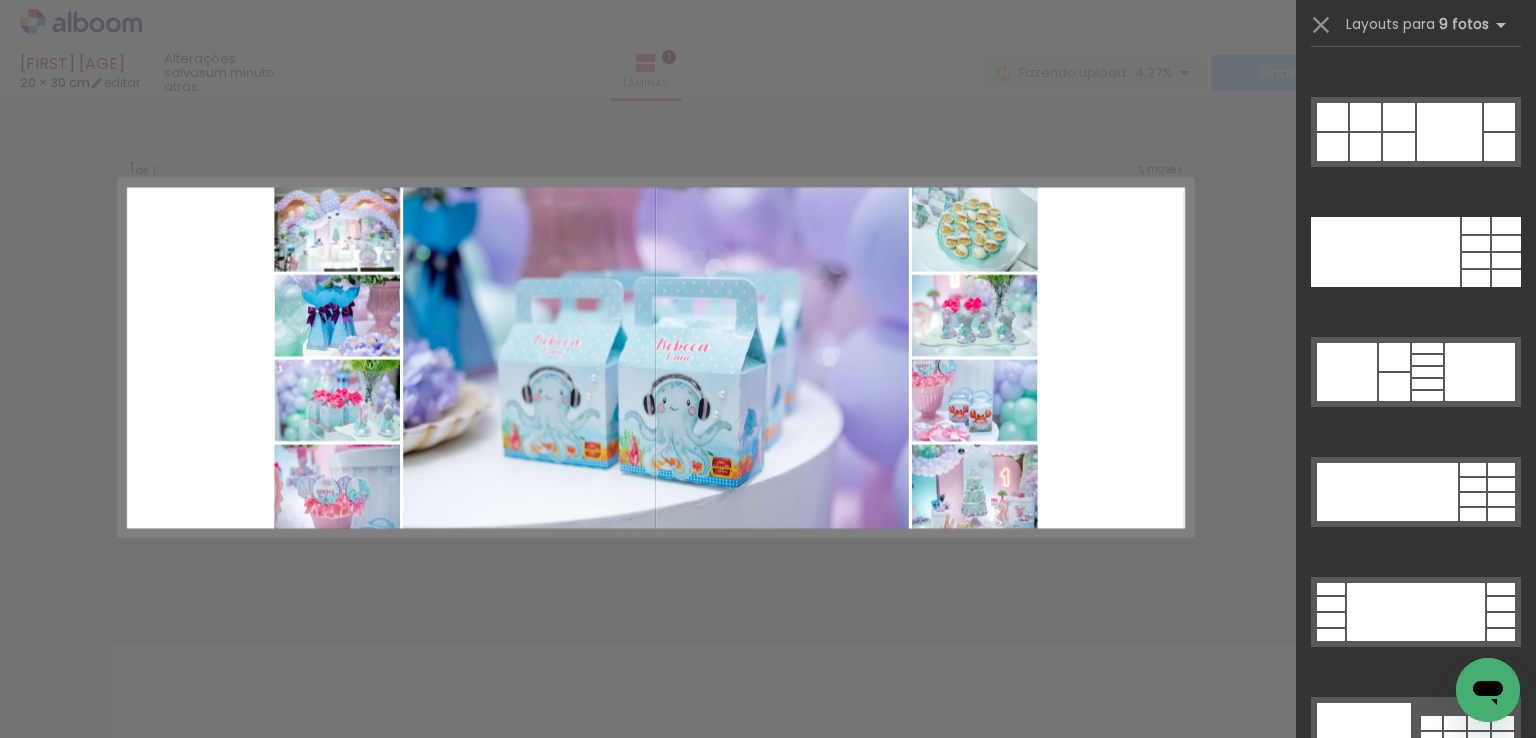 scroll, scrollTop: 4658, scrollLeft: 0, axis: vertical 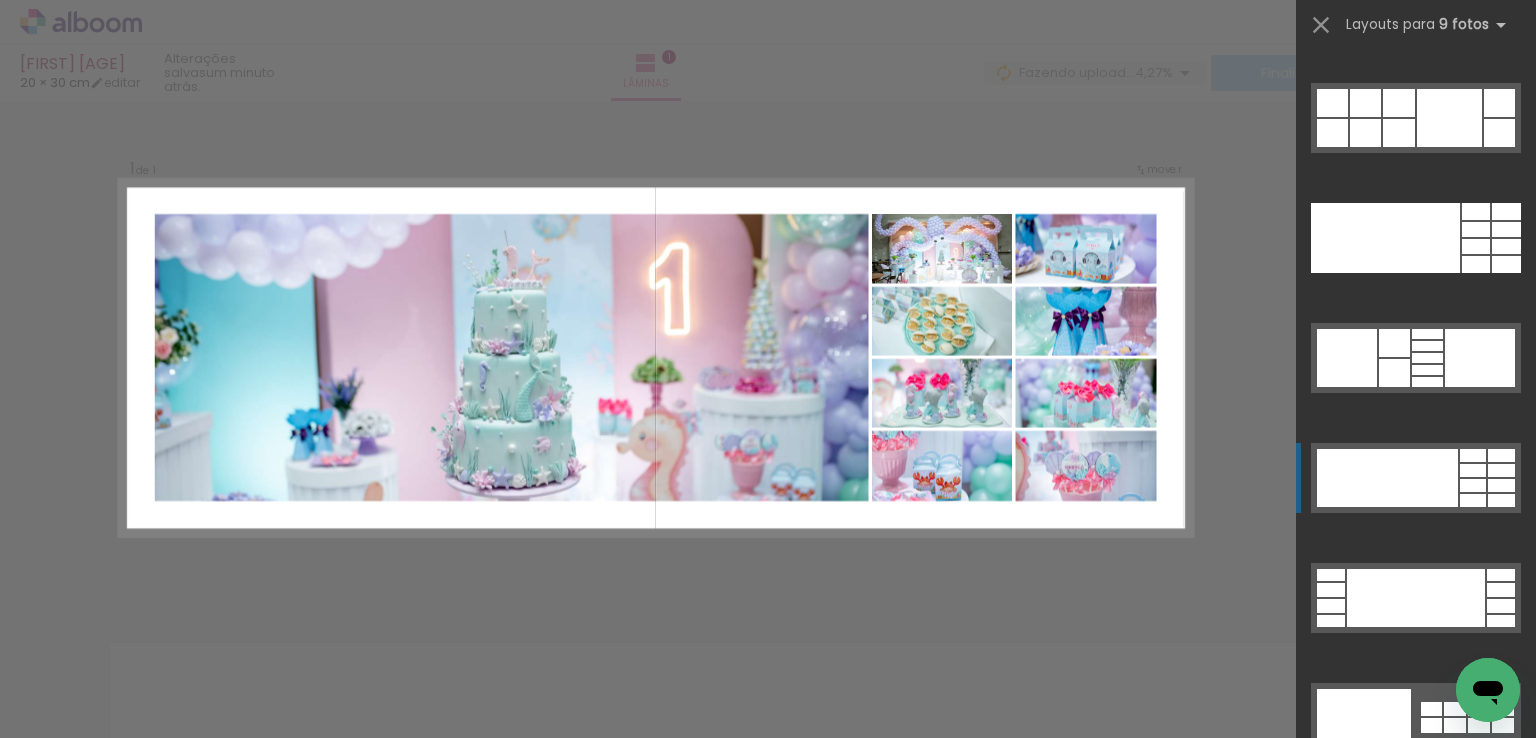 click at bounding box center (1385, 238) 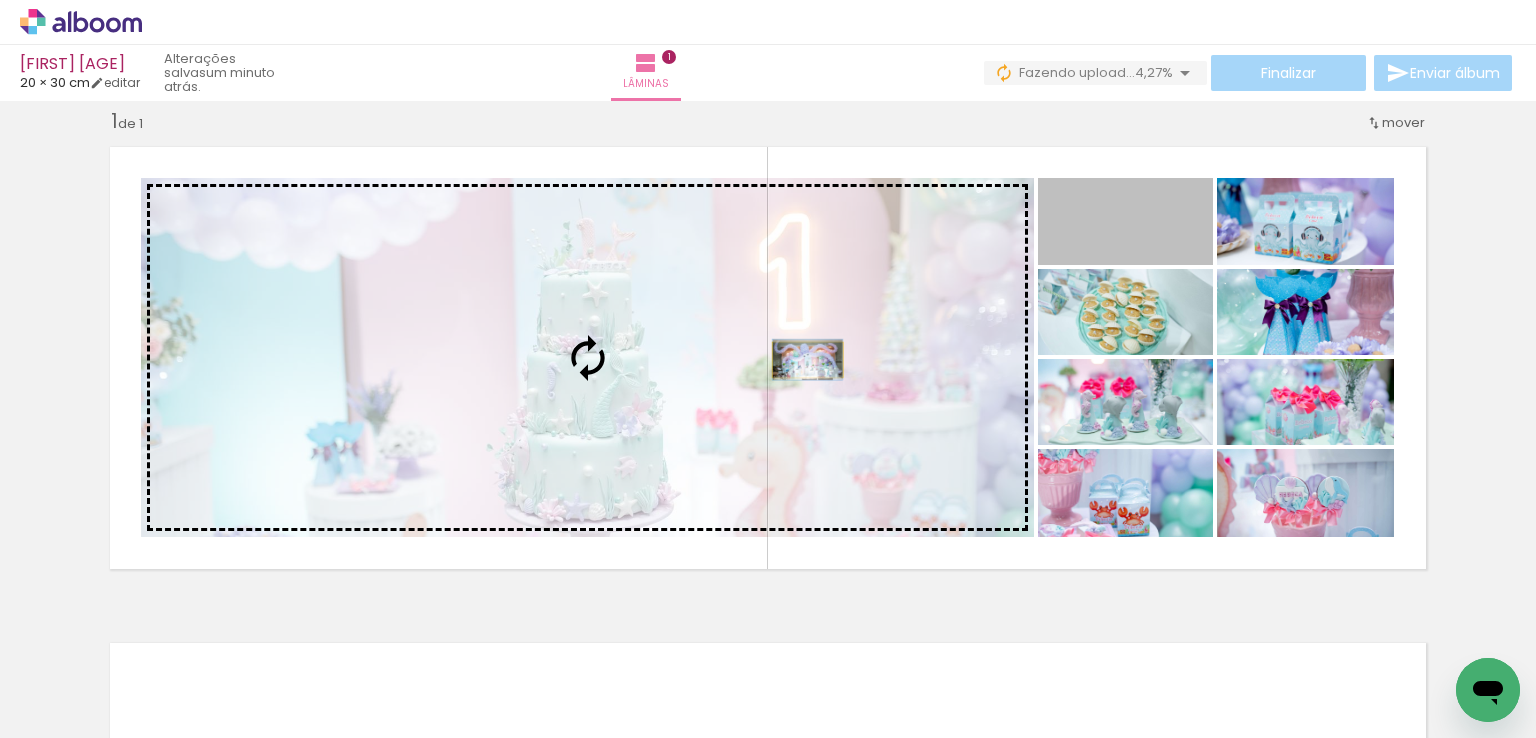 drag, startPoint x: 1156, startPoint y: 245, endPoint x: 800, endPoint y: 359, distance: 373.80743 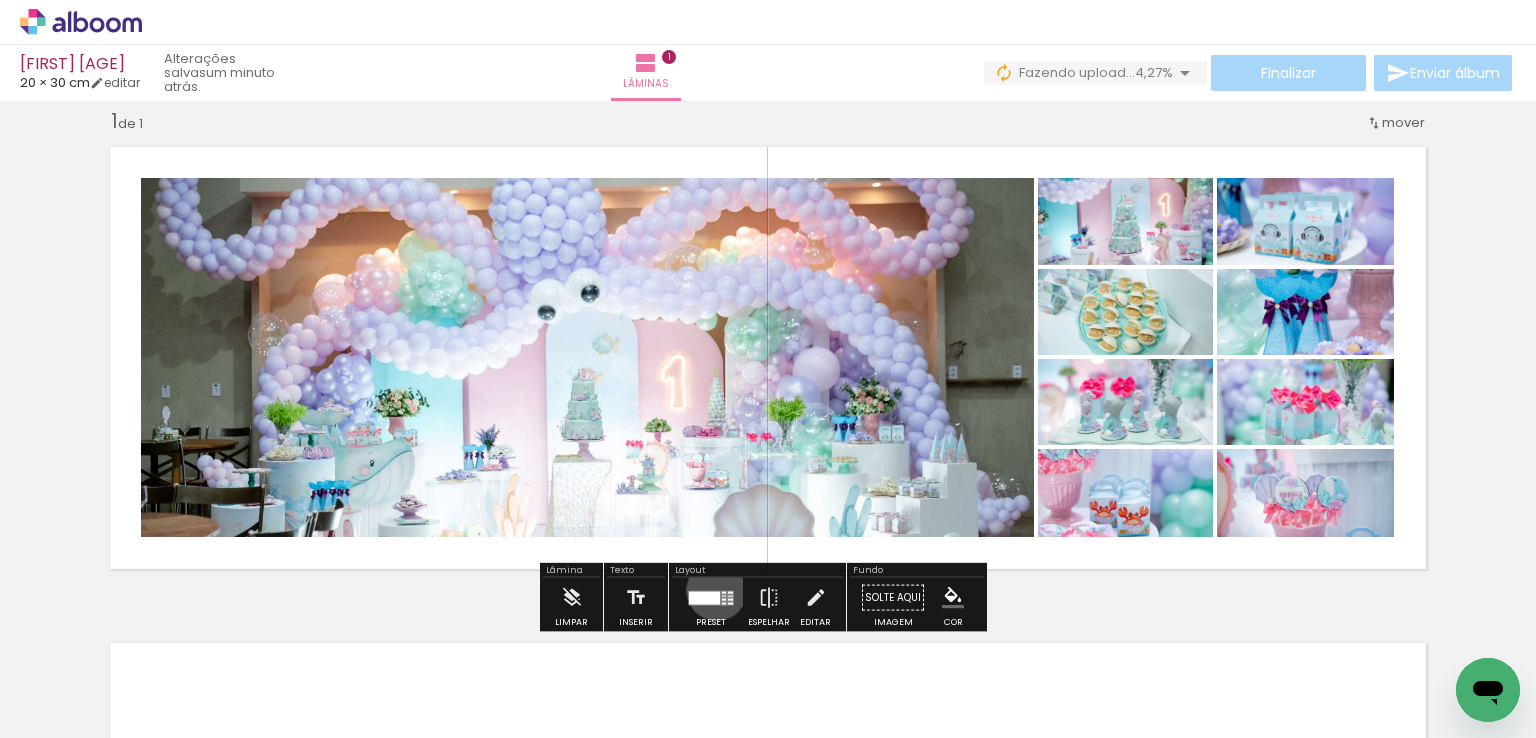 click at bounding box center (704, 597) 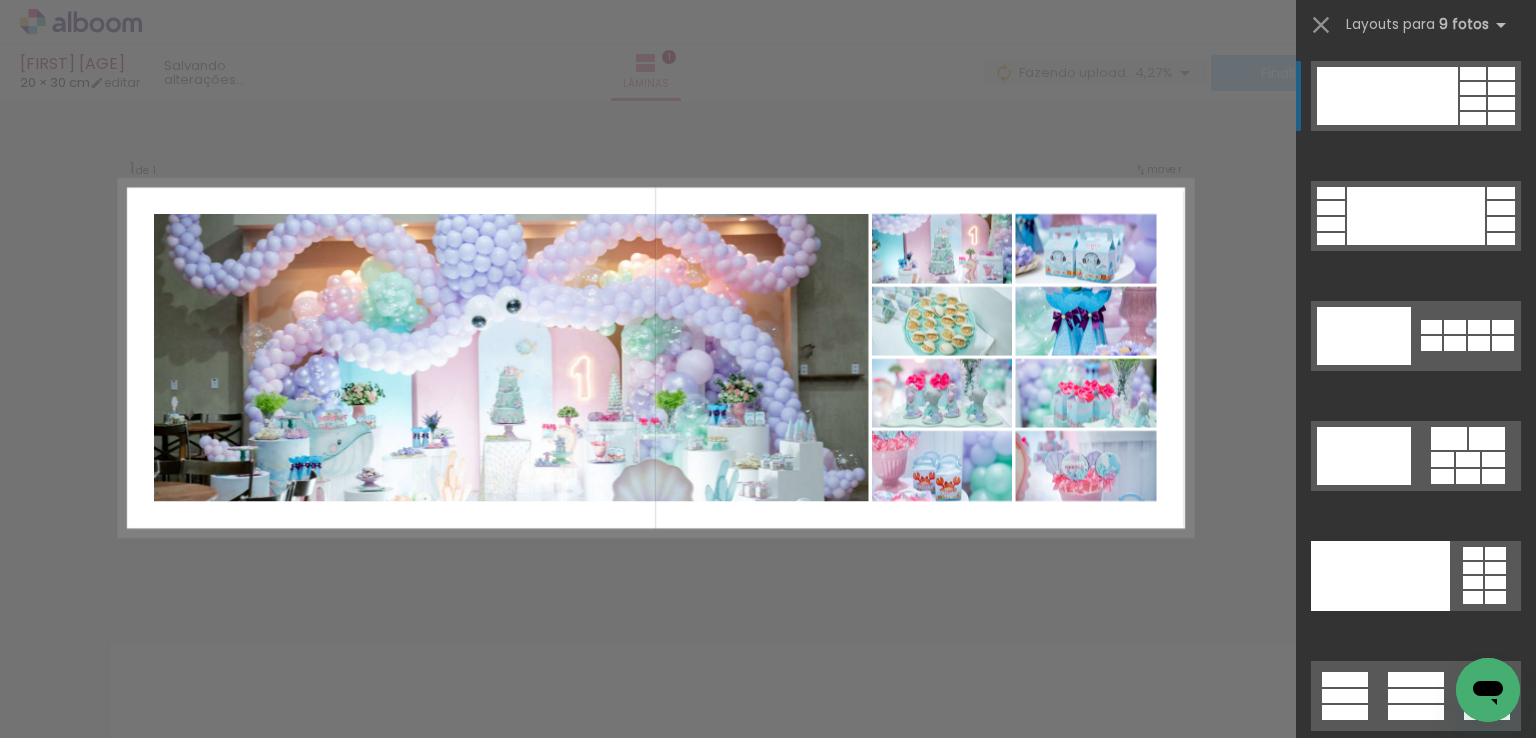 scroll, scrollTop: 5068, scrollLeft: 0, axis: vertical 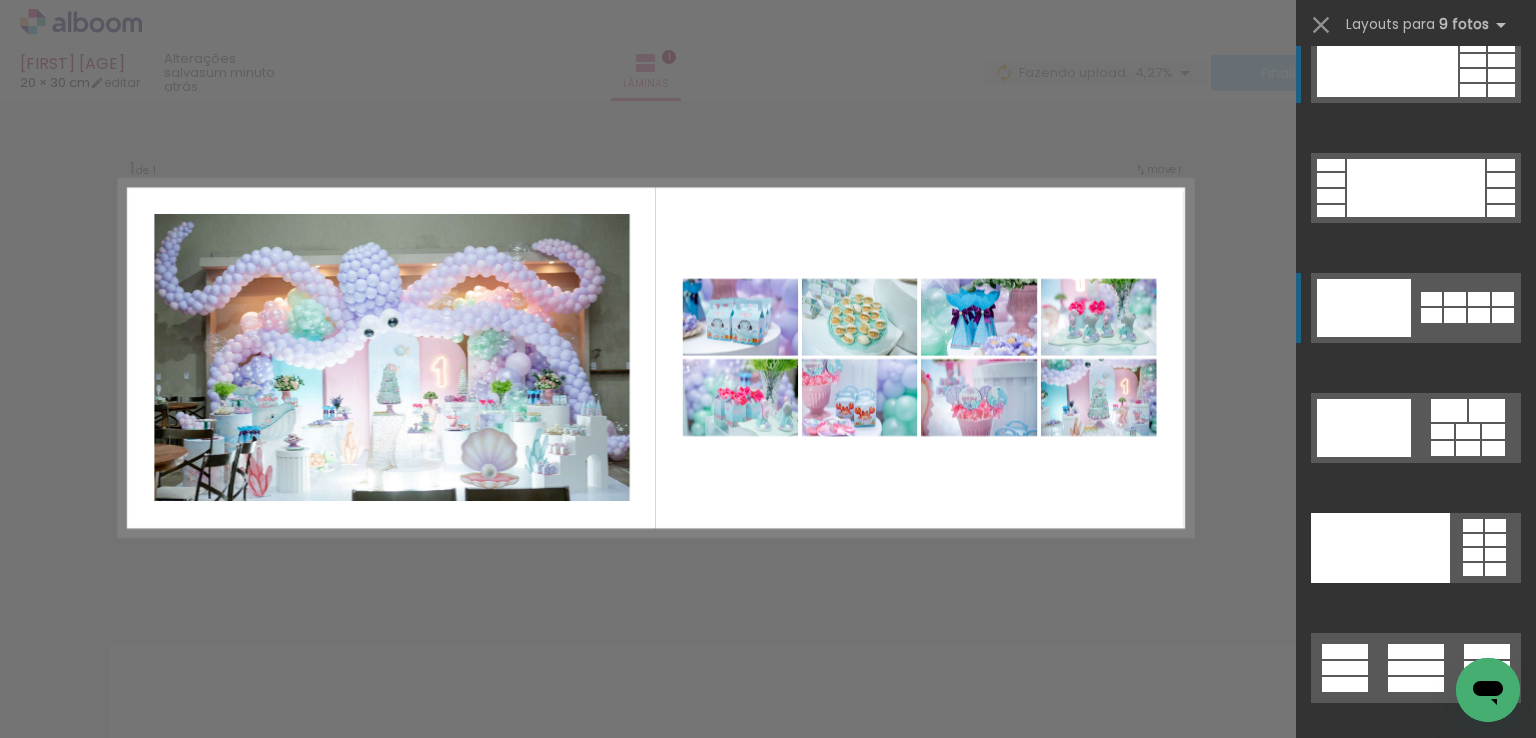 click at bounding box center [1349, -532] 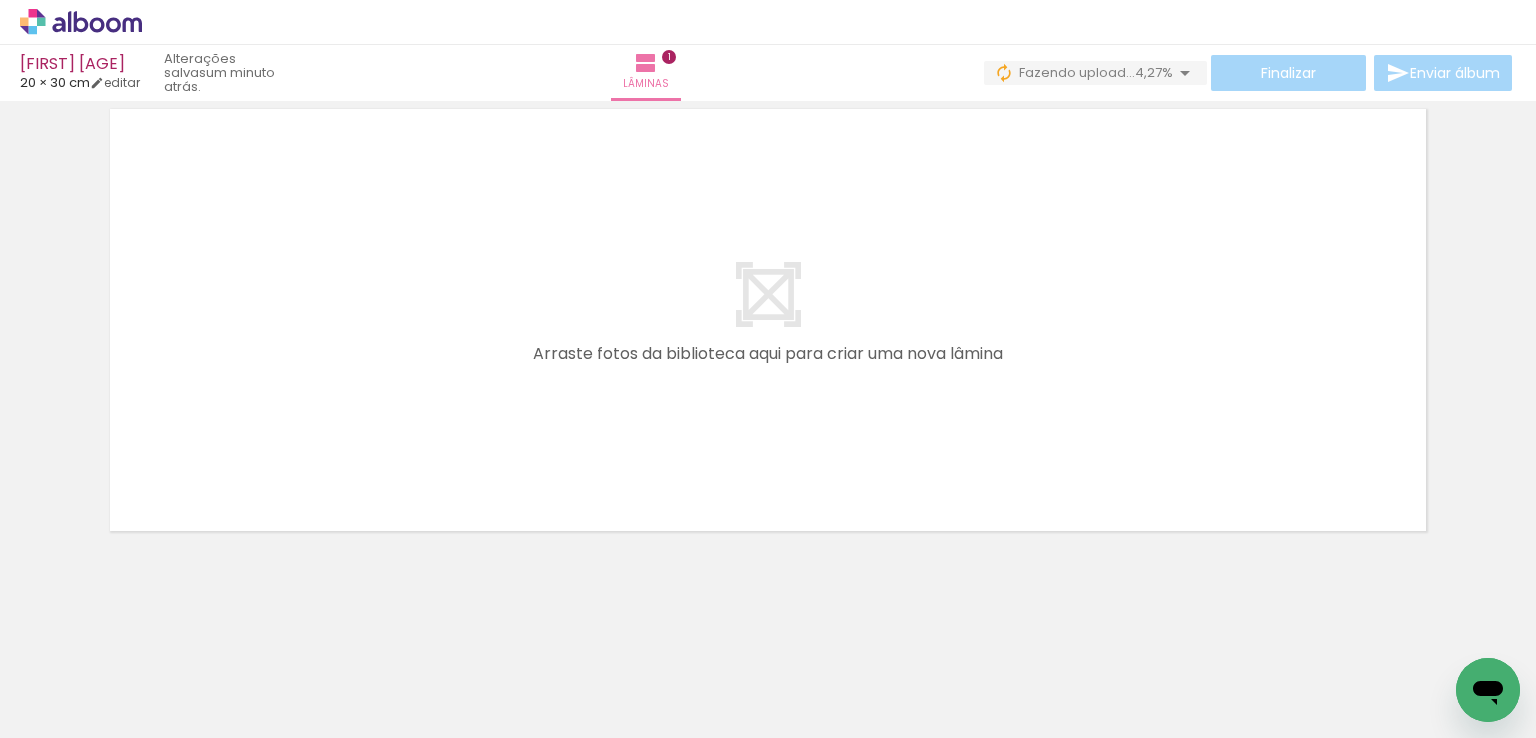 scroll, scrollTop: 557, scrollLeft: 0, axis: vertical 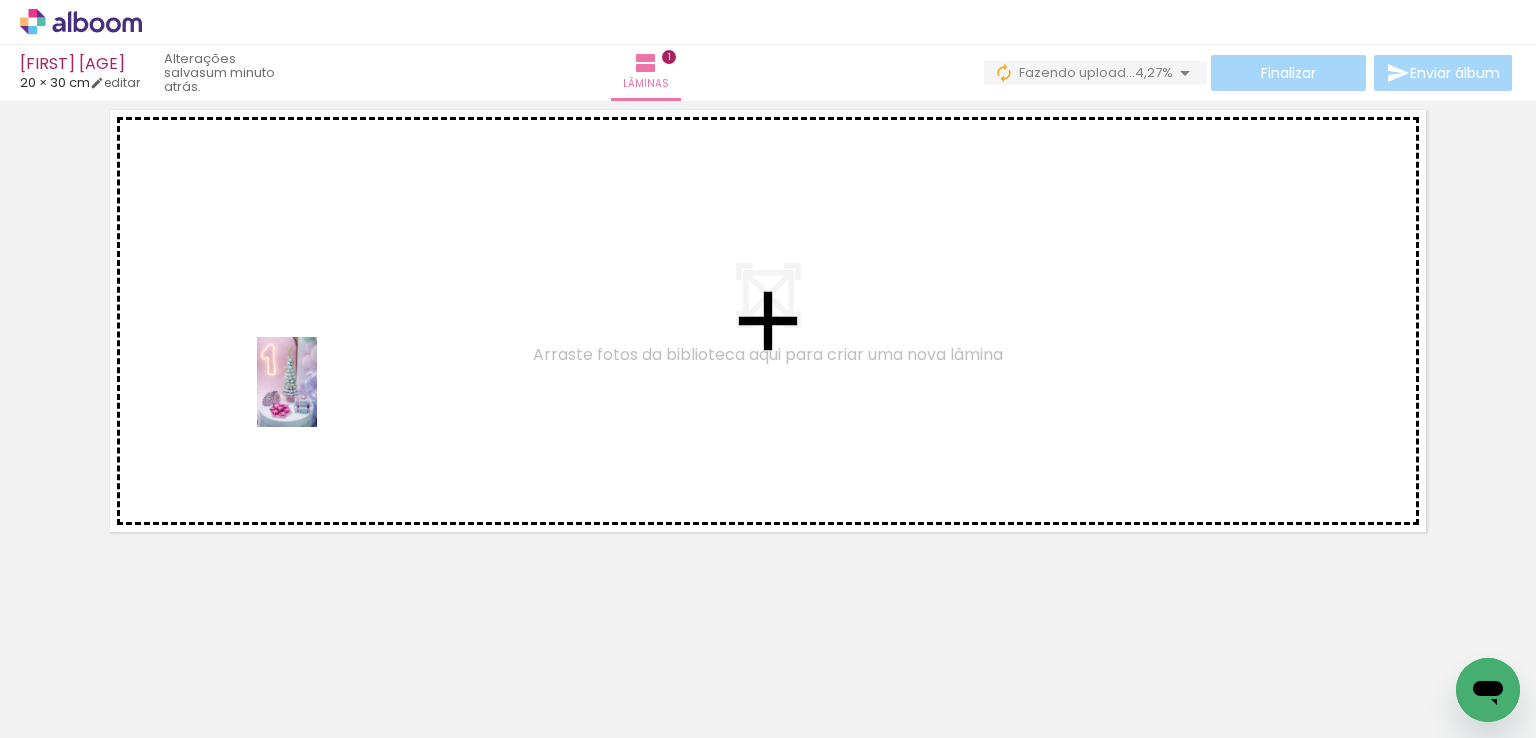drag, startPoint x: 340, startPoint y: 689, endPoint x: 317, endPoint y: 396, distance: 293.90134 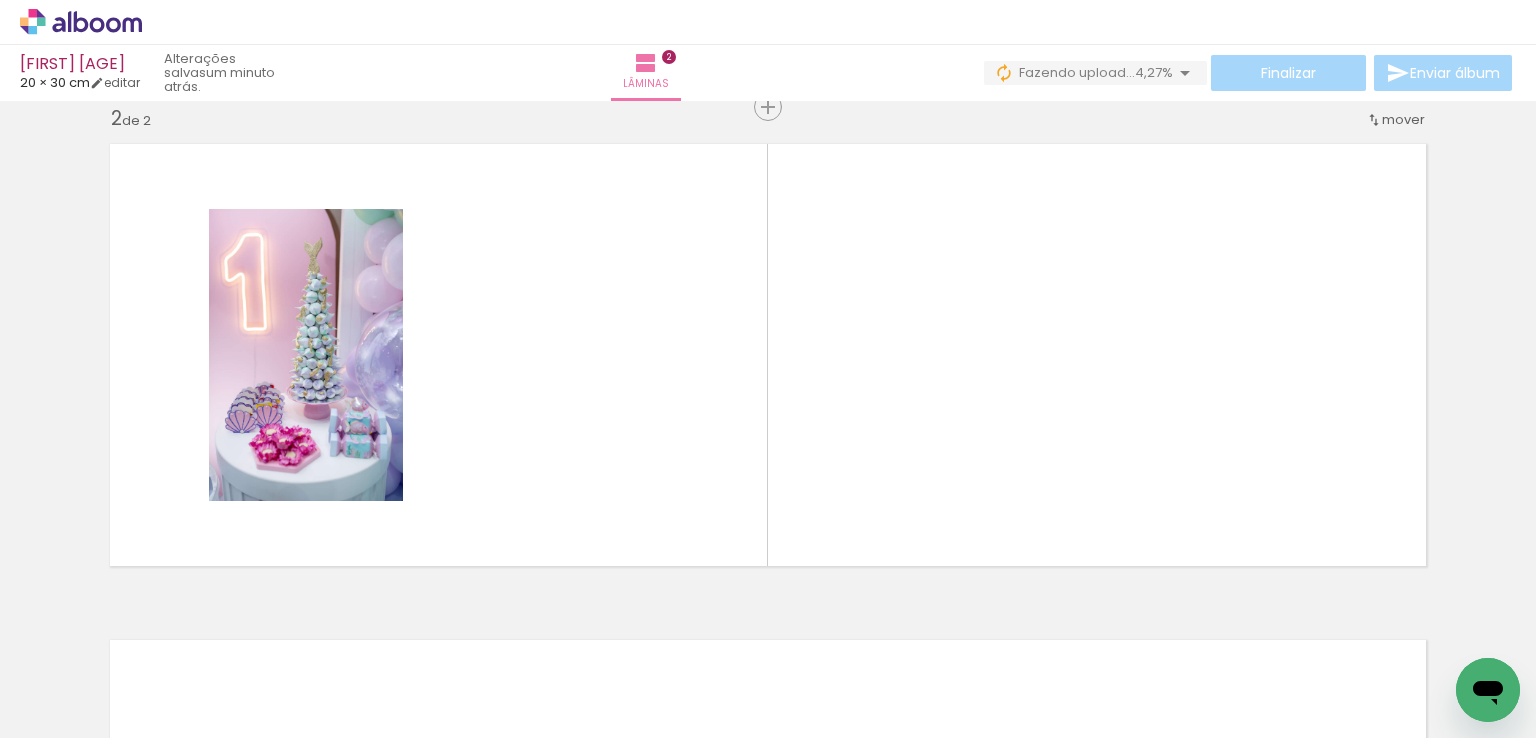 scroll, scrollTop: 520, scrollLeft: 0, axis: vertical 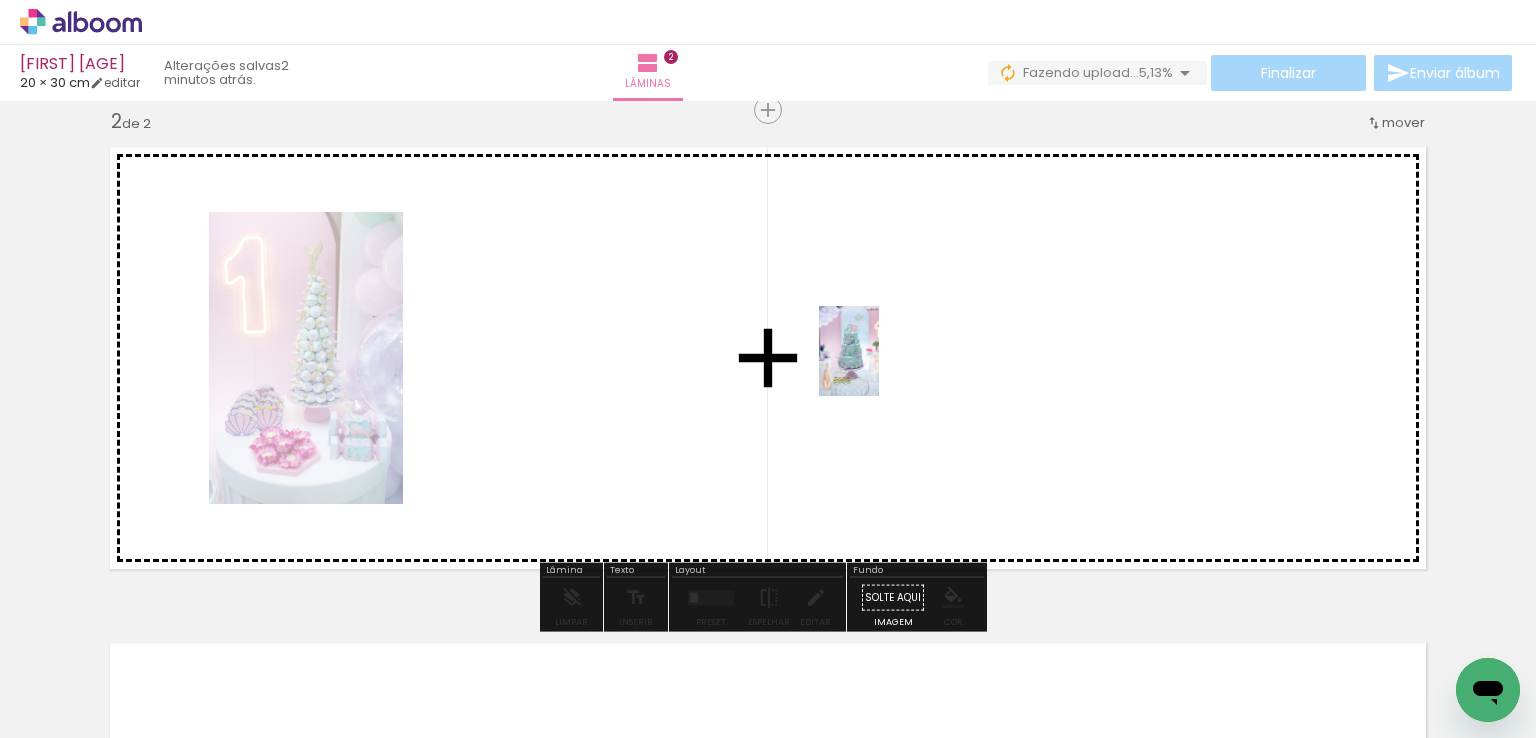 drag, startPoint x: 804, startPoint y: 681, endPoint x: 879, endPoint y: 366, distance: 323.8055 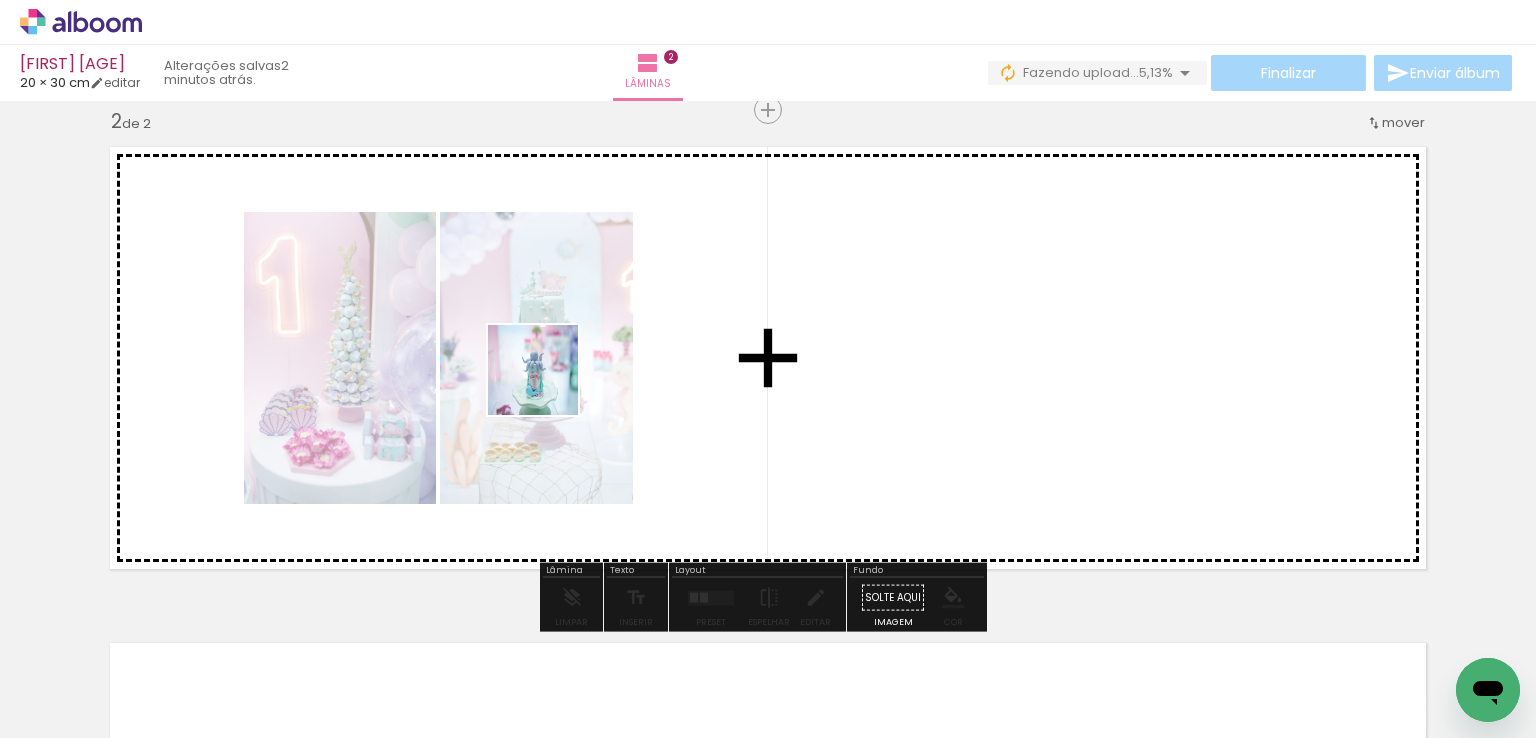 drag, startPoint x: 445, startPoint y: 693, endPoint x: 548, endPoint y: 385, distance: 324.76608 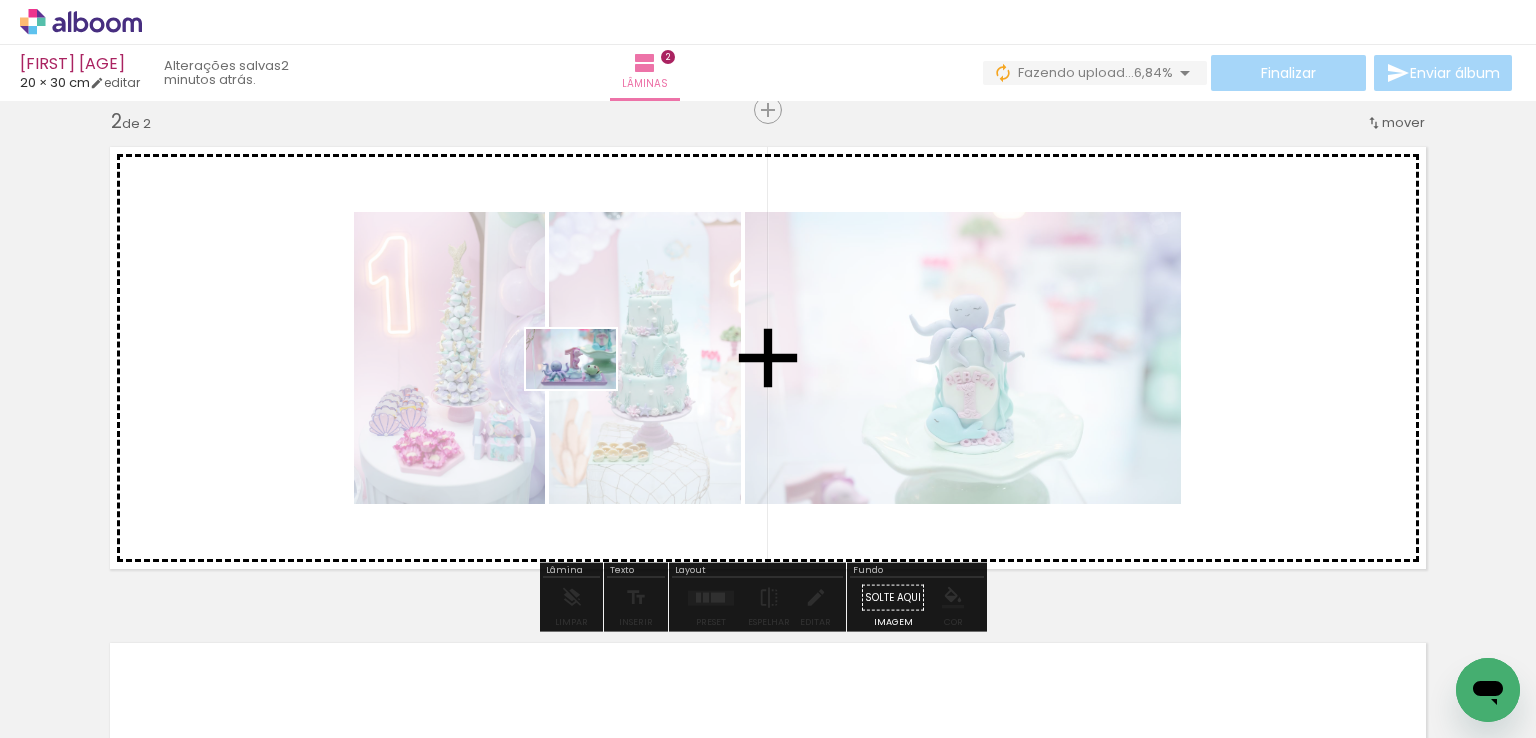 drag, startPoint x: 583, startPoint y: 654, endPoint x: 586, endPoint y: 389, distance: 265.01697 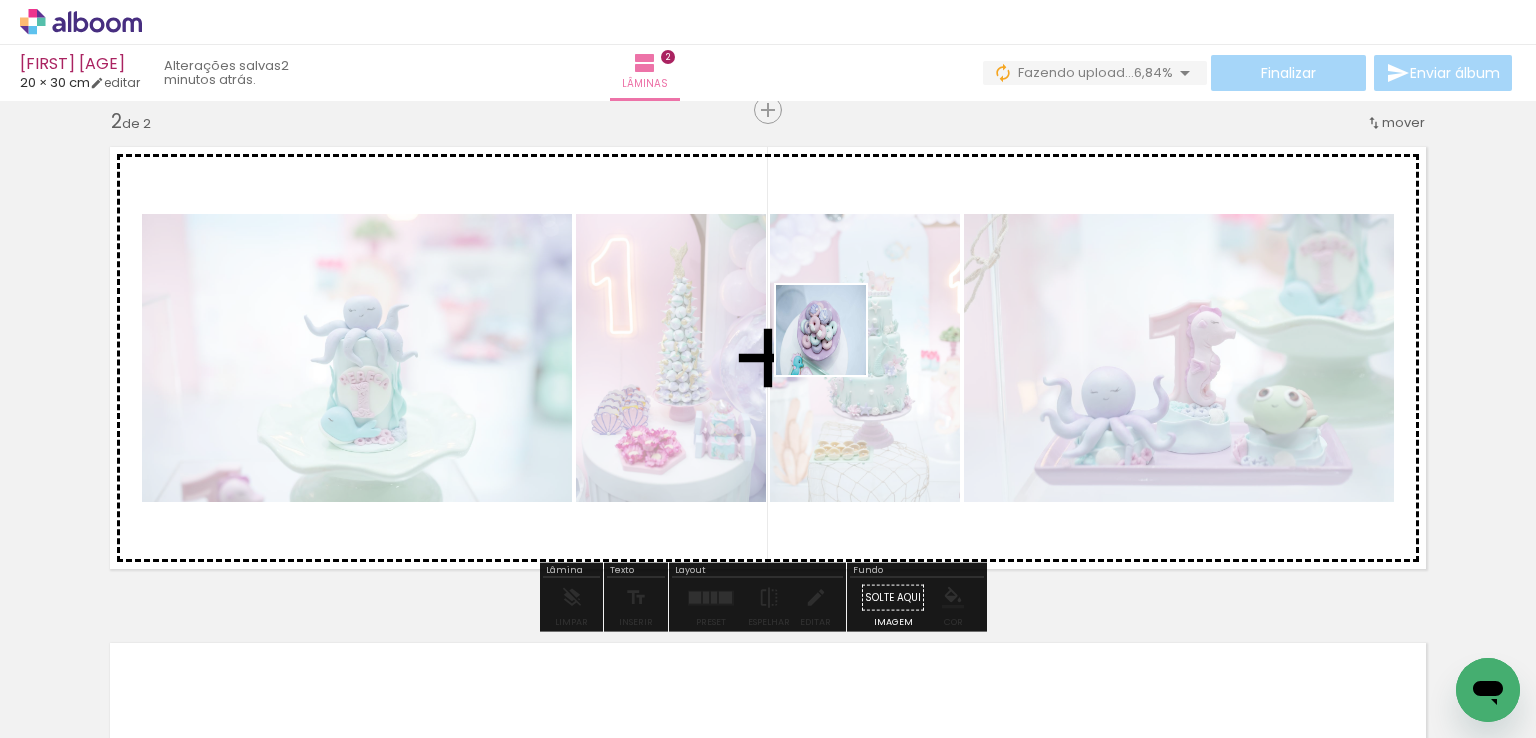drag, startPoint x: 906, startPoint y: 683, endPoint x: 835, endPoint y: 343, distance: 347.33414 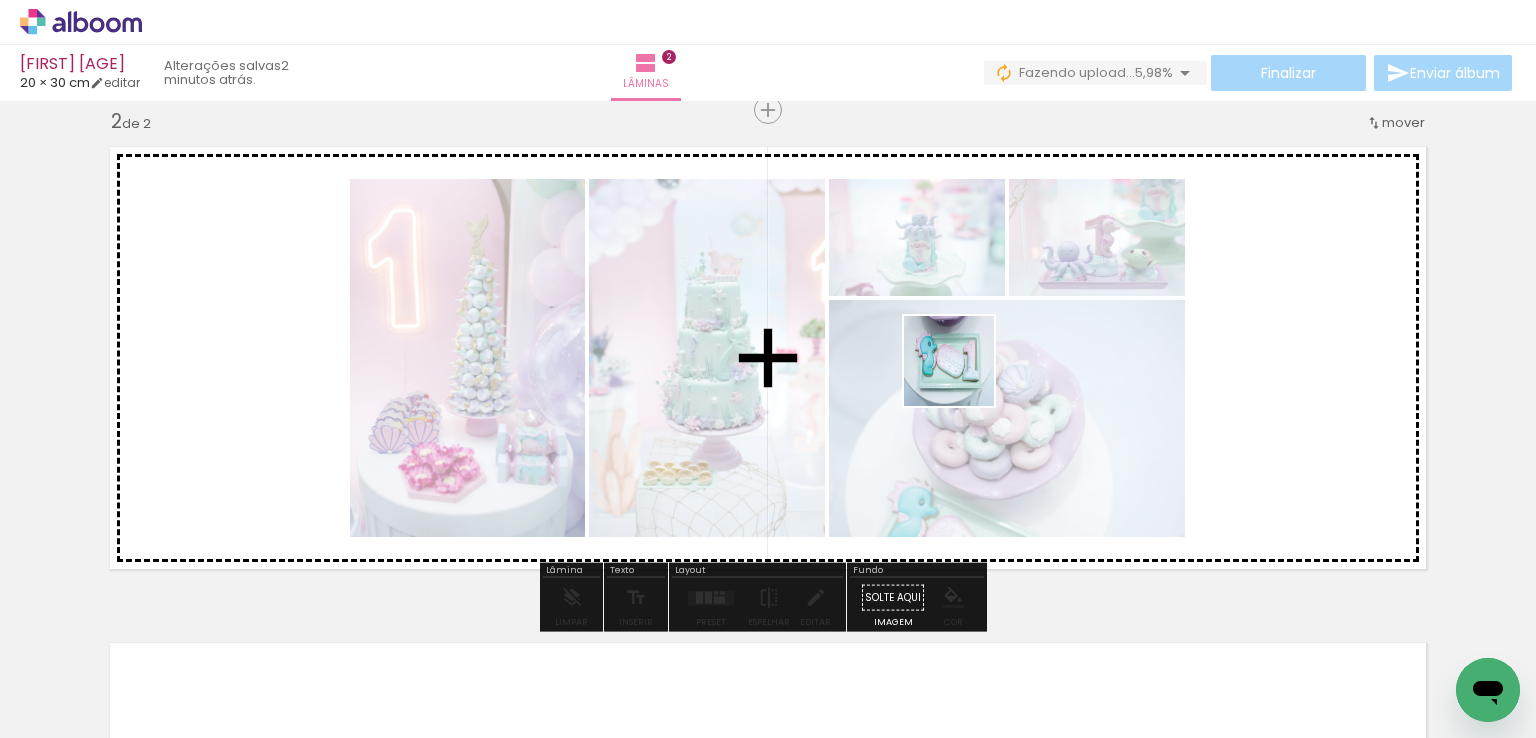 drag, startPoint x: 1019, startPoint y: 673, endPoint x: 964, endPoint y: 376, distance: 302.04965 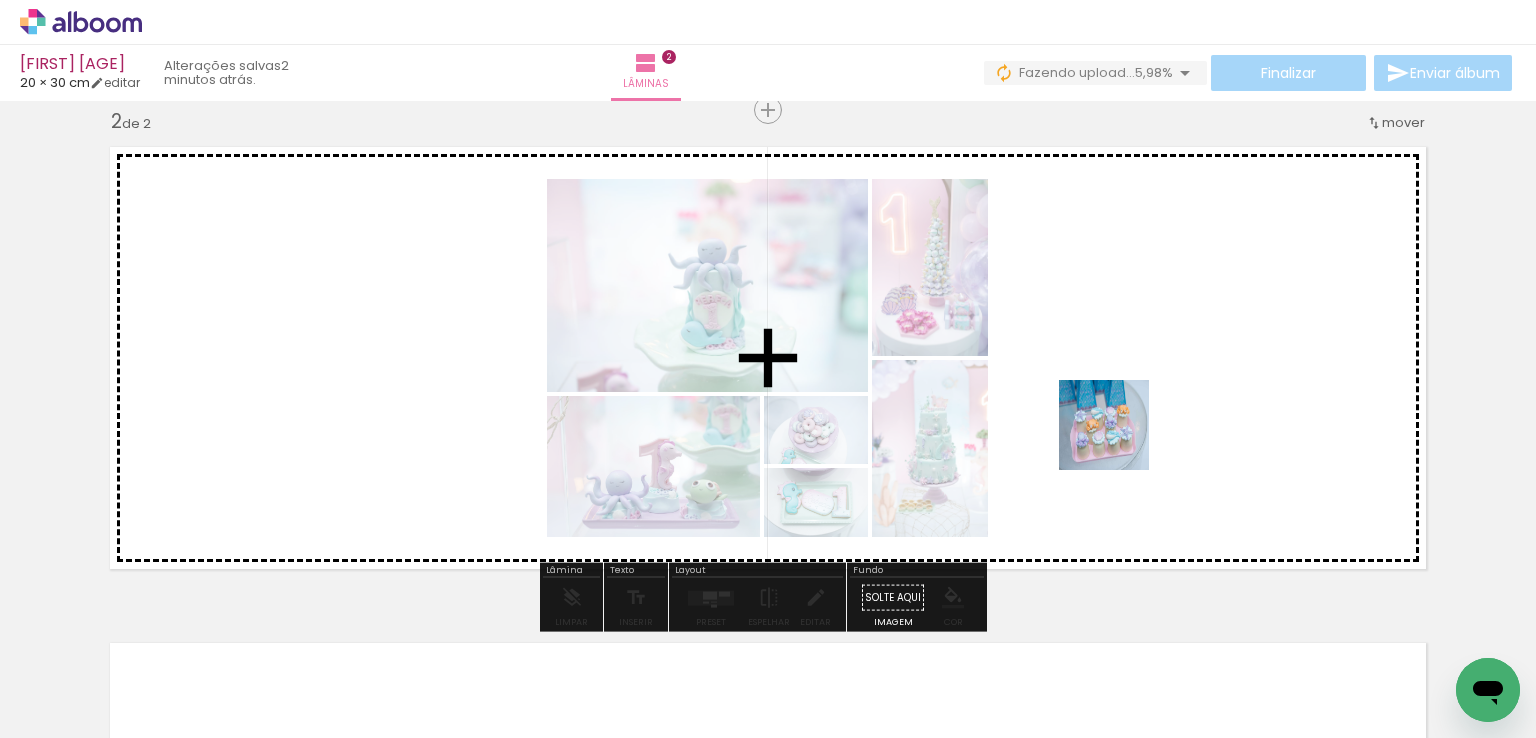 drag, startPoint x: 1140, startPoint y: 697, endPoint x: 1118, endPoint y: 433, distance: 264.91507 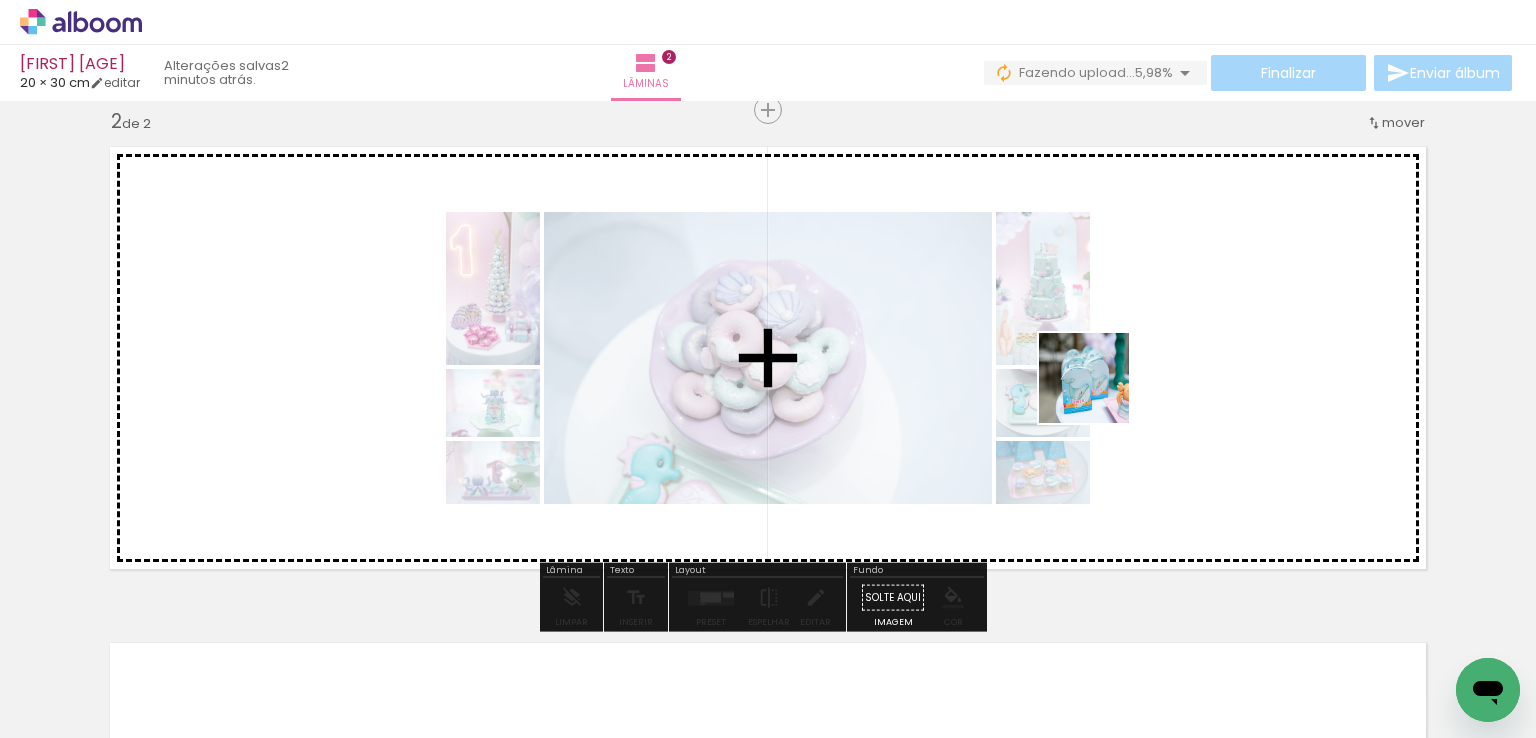 drag, startPoint x: 1214, startPoint y: 672, endPoint x: 1095, endPoint y: 378, distance: 317.1703 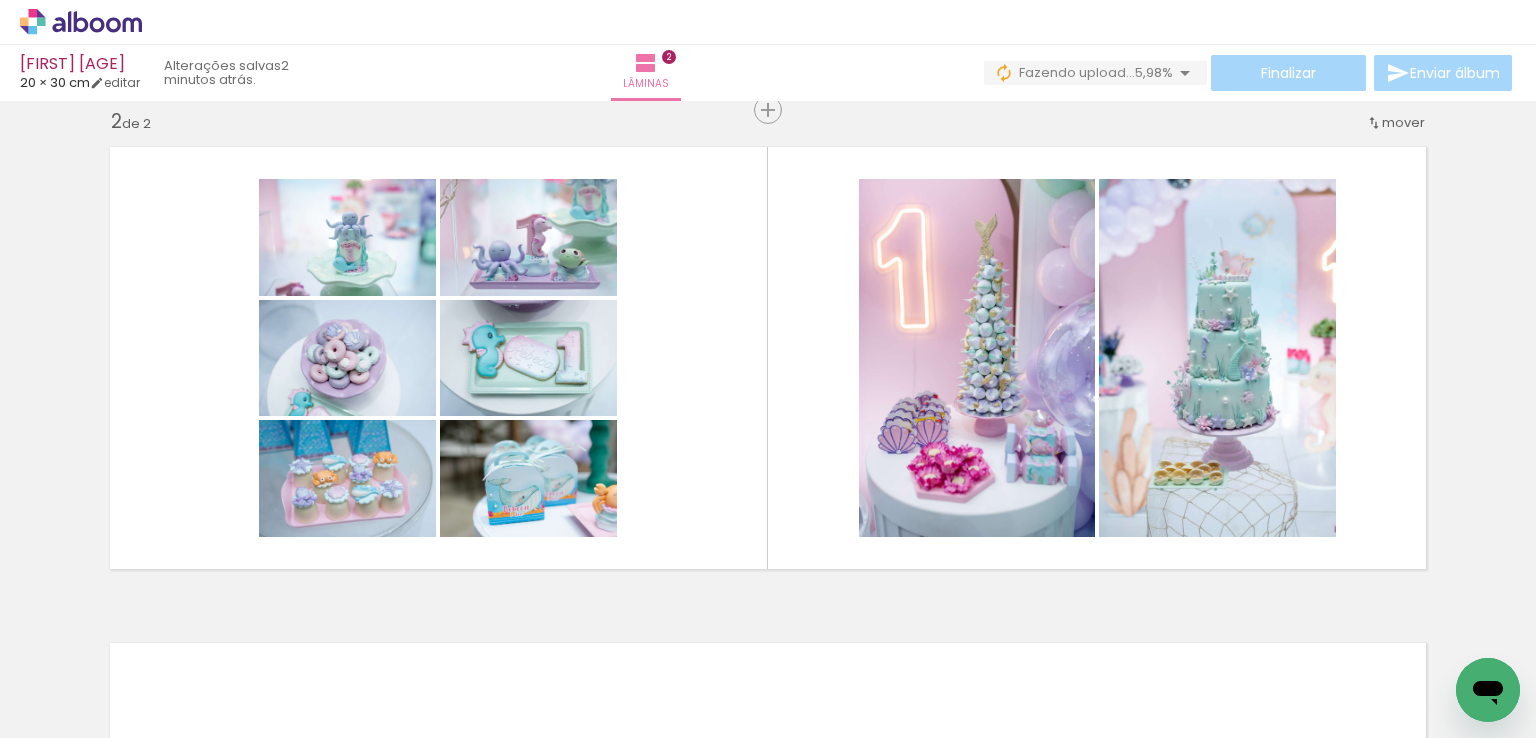 scroll, scrollTop: 0, scrollLeft: 1667, axis: horizontal 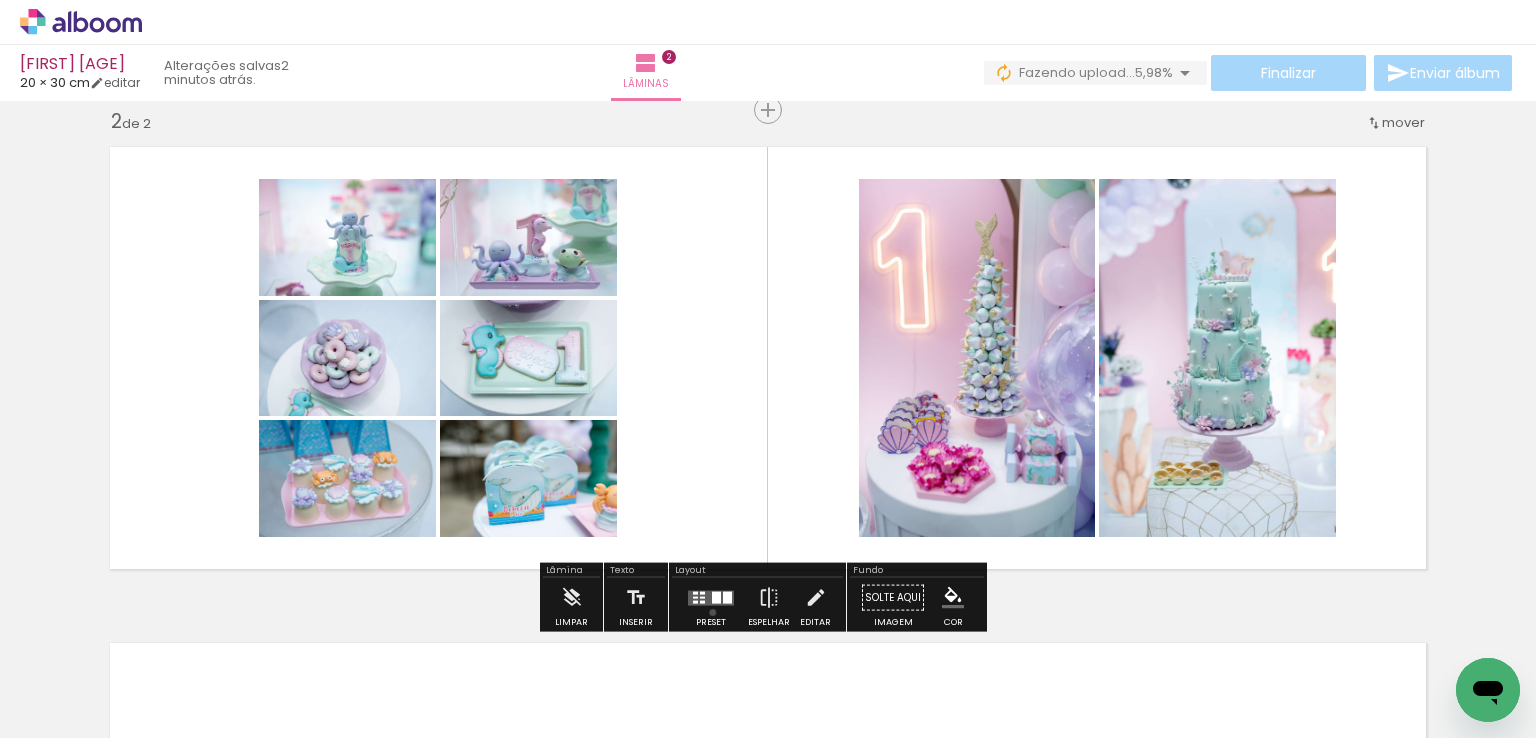 click at bounding box center (711, 598) 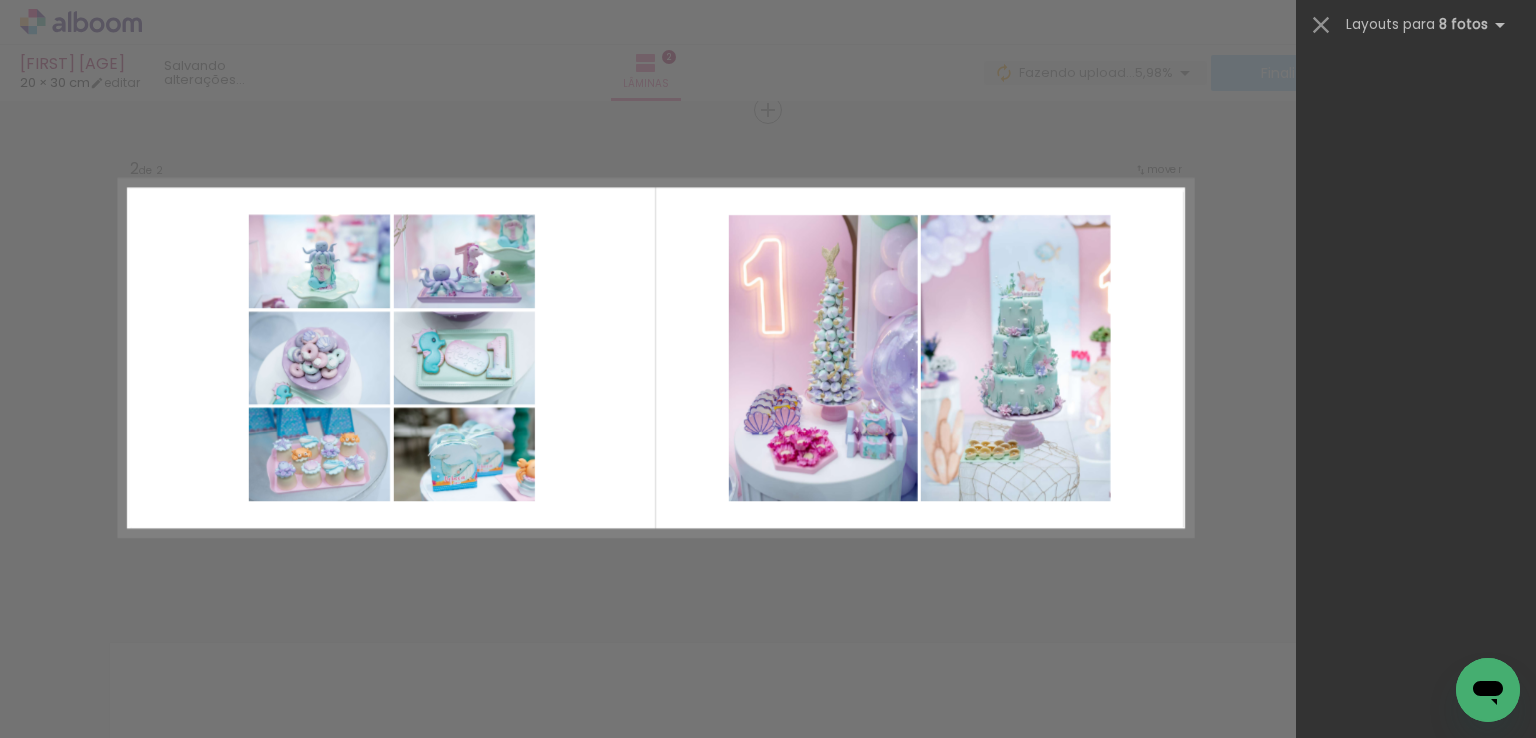 scroll, scrollTop: 0, scrollLeft: 0, axis: both 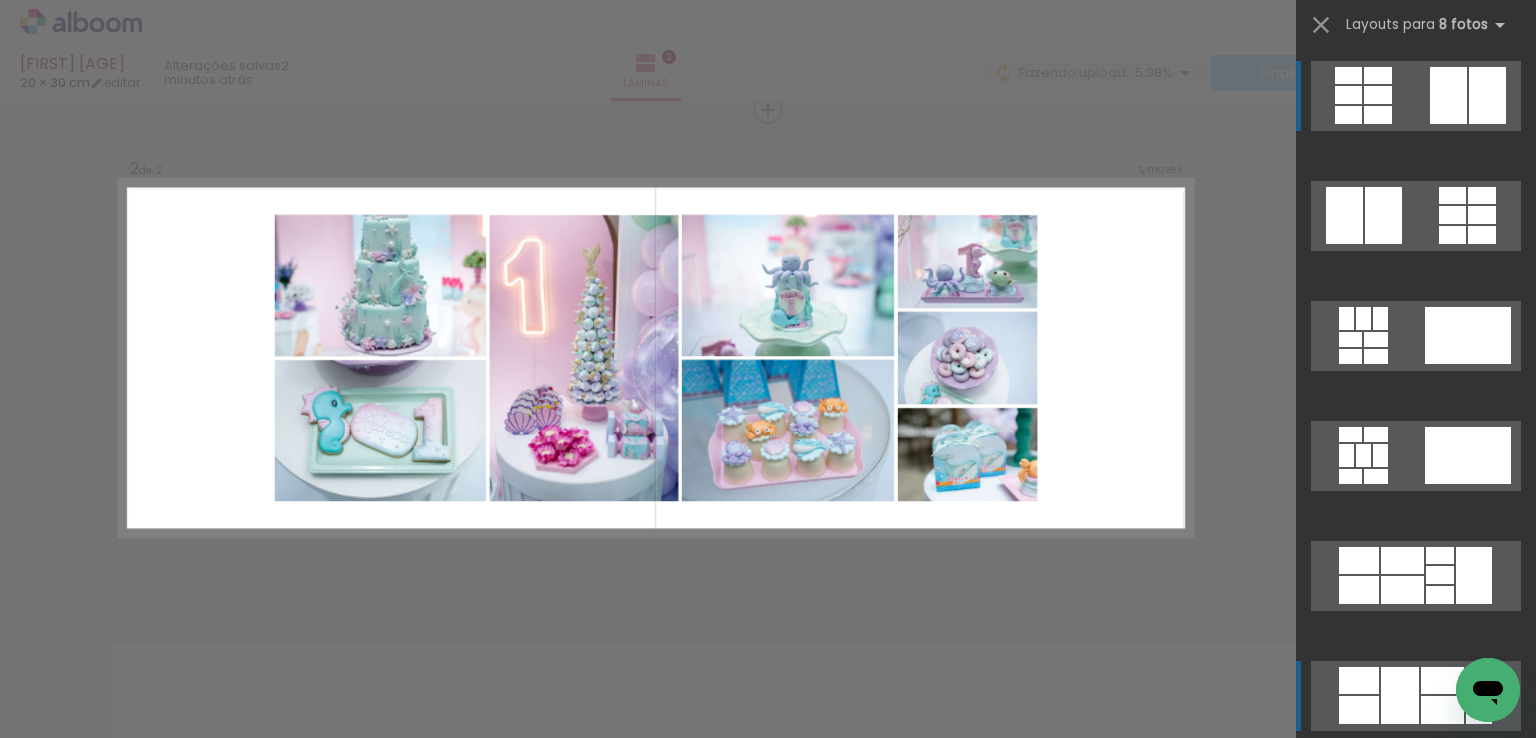 click at bounding box center [1400, 695] 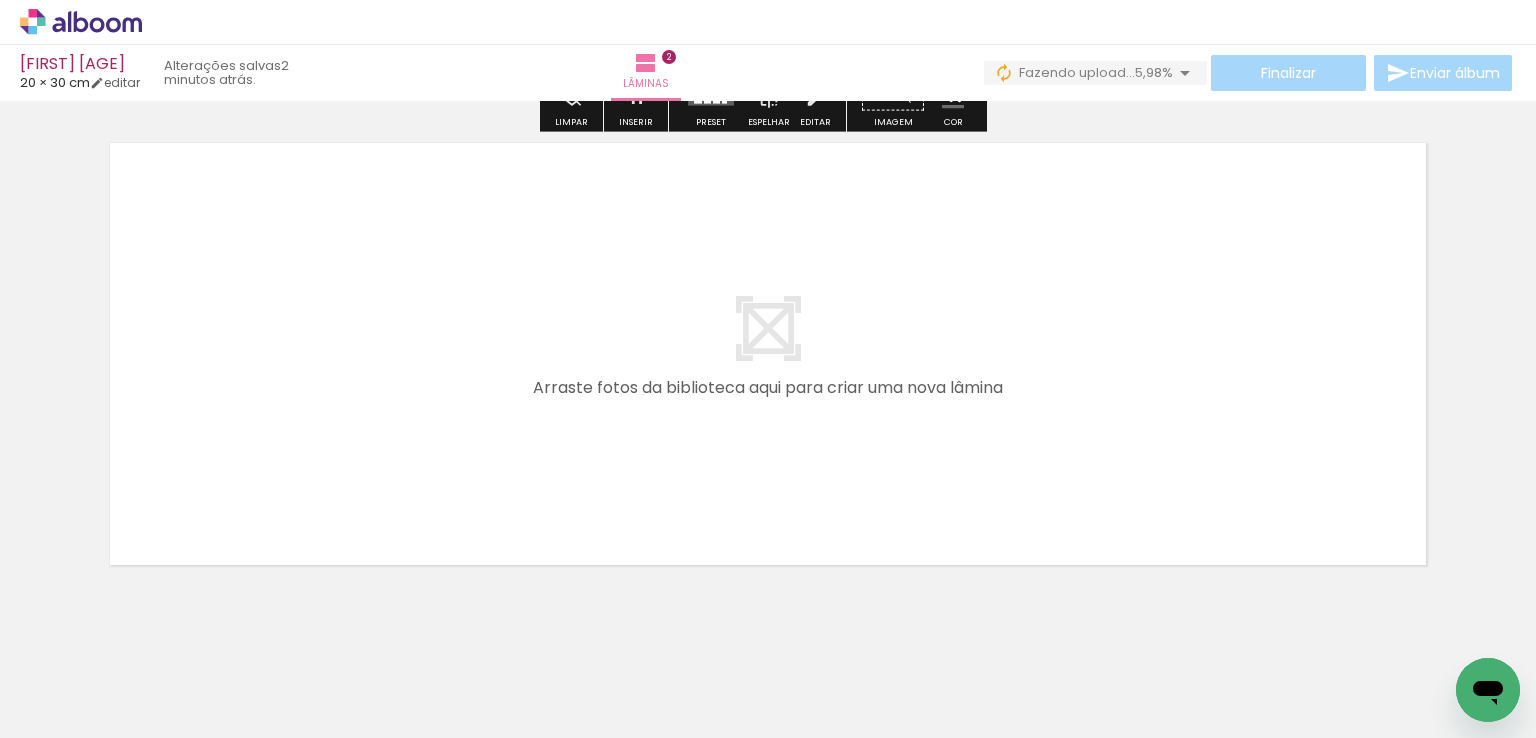 scroll, scrollTop: 1025, scrollLeft: 0, axis: vertical 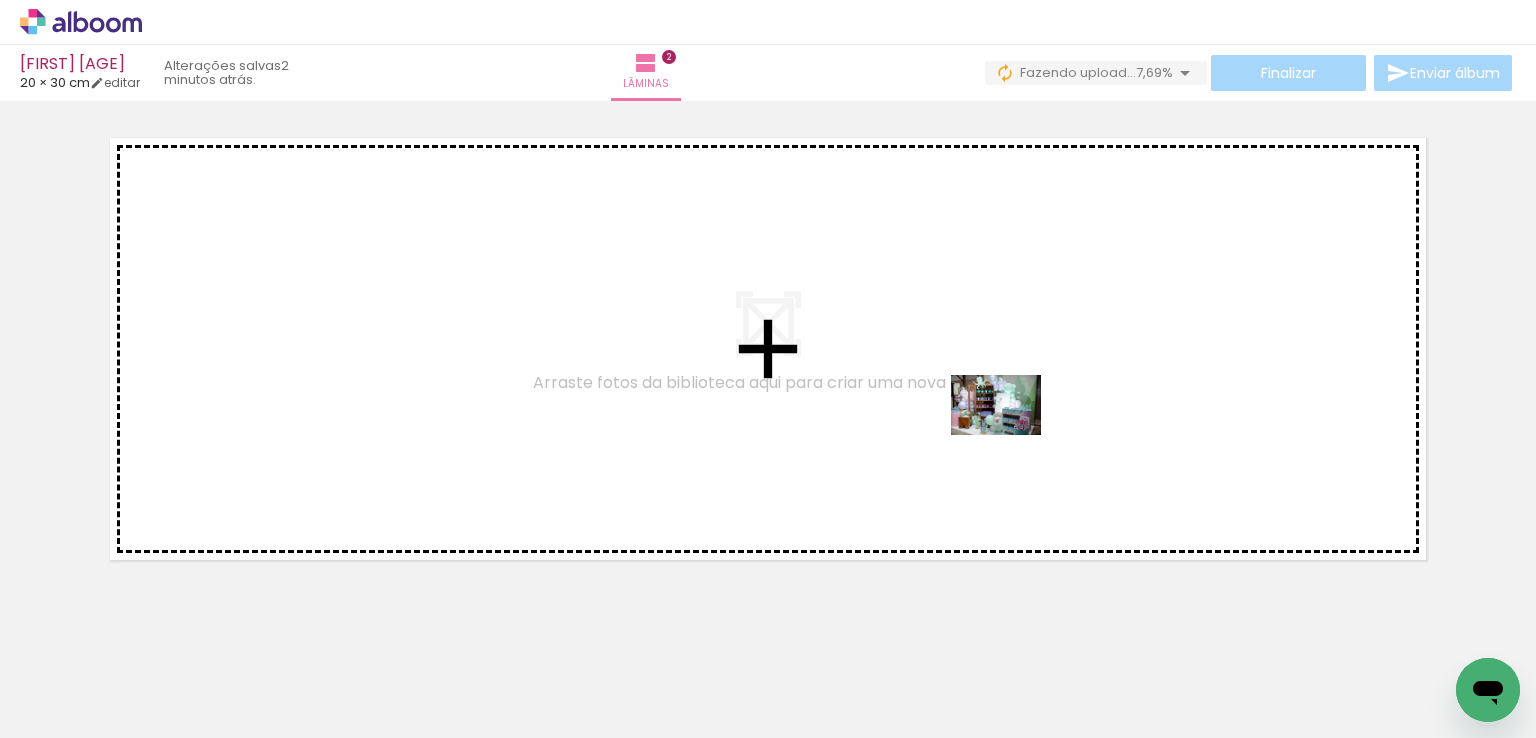 drag, startPoint x: 1225, startPoint y: 668, endPoint x: 1011, endPoint y: 435, distance: 316.36212 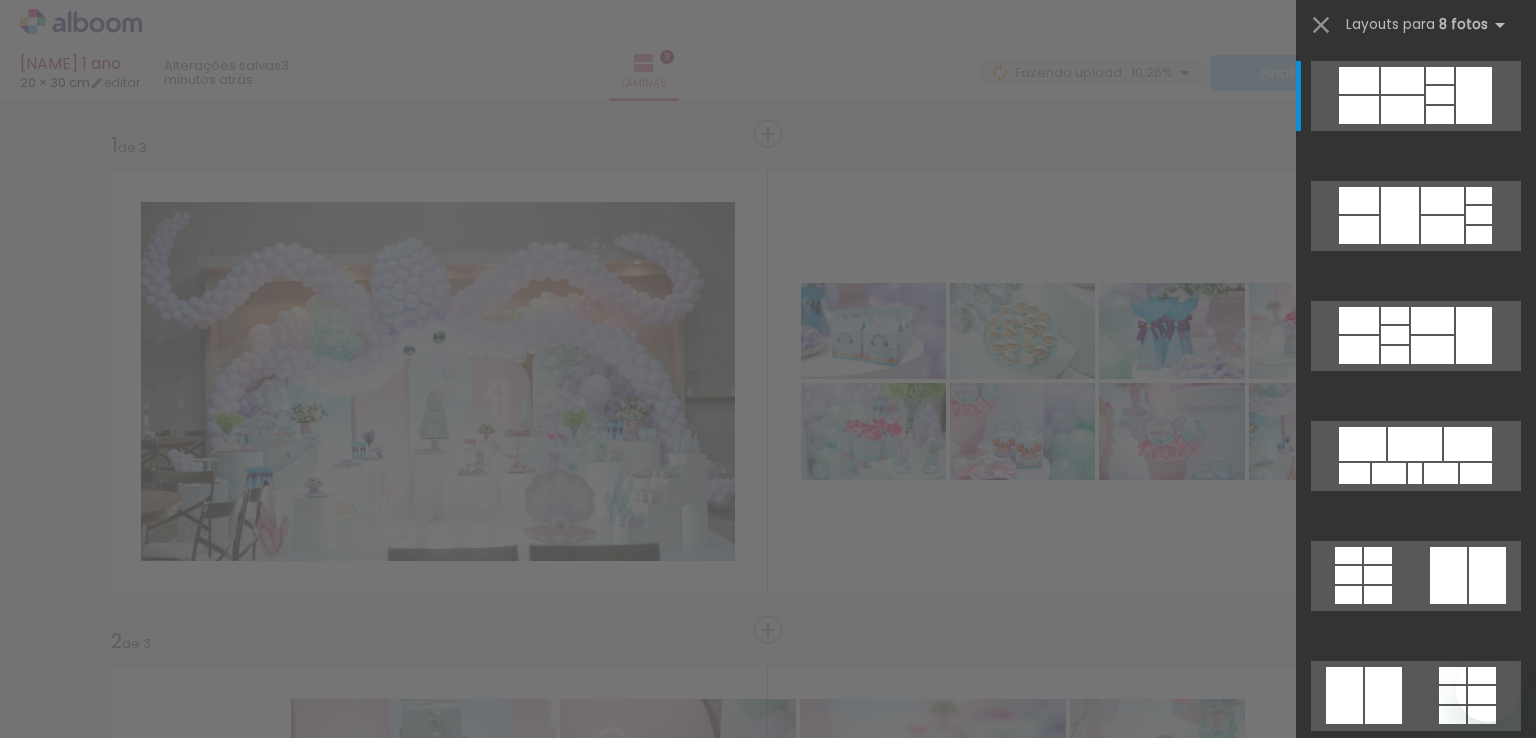 scroll, scrollTop: 0, scrollLeft: 0, axis: both 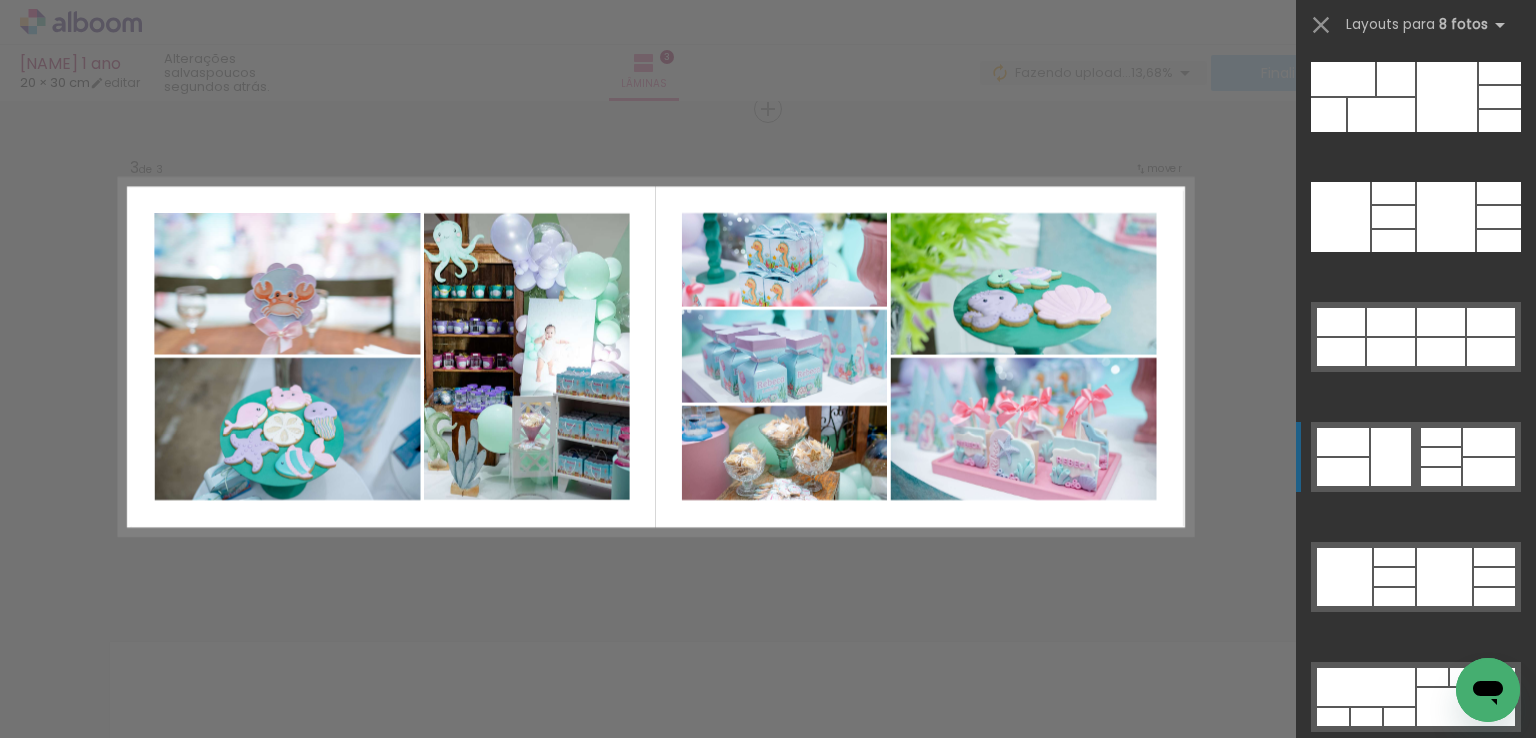 click at bounding box center [1400, 817] 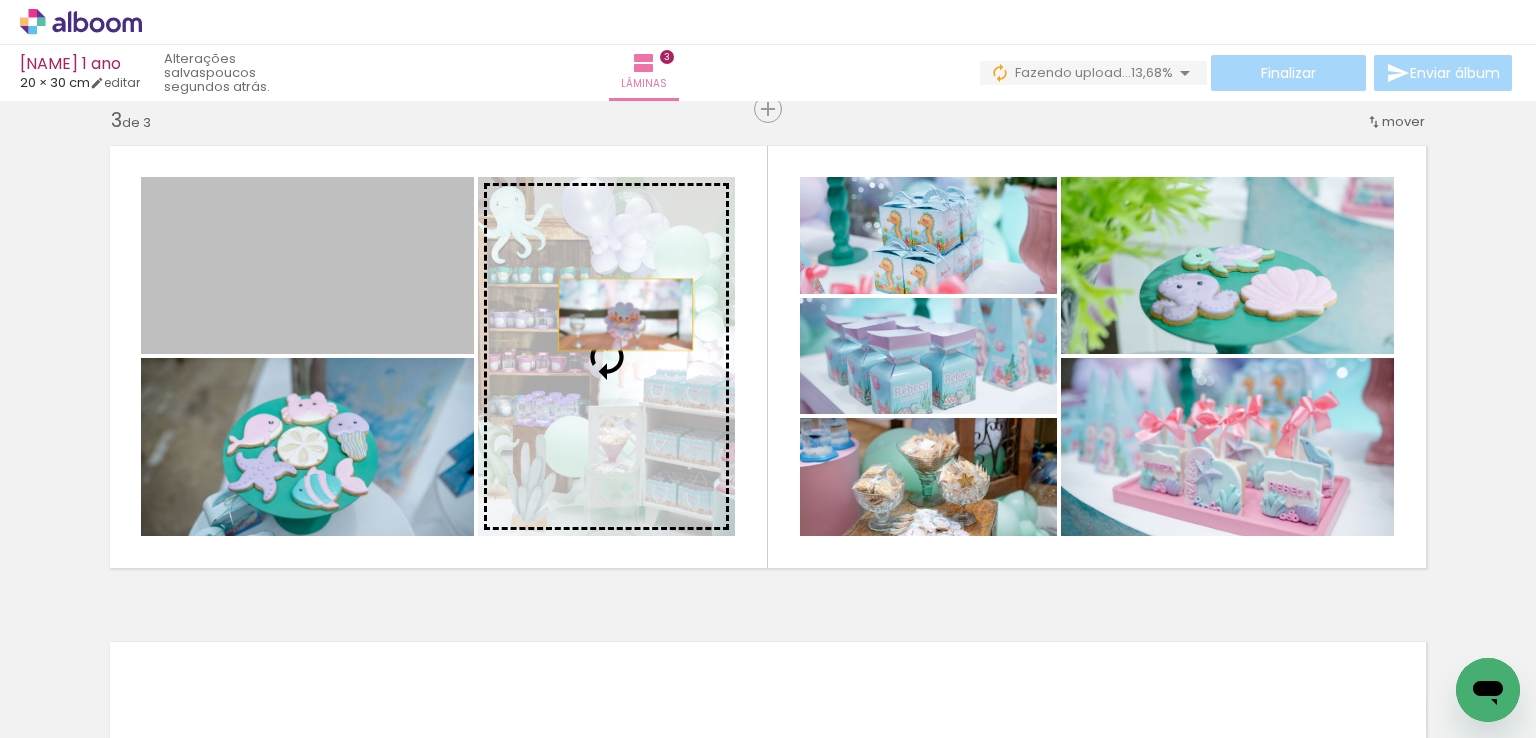 drag, startPoint x: 332, startPoint y: 296, endPoint x: 620, endPoint y: 315, distance: 288.62607 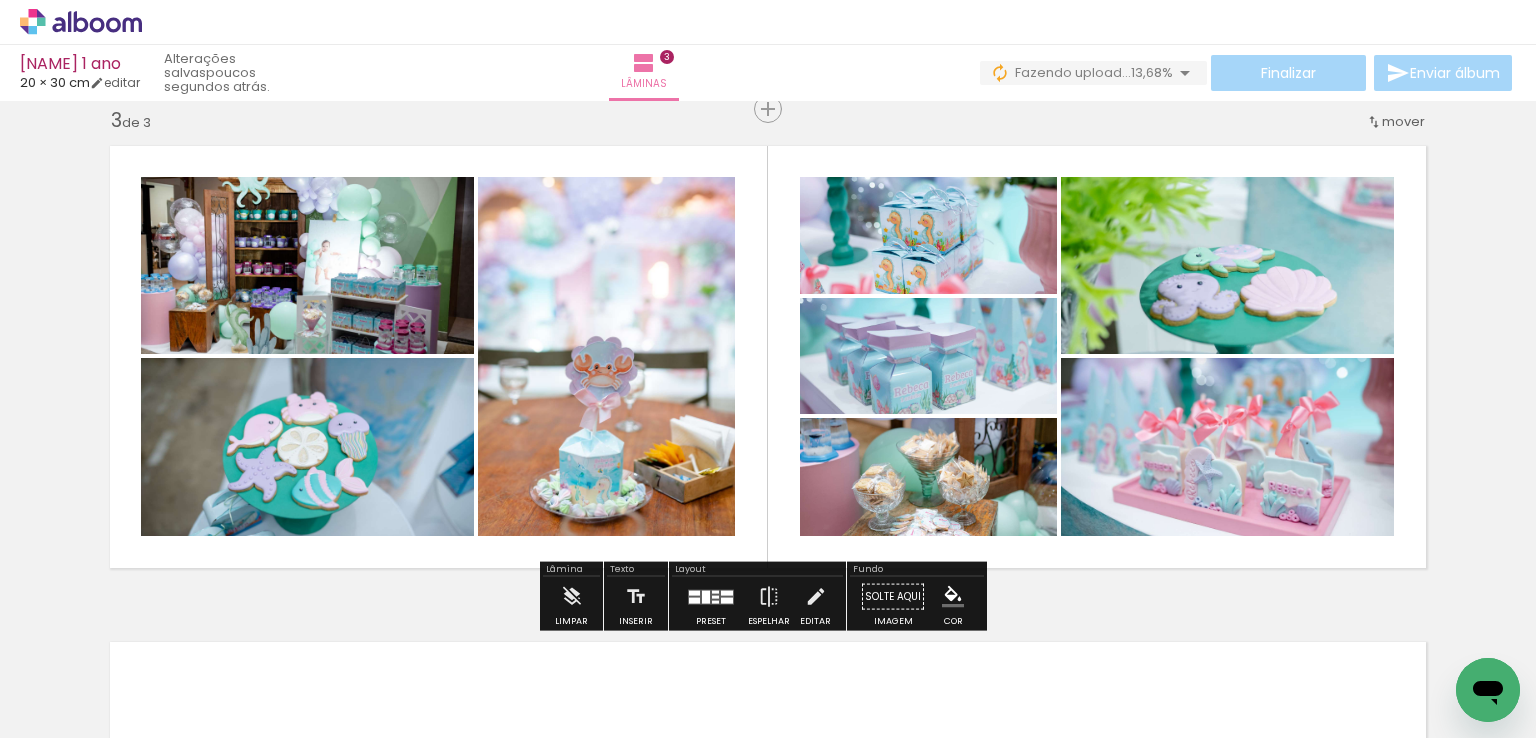 click on "Inserir lâmina 1  de 3  Inserir lâmina 2  de 3  Inserir lâmina 3  de 3" at bounding box center [768, 83] 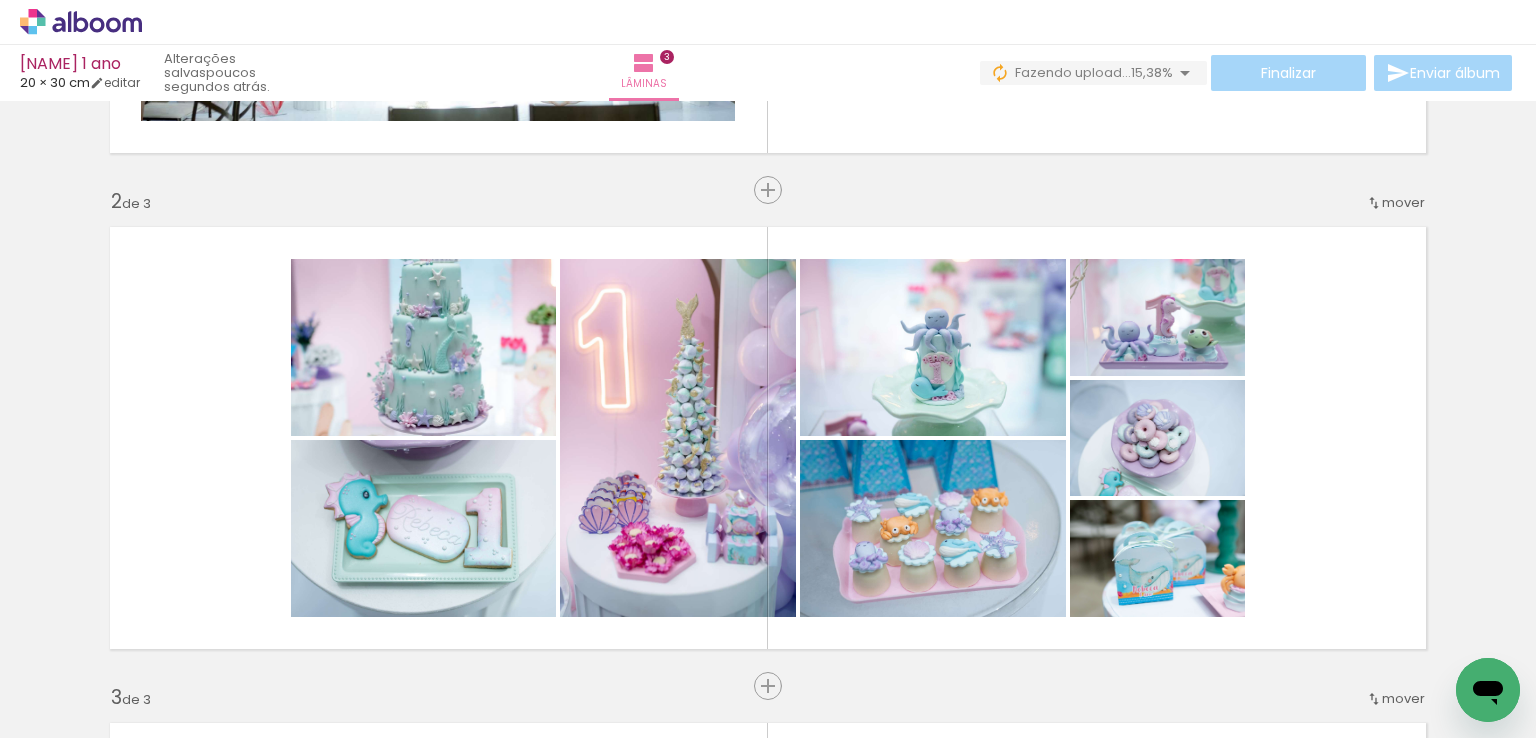 scroll, scrollTop: 384, scrollLeft: 0, axis: vertical 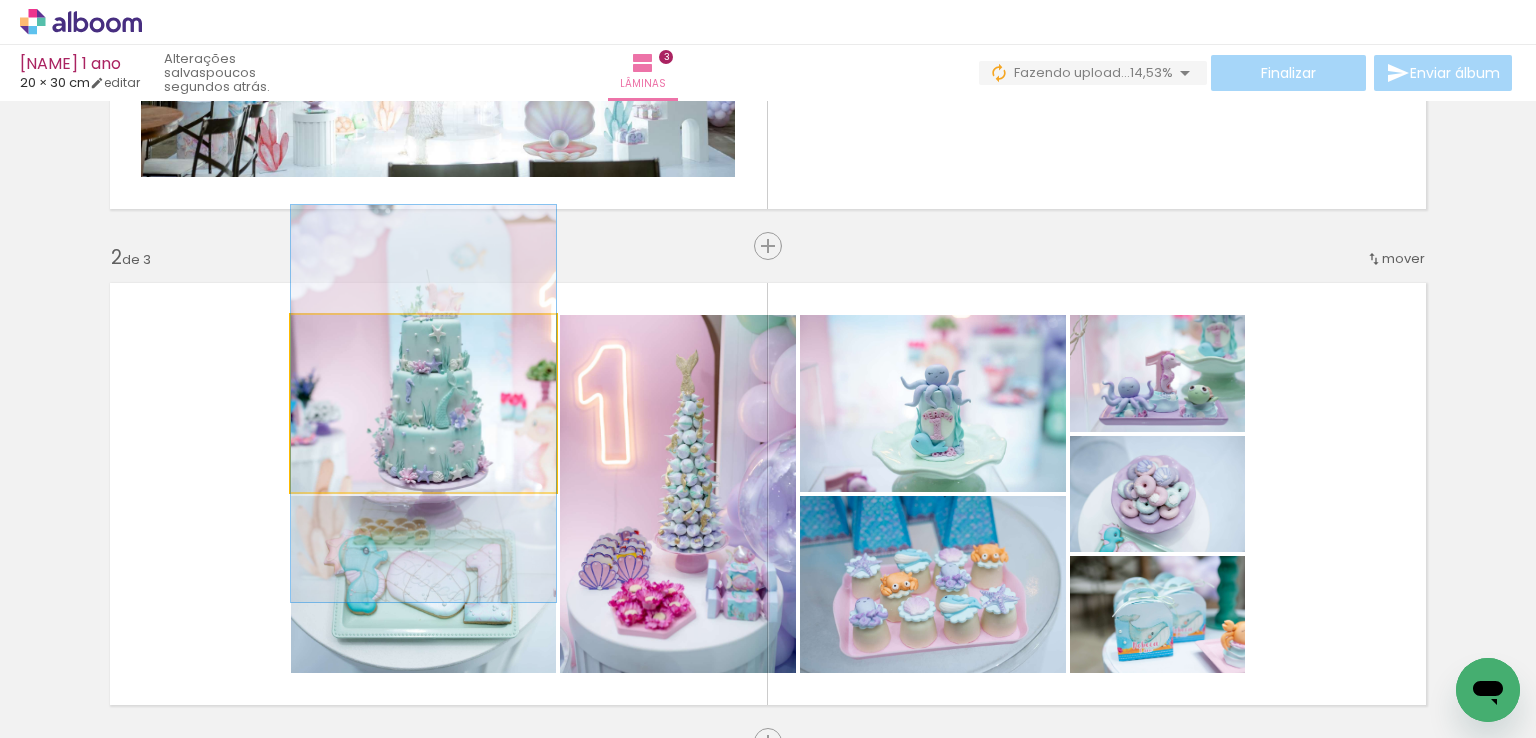 click 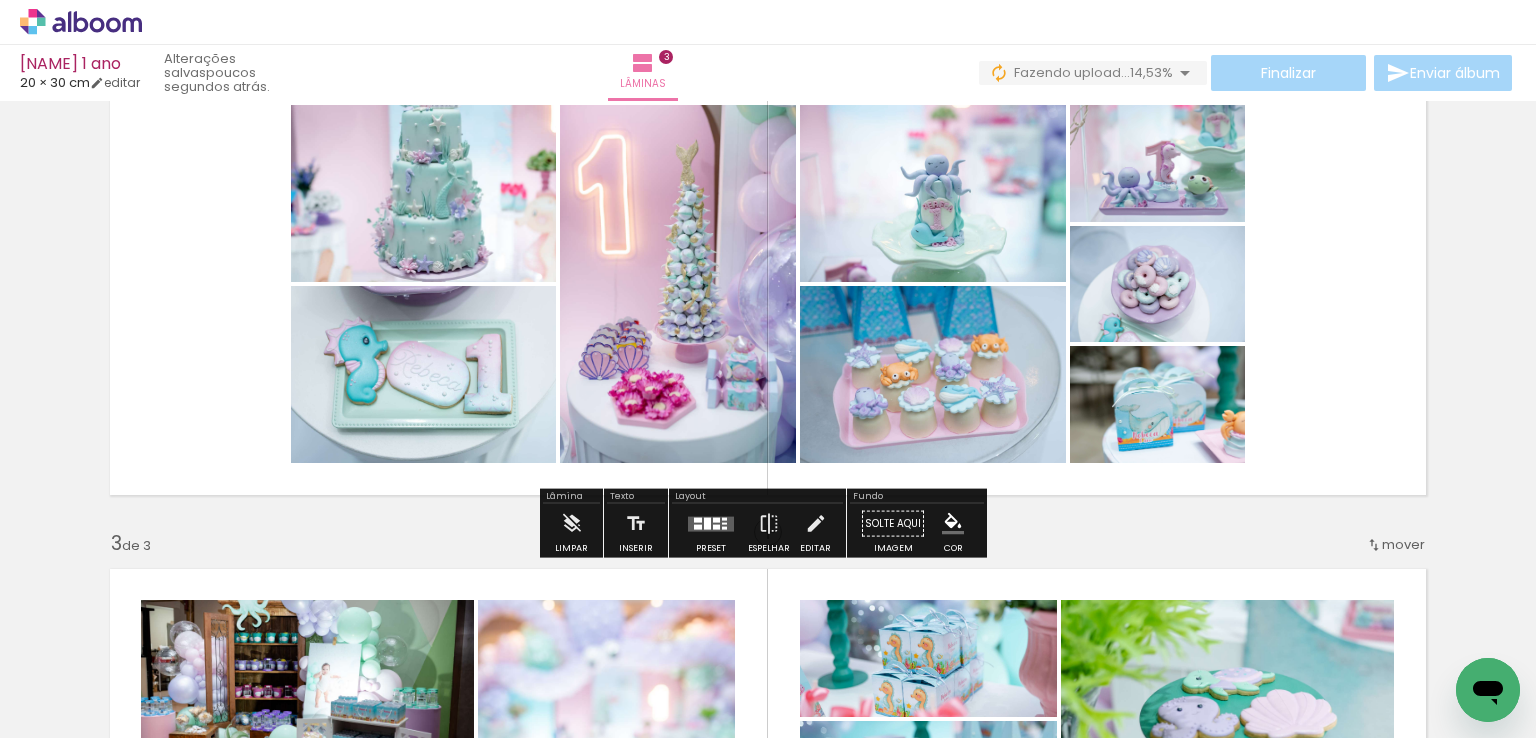 scroll, scrollTop: 595, scrollLeft: 0, axis: vertical 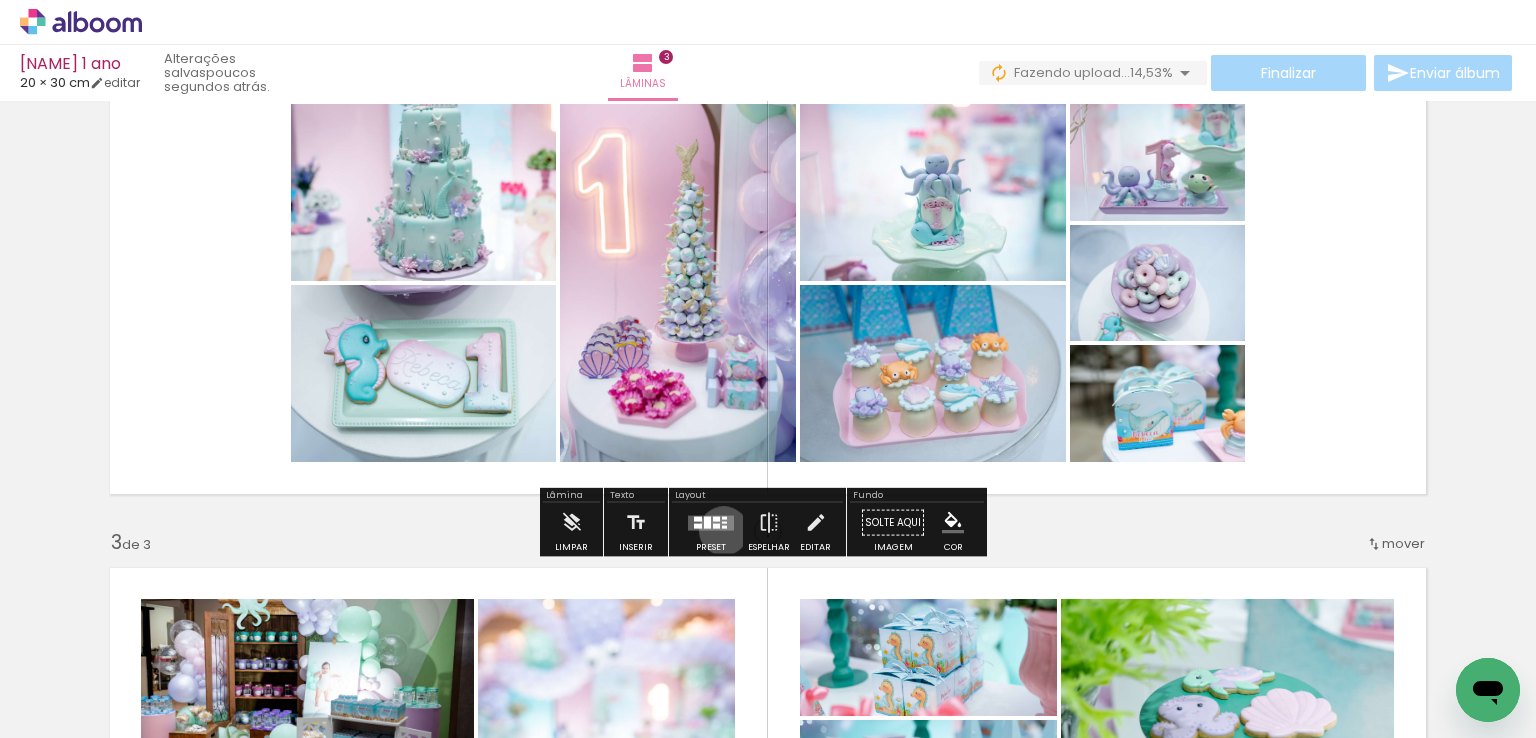 click at bounding box center (711, 523) 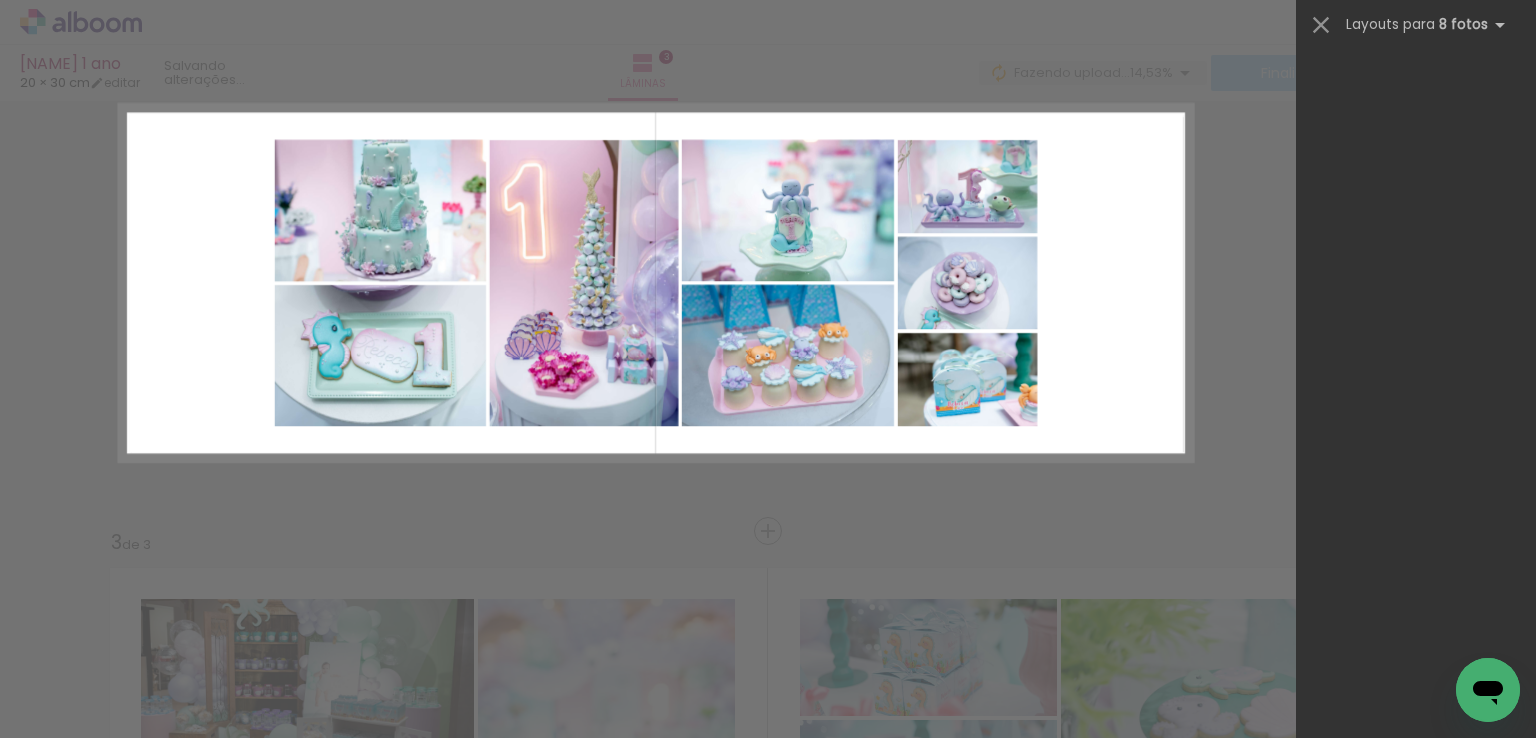scroll, scrollTop: 600, scrollLeft: 0, axis: vertical 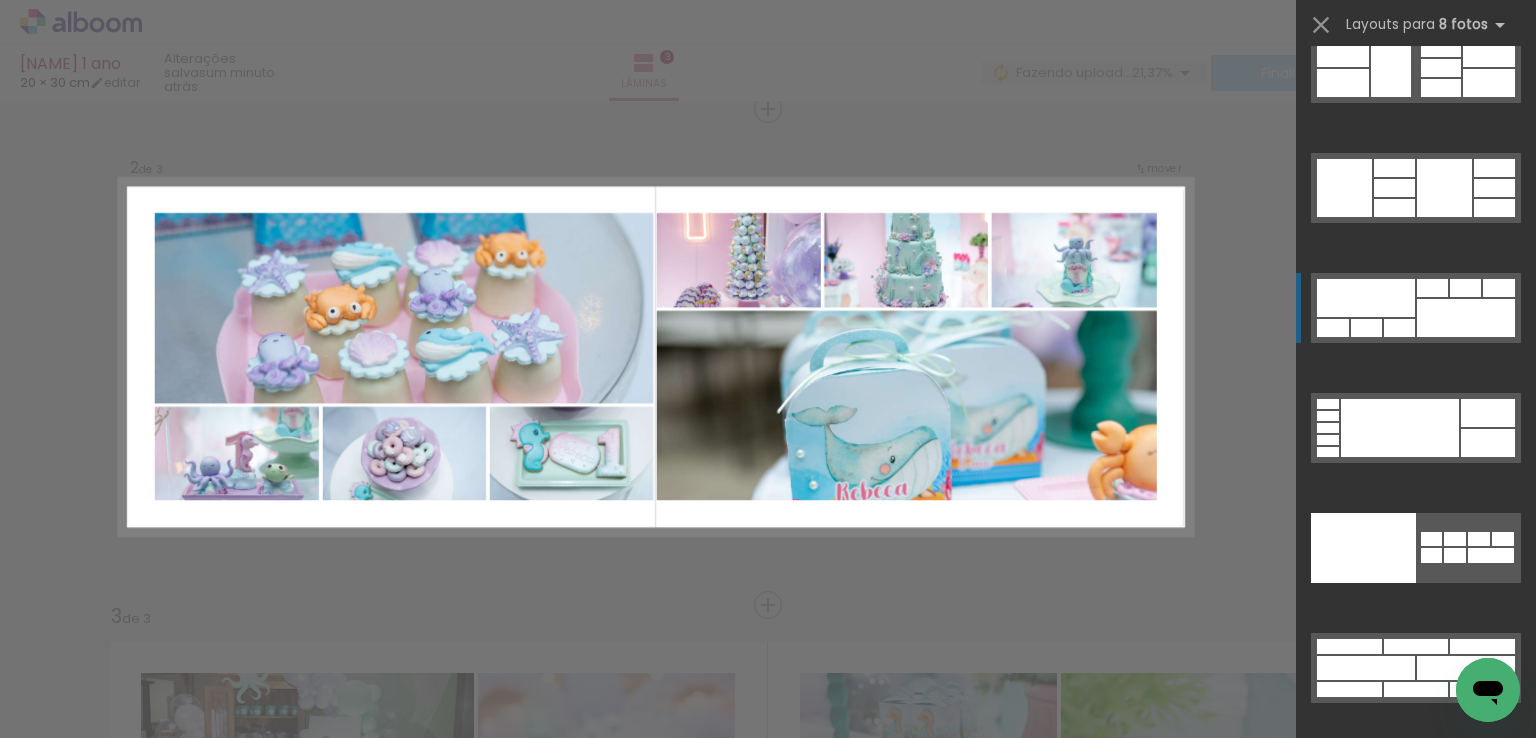 click at bounding box center [1488, 413] 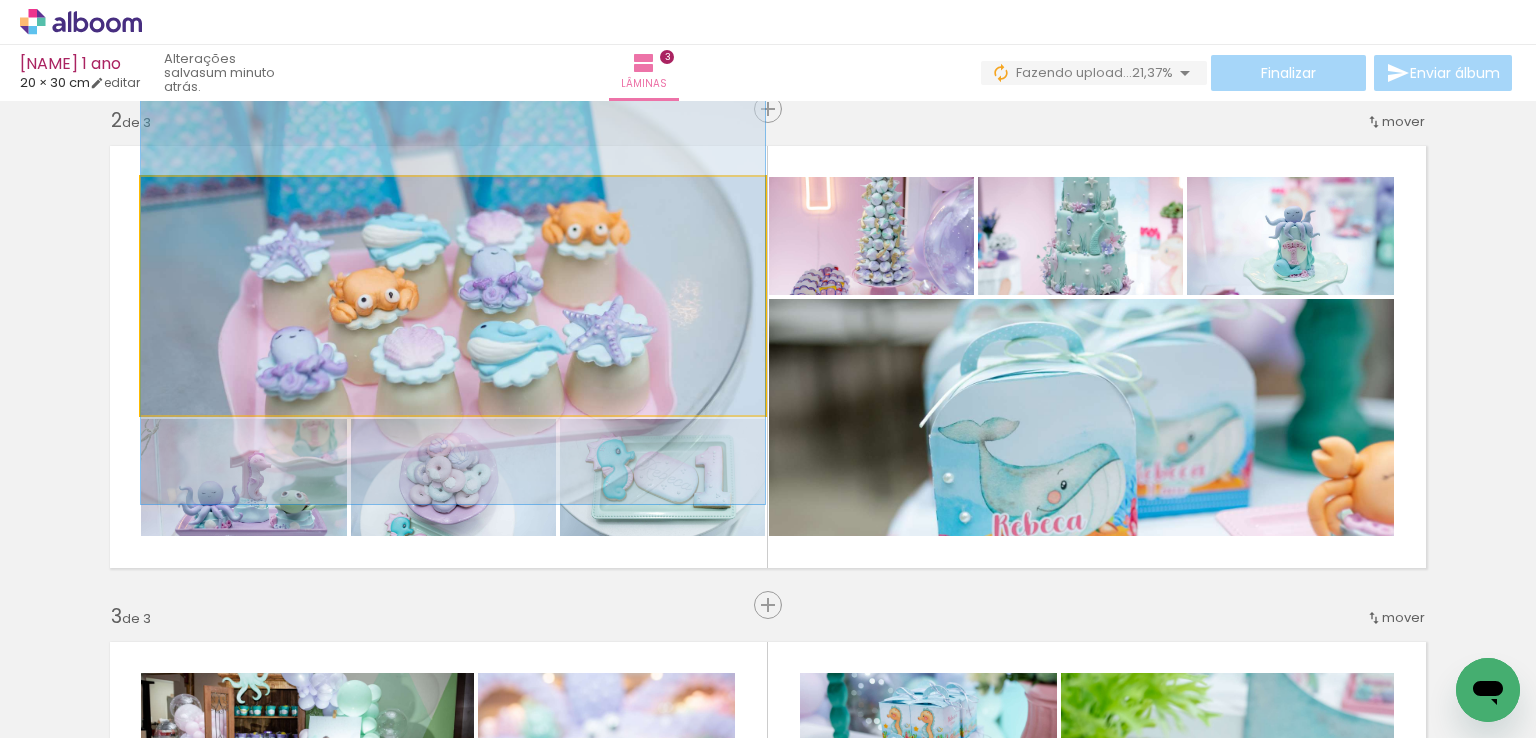 click 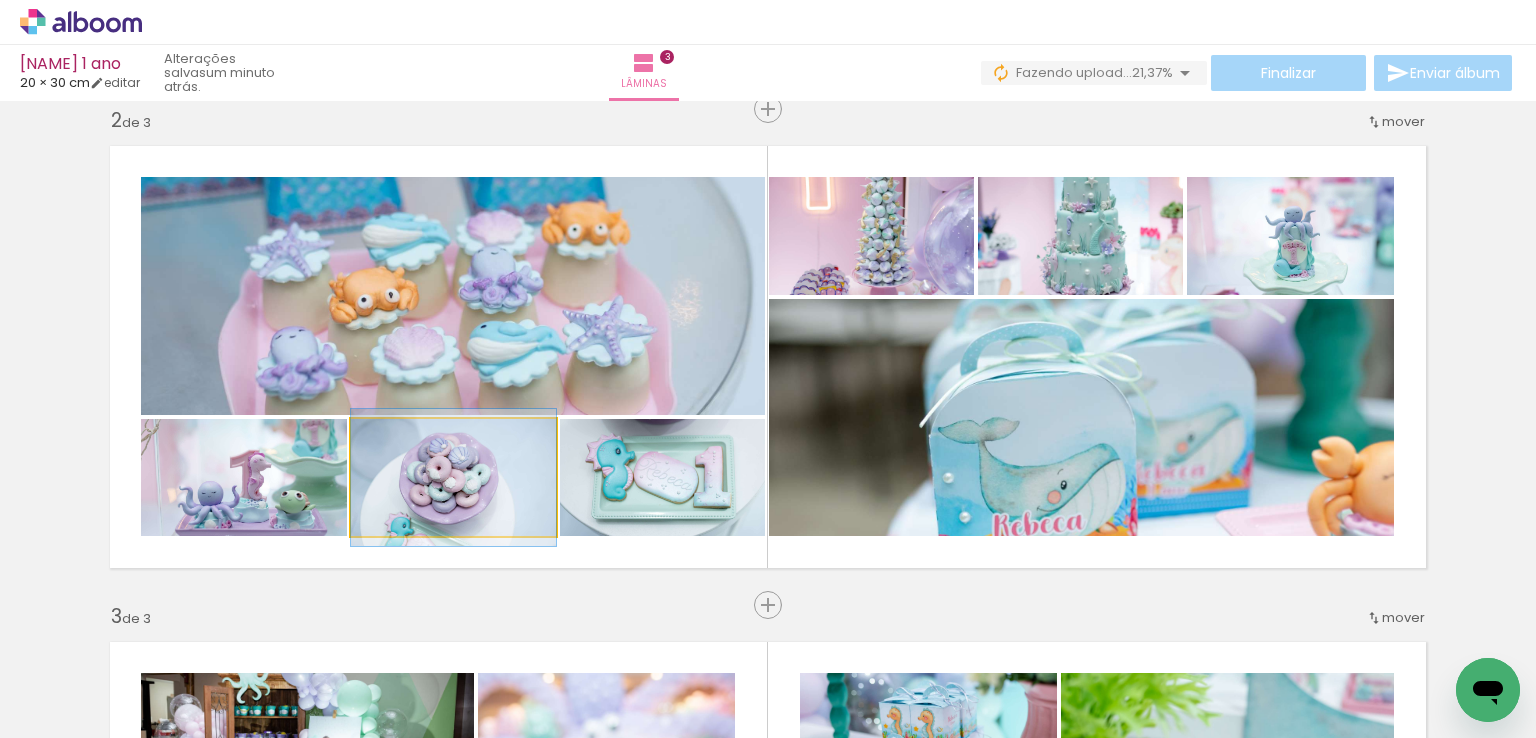 click 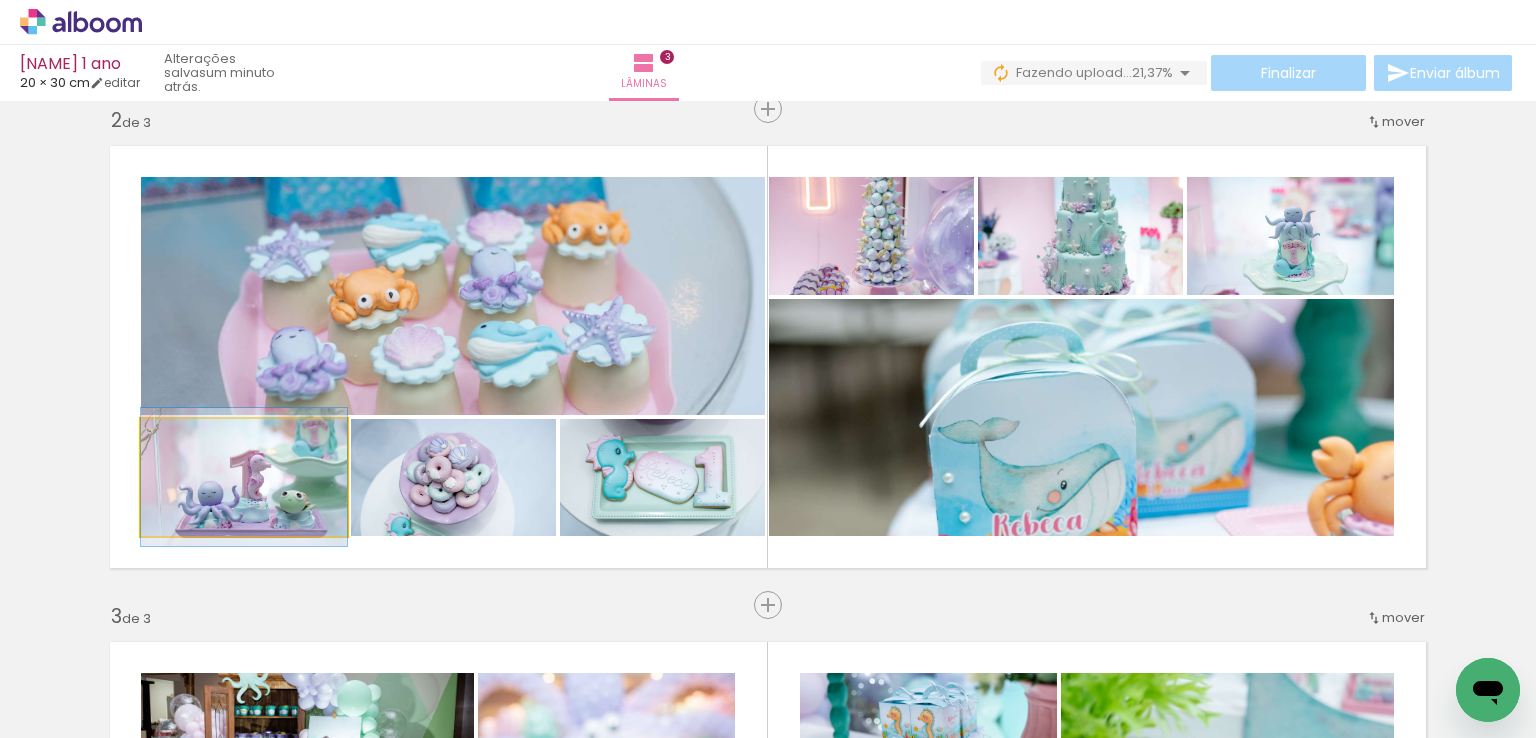 drag, startPoint x: 287, startPoint y: 493, endPoint x: 494, endPoint y: 482, distance: 207.29207 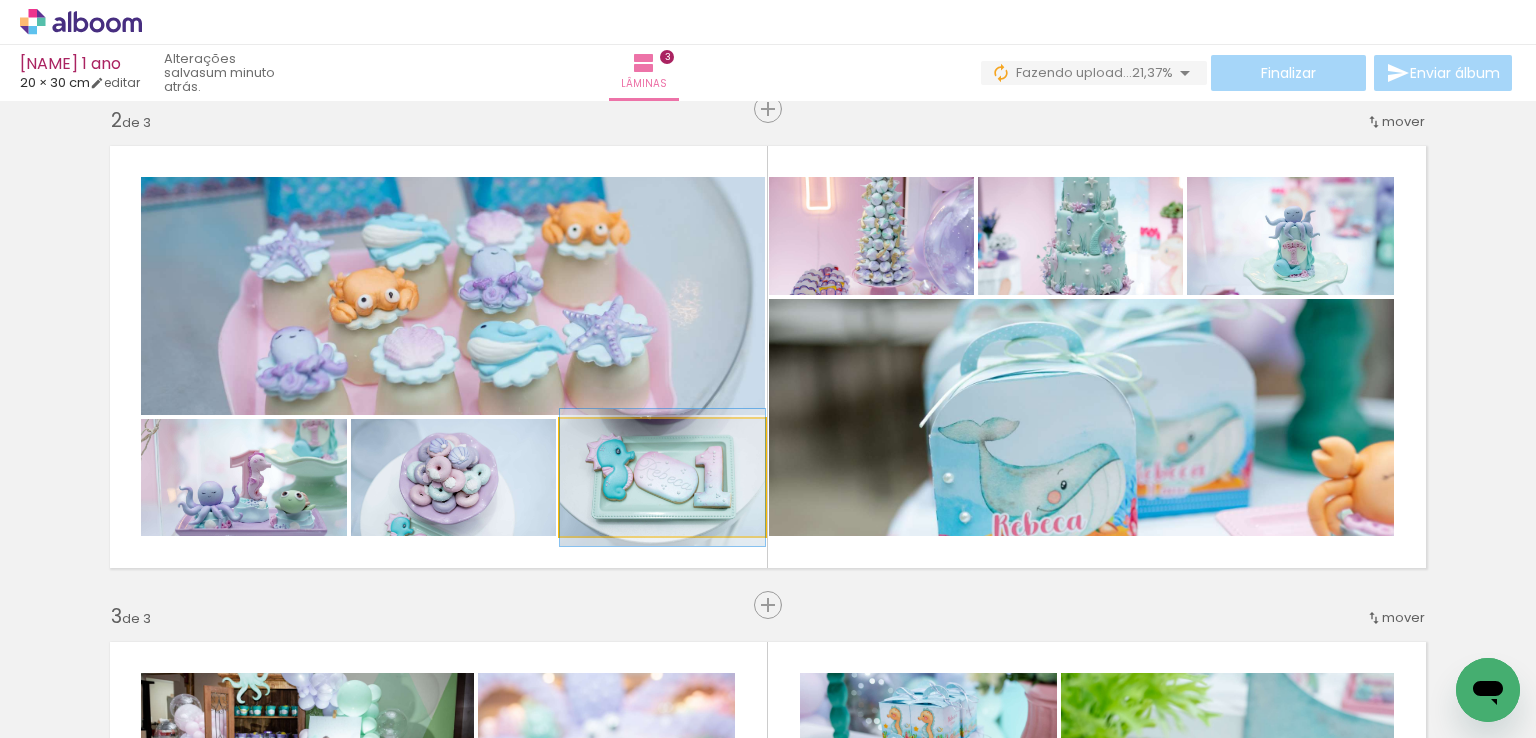 click 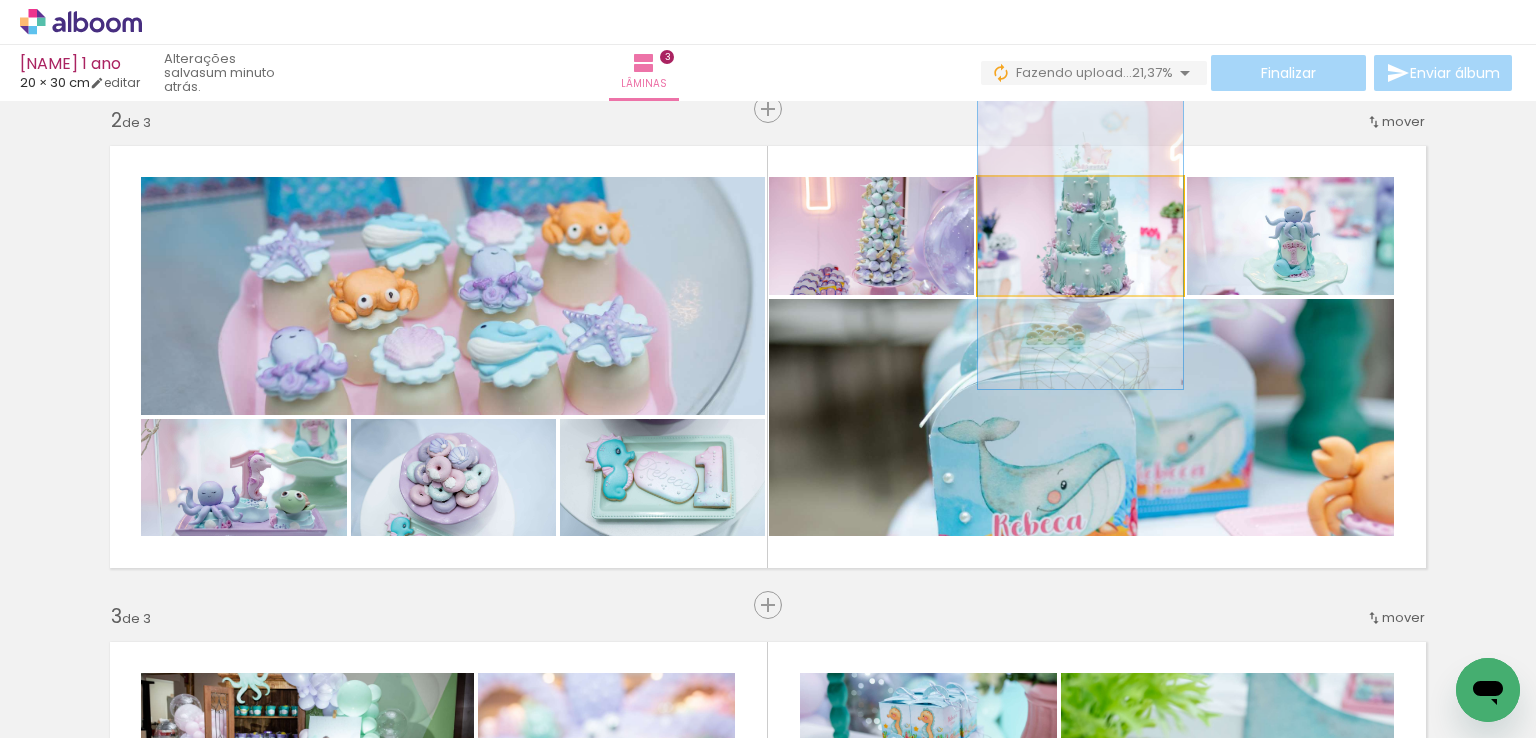 click 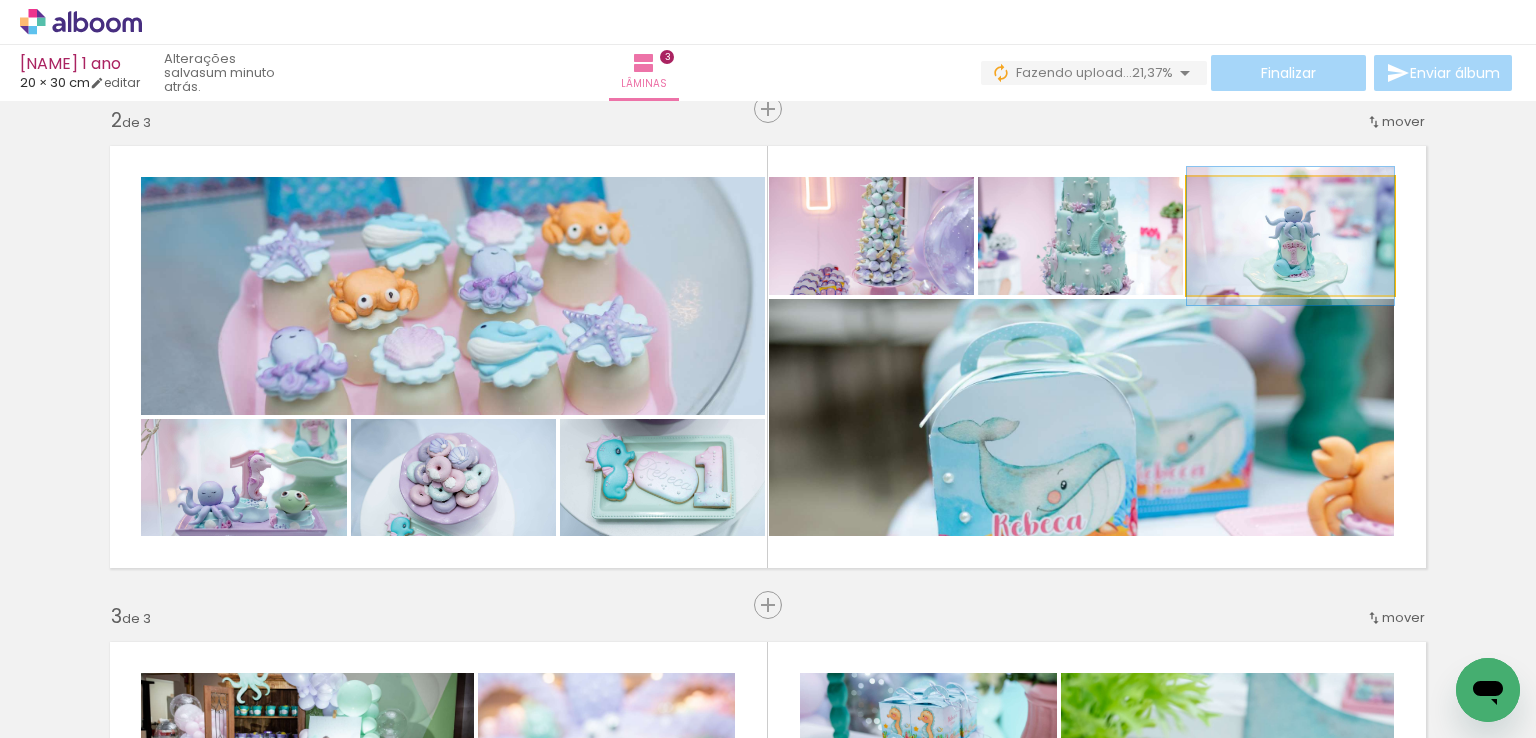 click 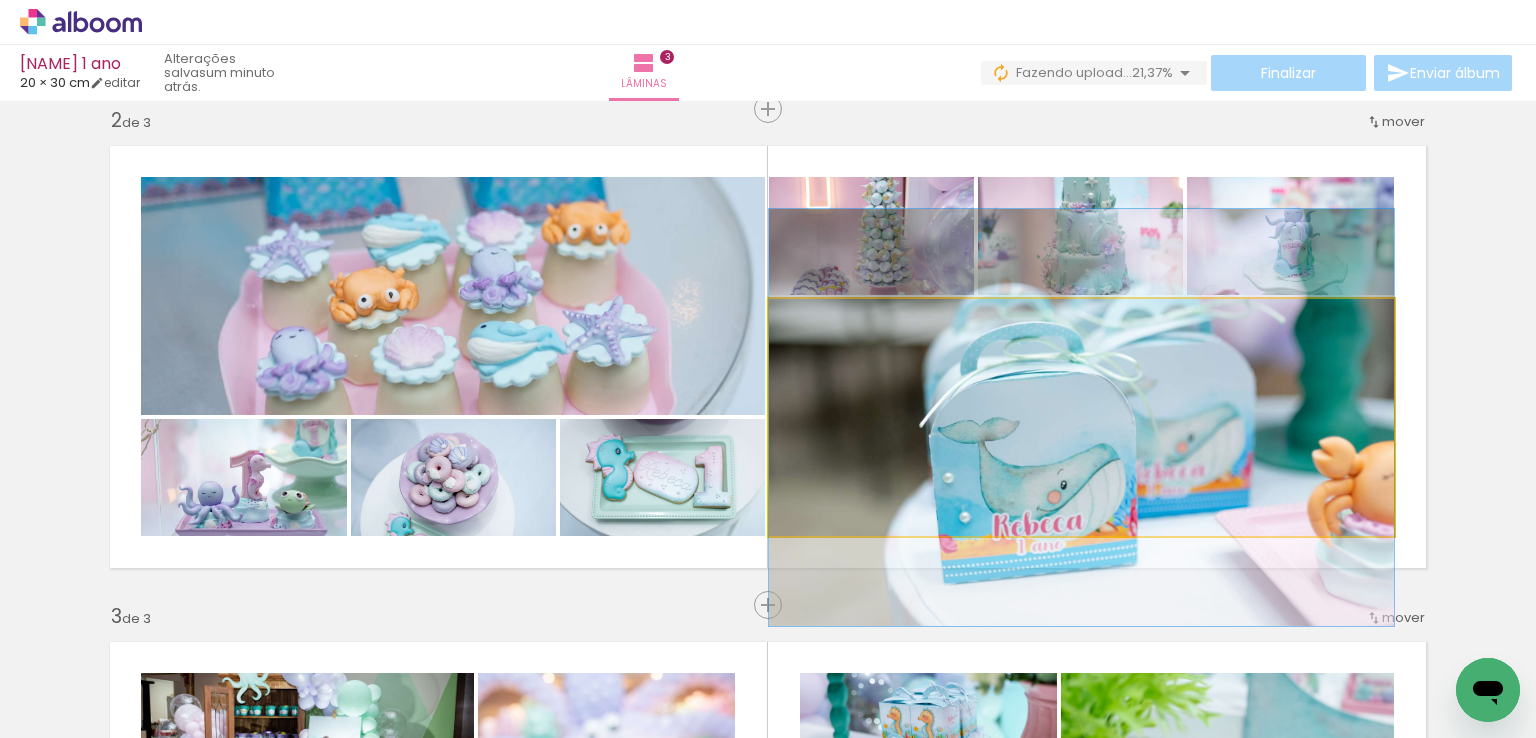 click 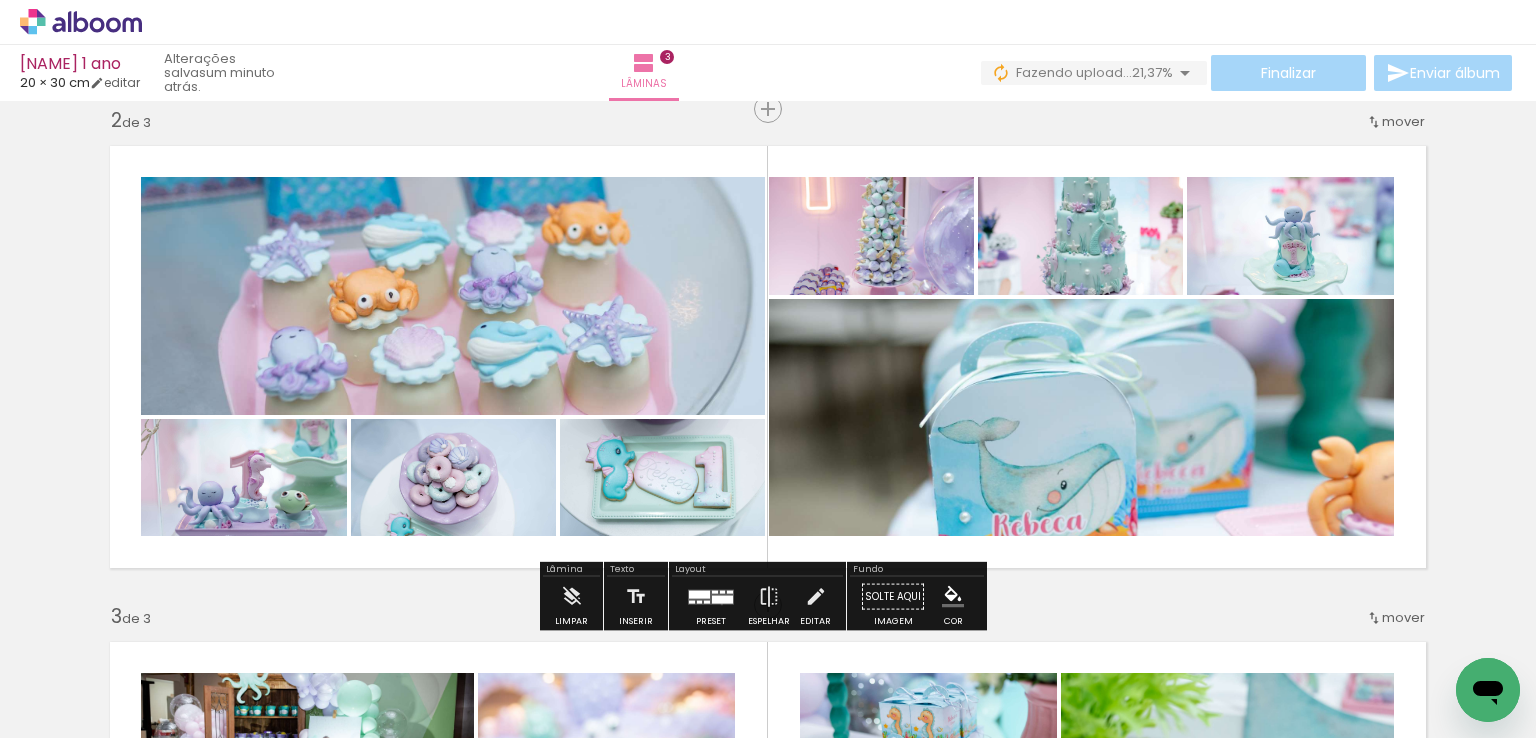 click at bounding box center (711, 597) 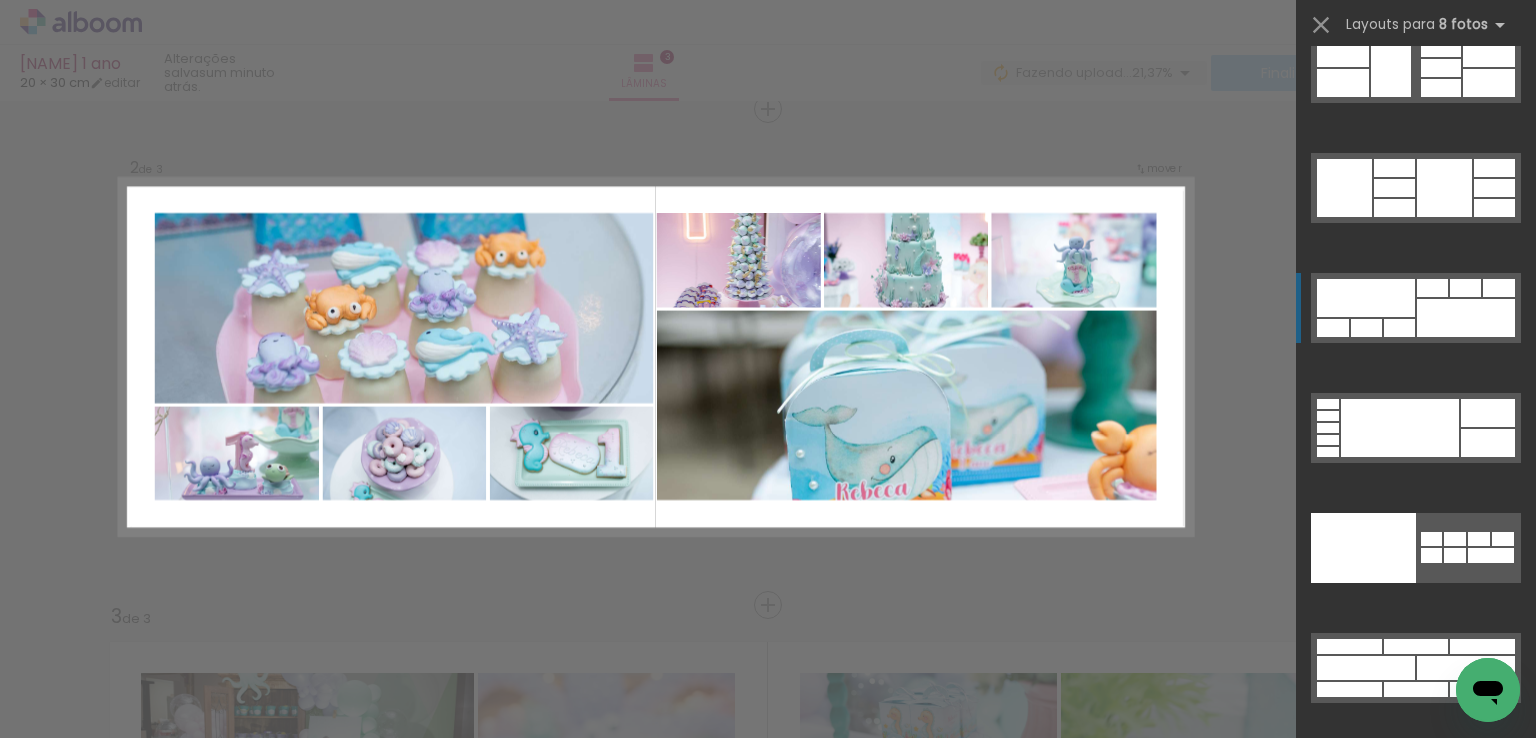 scroll, scrollTop: 520, scrollLeft: 0, axis: vertical 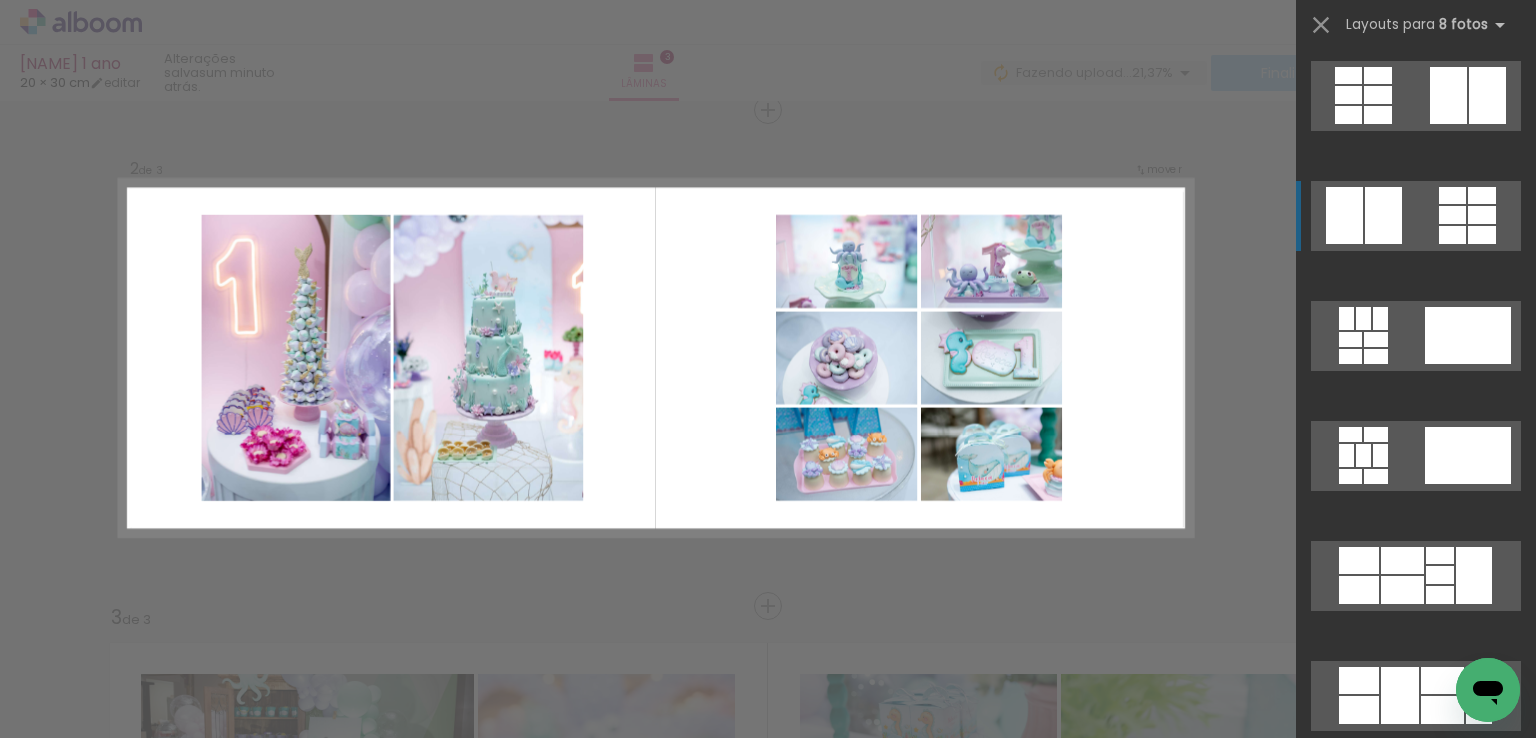 click at bounding box center [1416, 216] 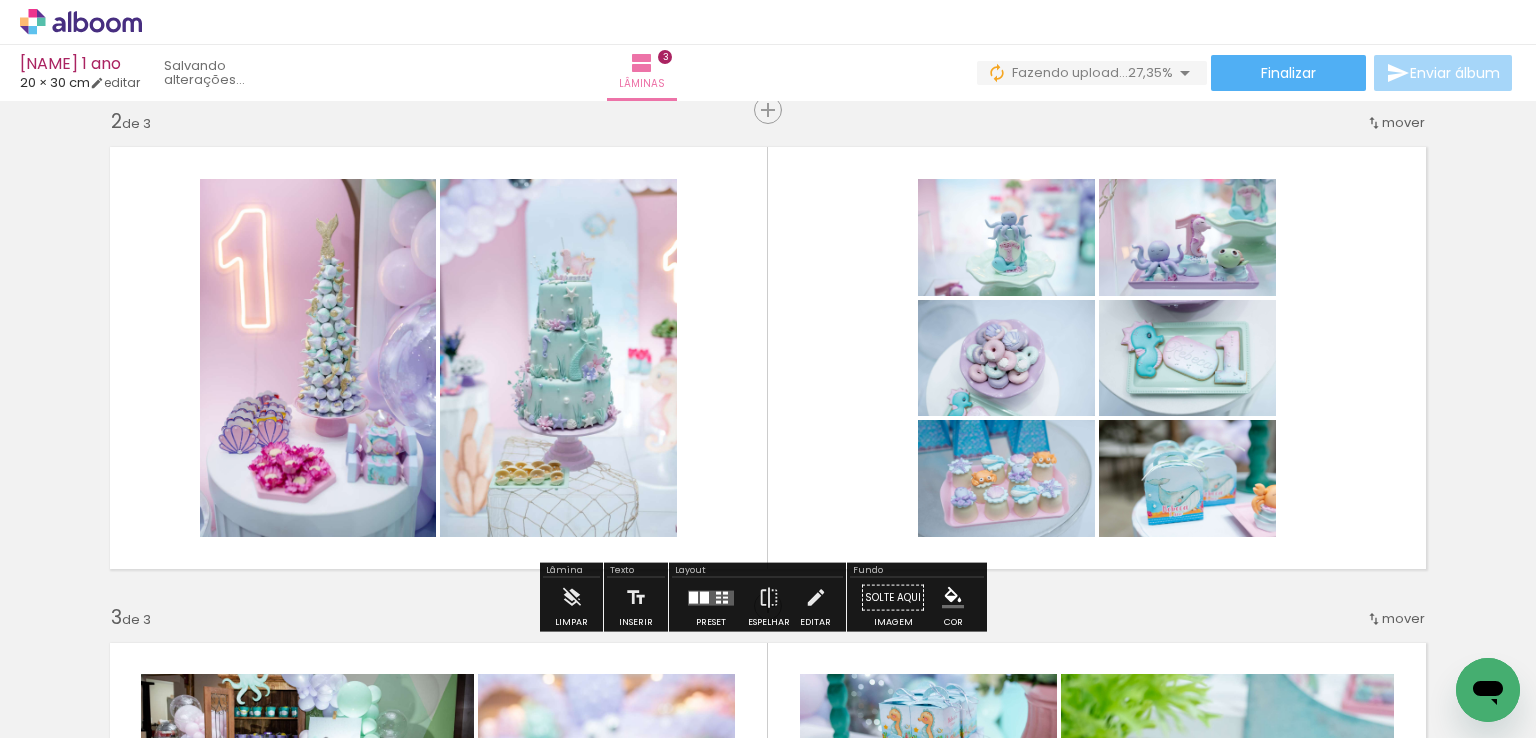 click at bounding box center (768, 358) 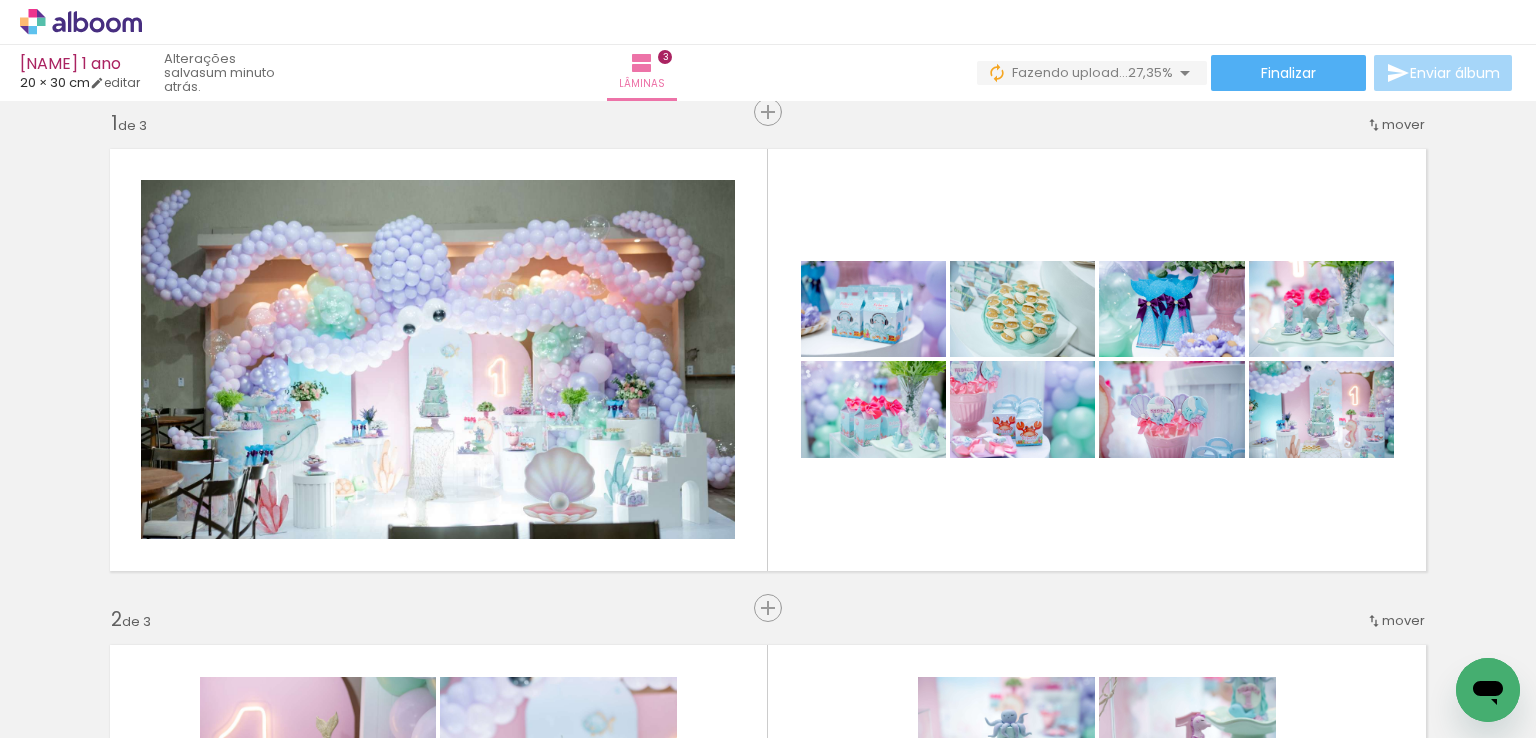 scroll, scrollTop: 10, scrollLeft: 0, axis: vertical 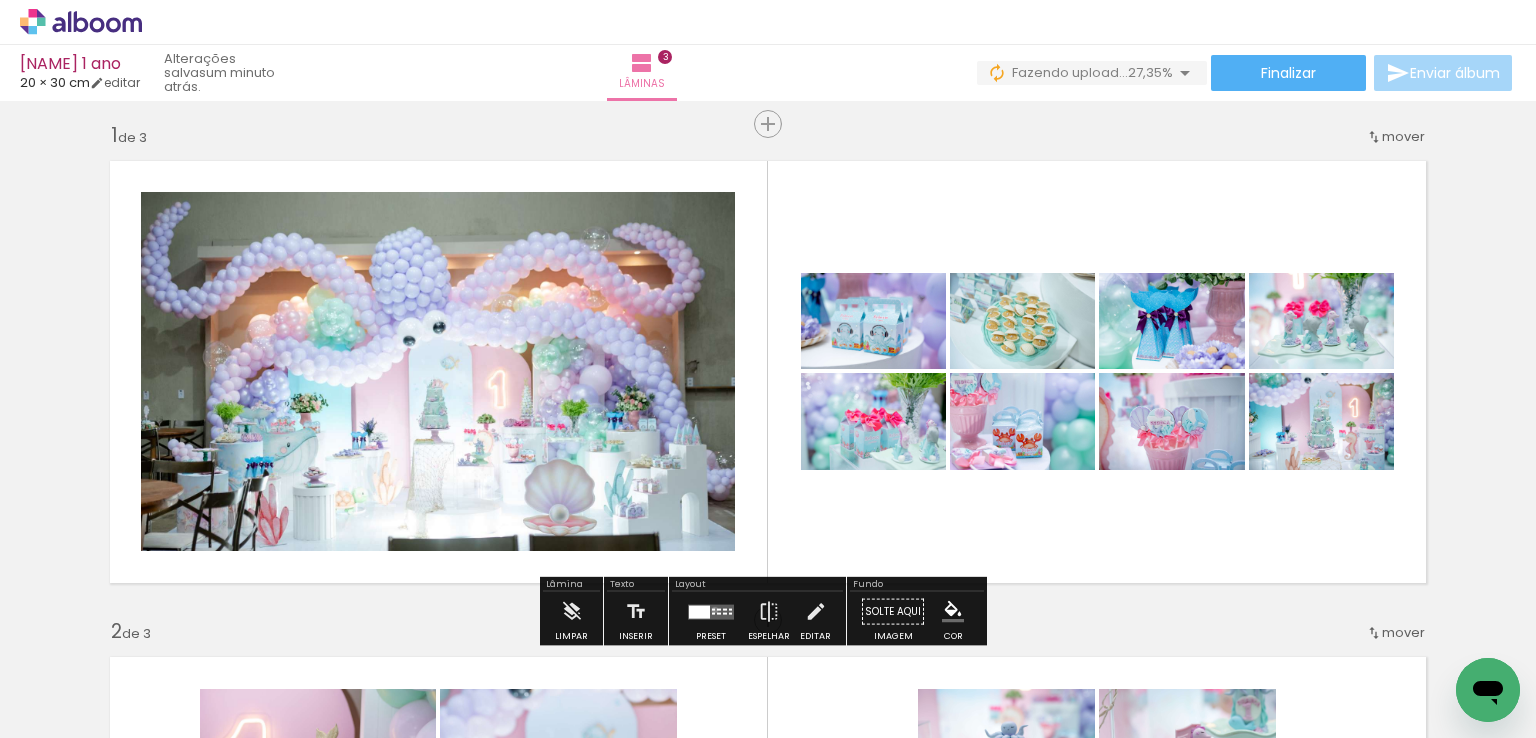 click at bounding box center [711, 611] 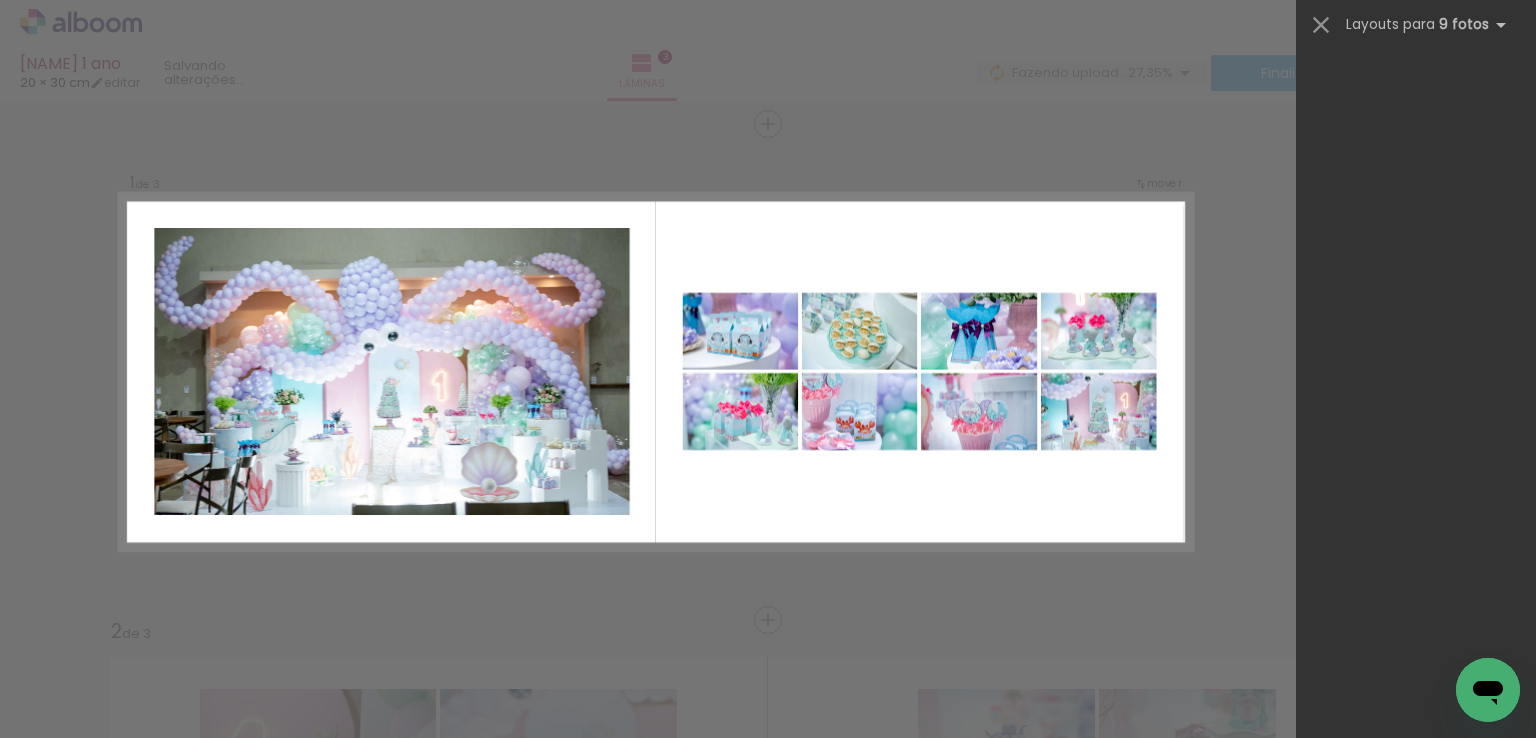 scroll, scrollTop: 5068, scrollLeft: 0, axis: vertical 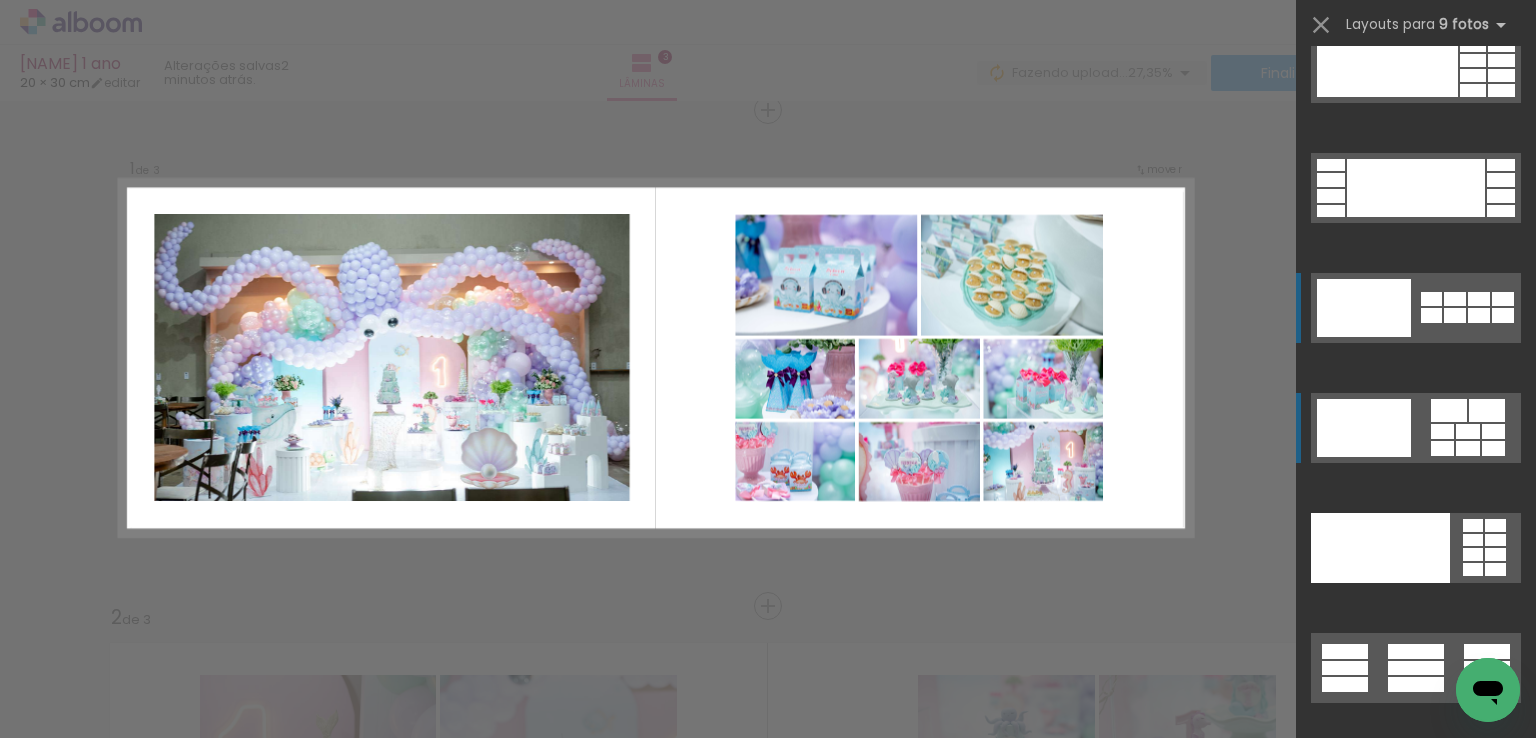 click at bounding box center [1344, -1275] 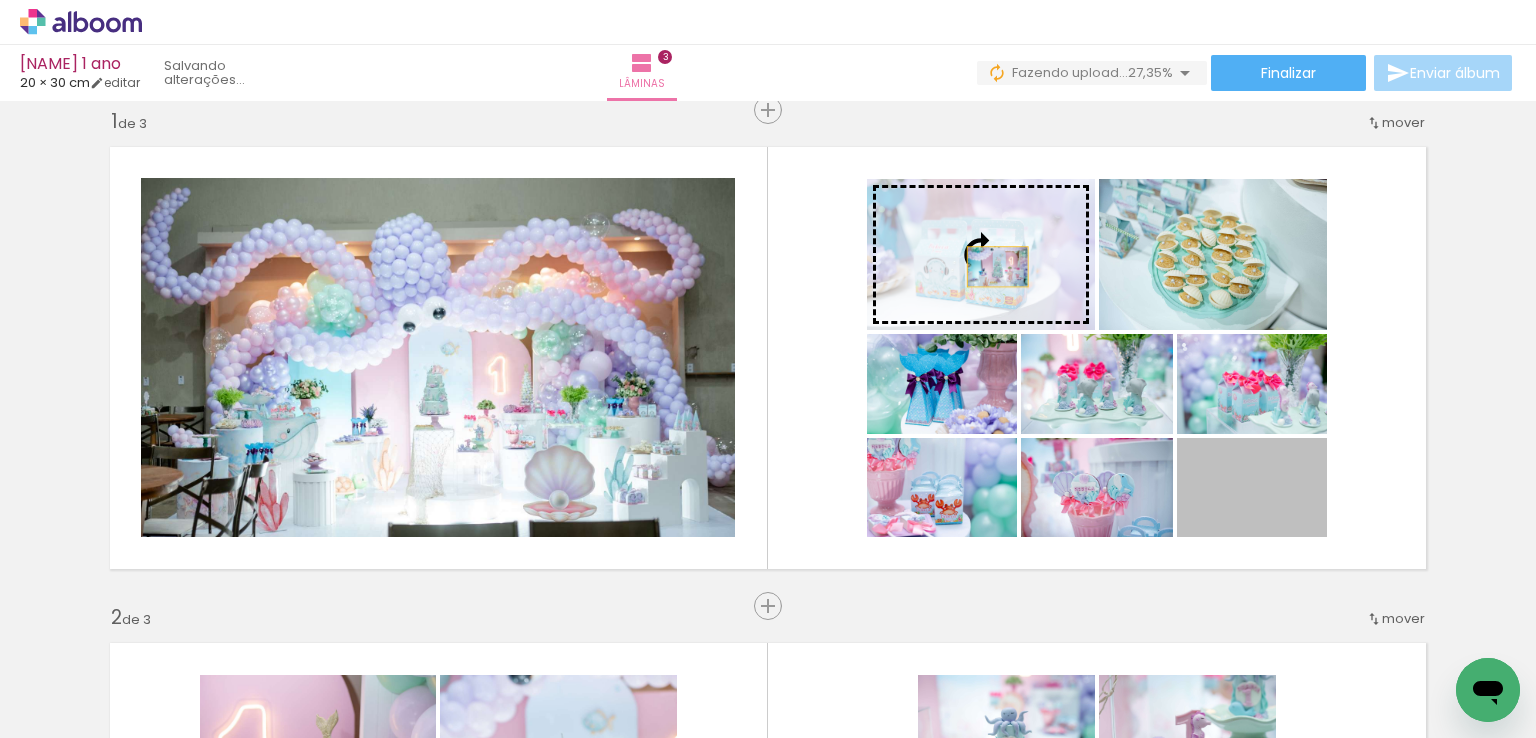 drag, startPoint x: 1264, startPoint y: 509, endPoint x: 990, endPoint y: 266, distance: 366.2308 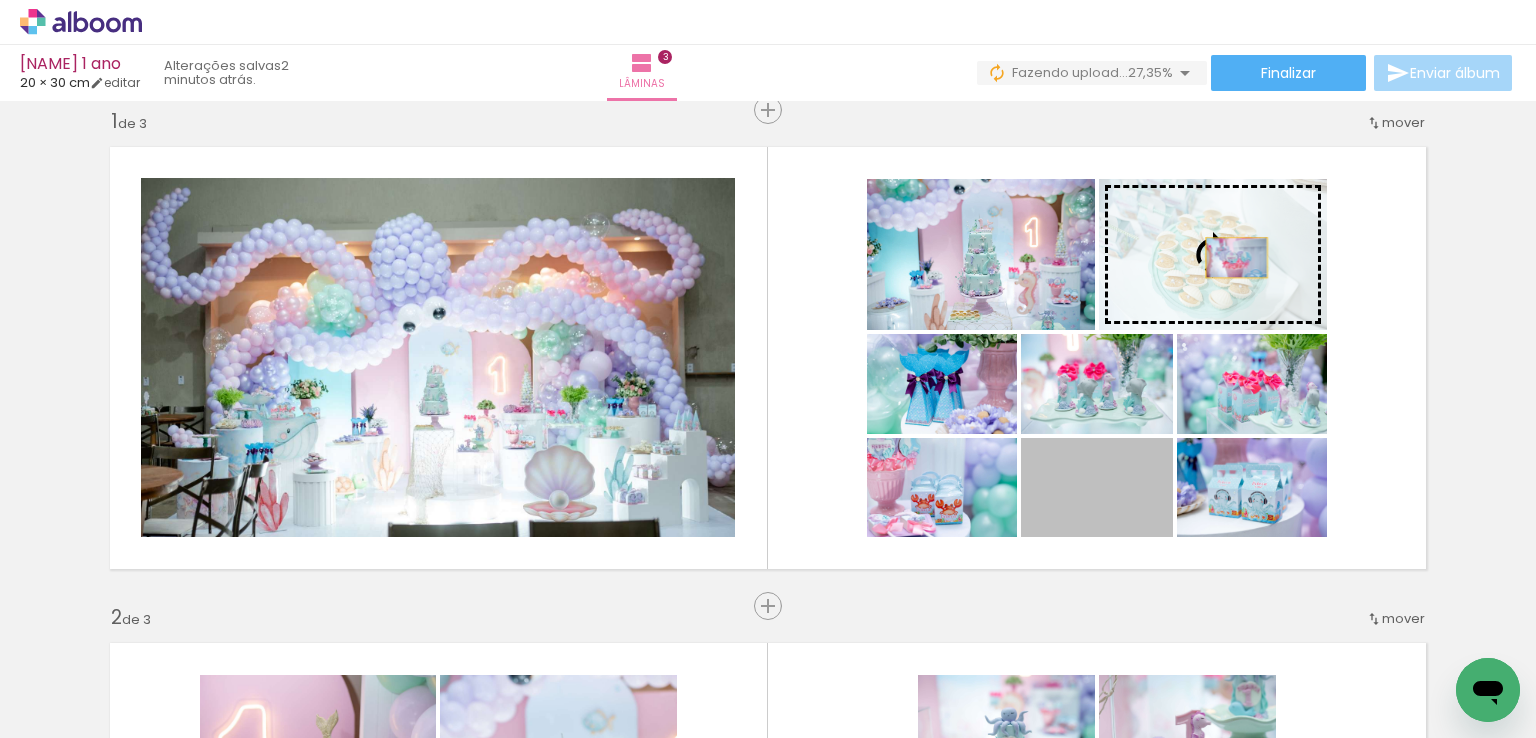 drag, startPoint x: 1116, startPoint y: 504, endPoint x: 1229, endPoint y: 257, distance: 271.62106 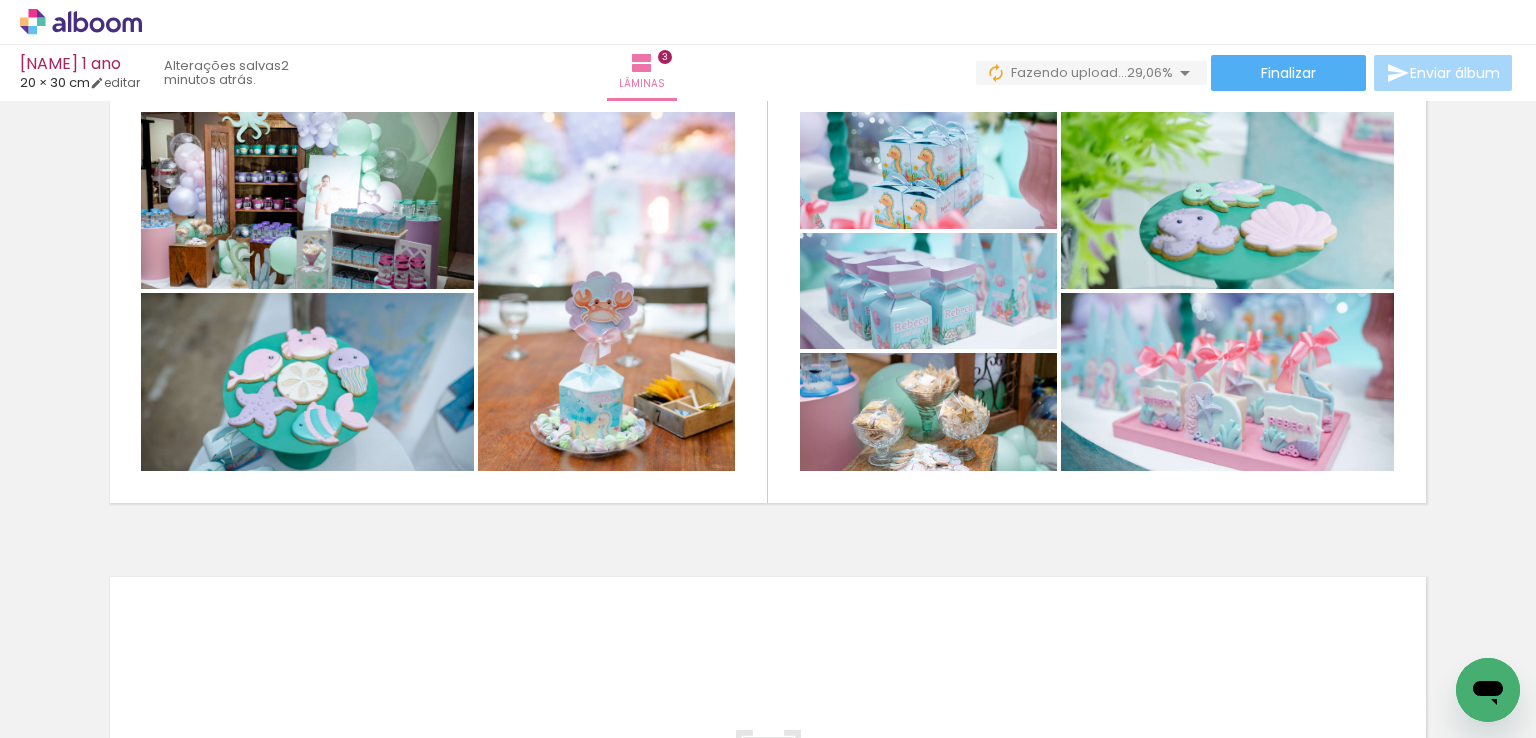 scroll, scrollTop: 1522, scrollLeft: 0, axis: vertical 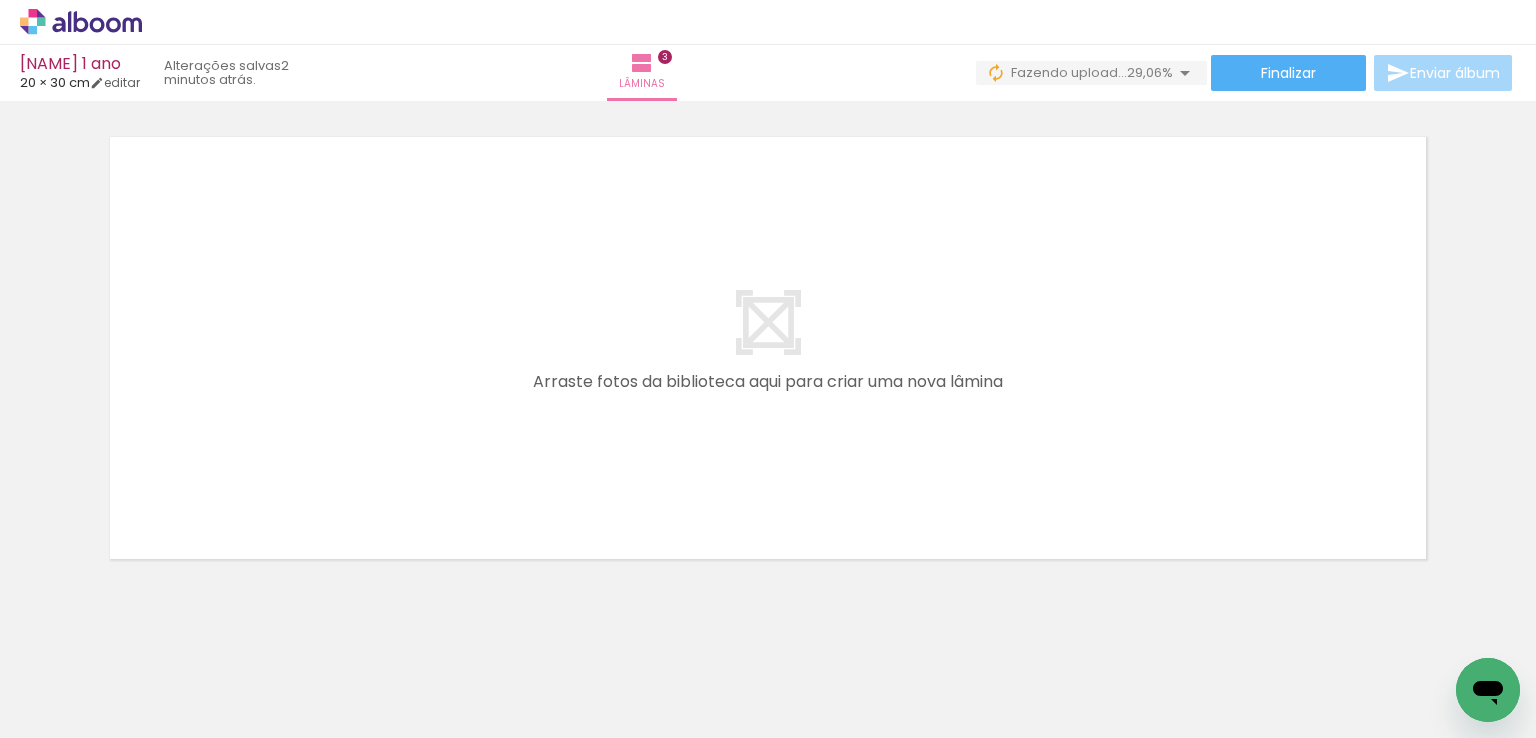 click on "Inserir lâmina 1  de 3  Inserir lâmina 2  de 3  Inserir lâmina 3  de 3" at bounding box center [768, -422] 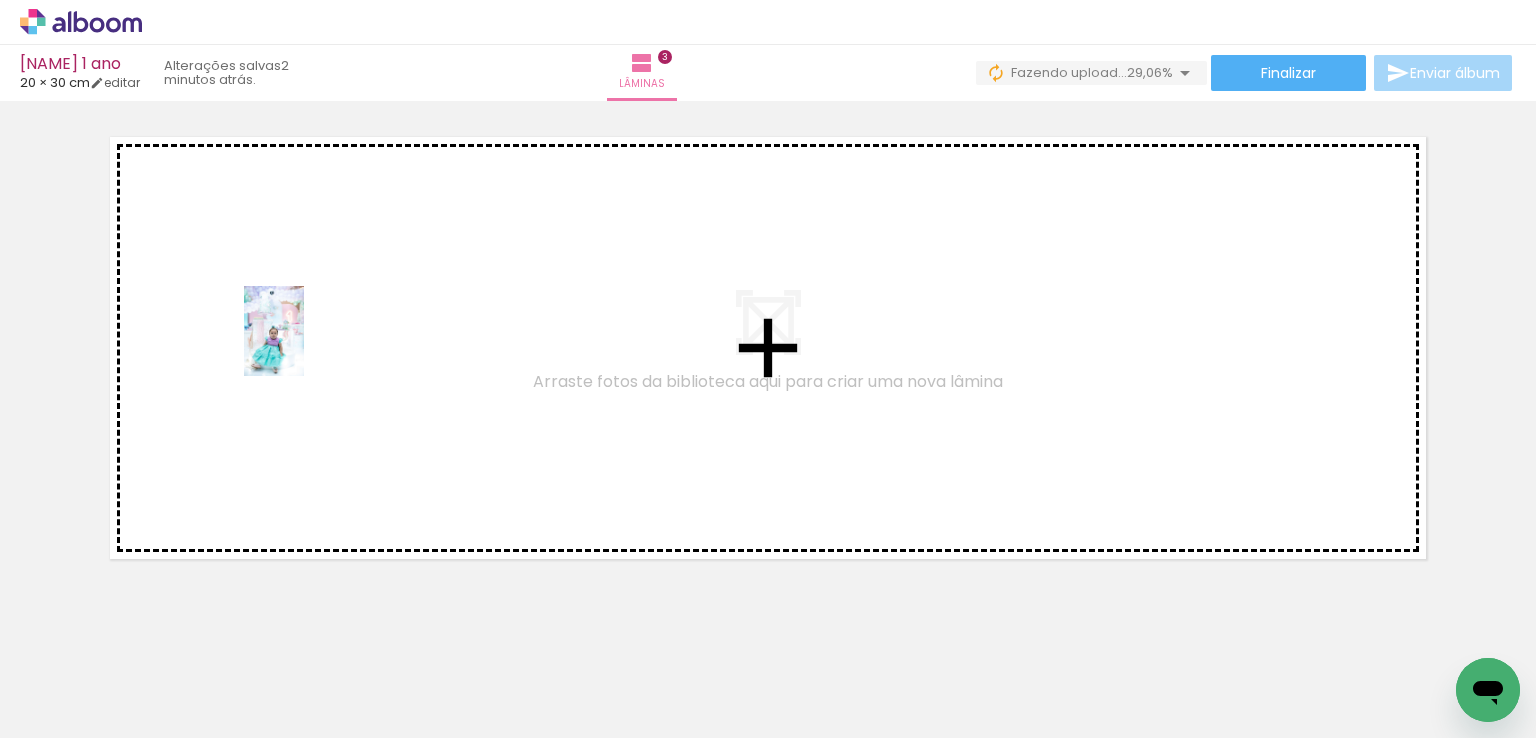 drag, startPoint x: 365, startPoint y: 681, endPoint x: 304, endPoint y: 346, distance: 340.50845 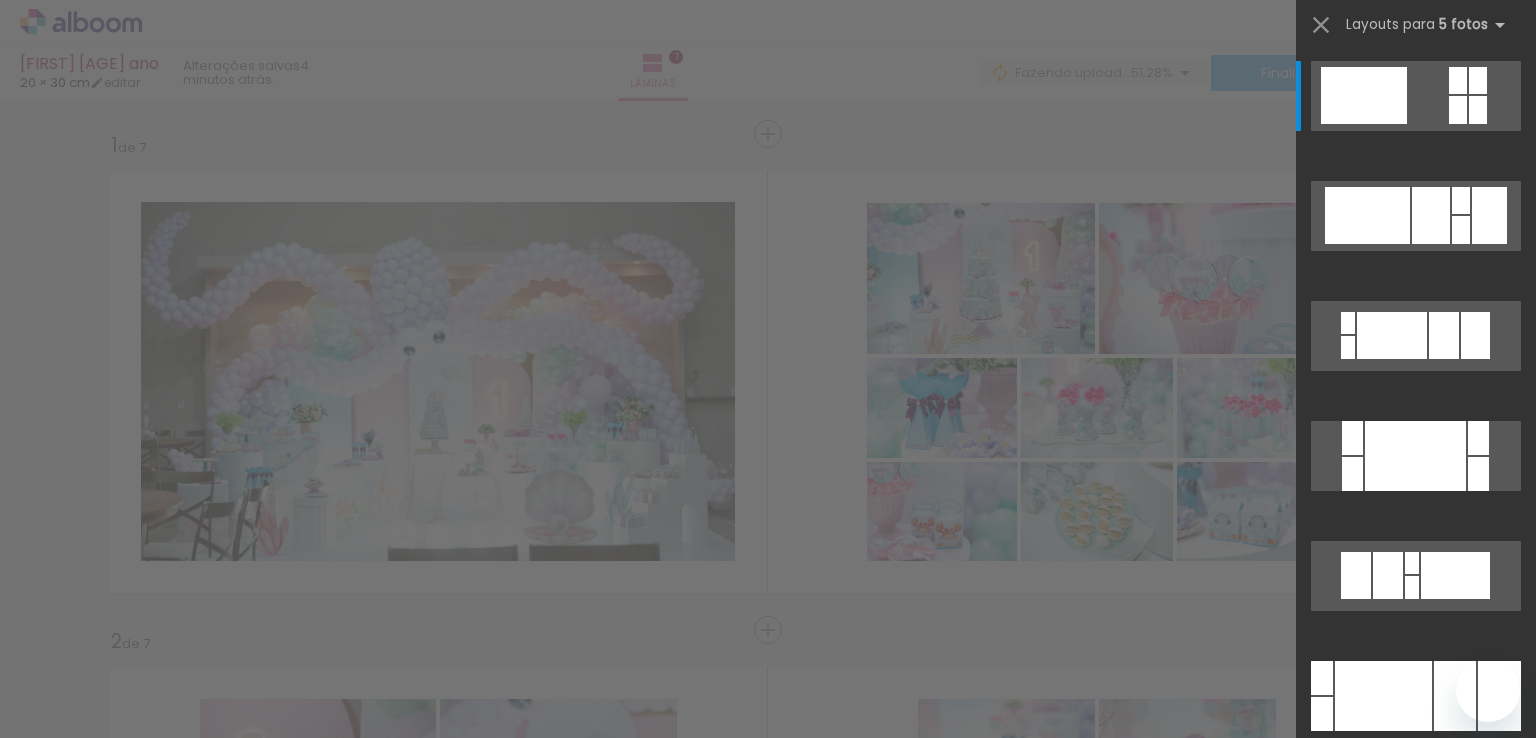 scroll, scrollTop: 0, scrollLeft: 0, axis: both 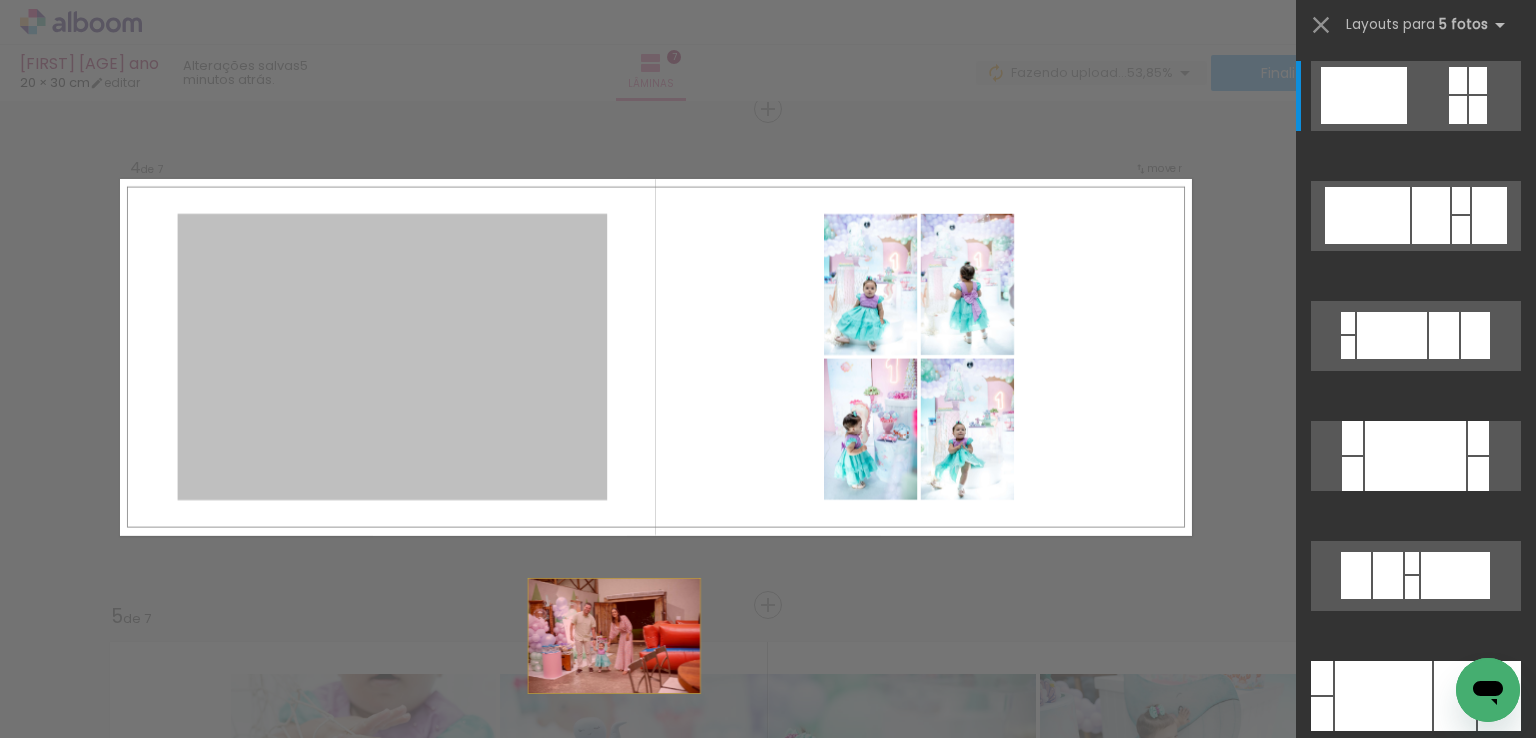 drag, startPoint x: 494, startPoint y: 401, endPoint x: 662, endPoint y: 704, distance: 346.4578 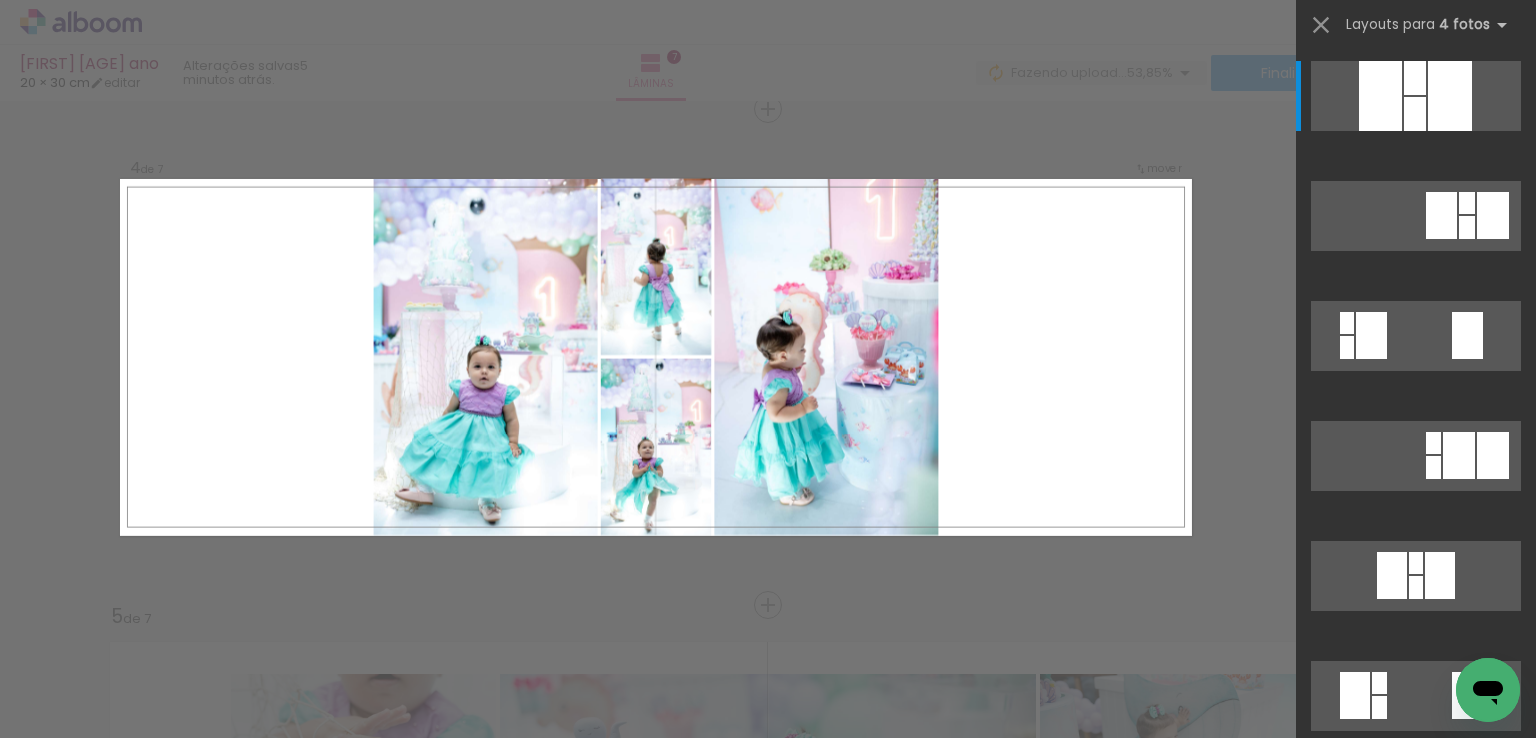 click at bounding box center [656, 357] 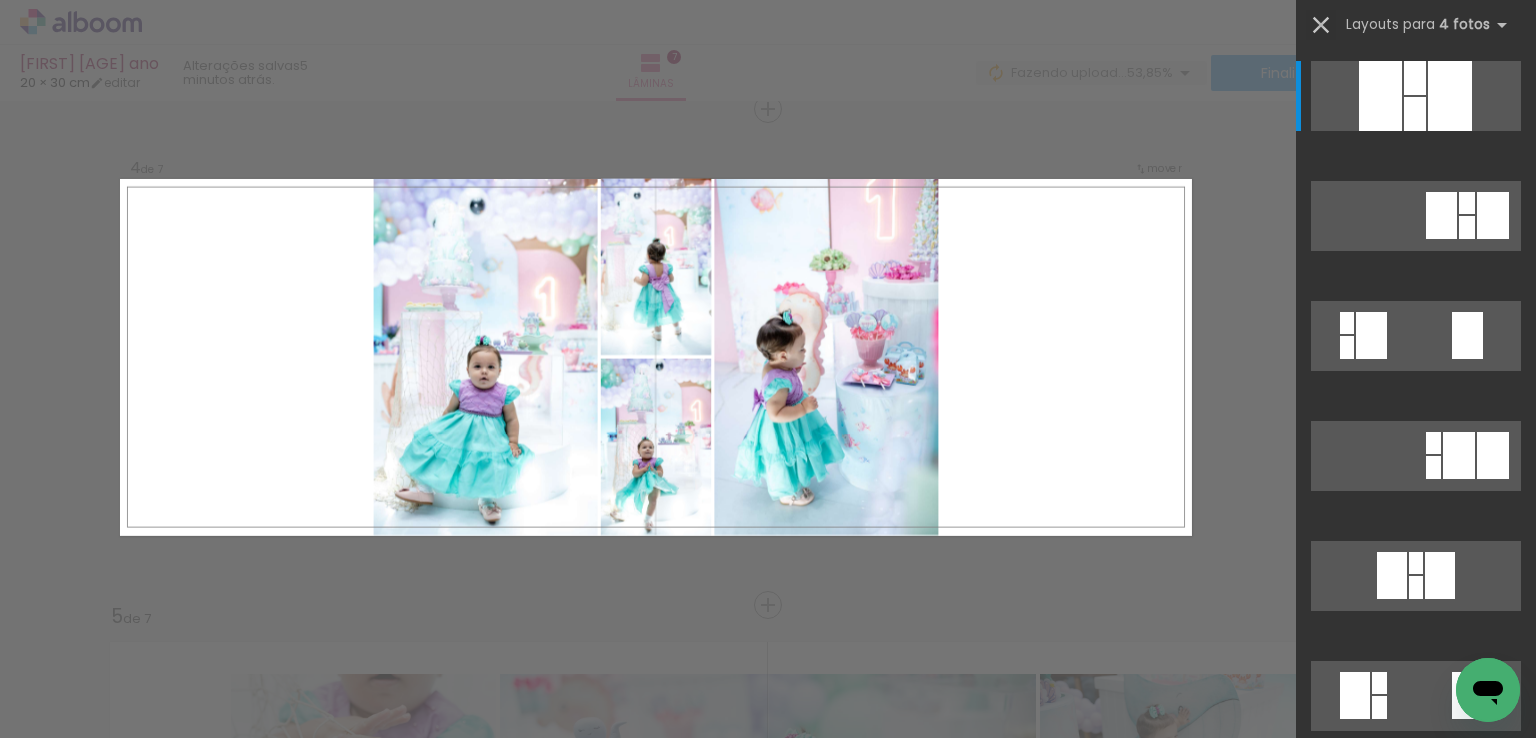 click at bounding box center (1321, 25) 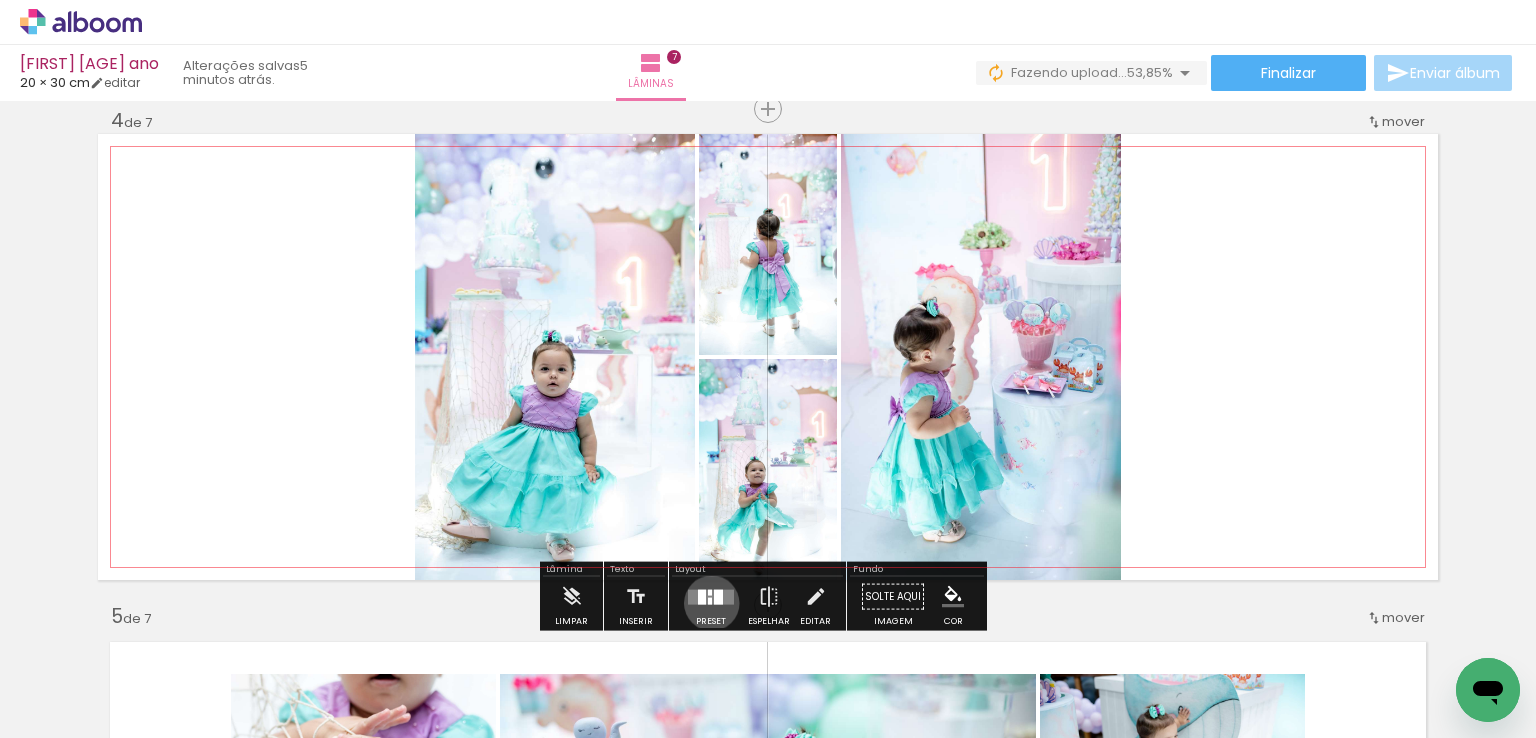 click at bounding box center (711, 596) 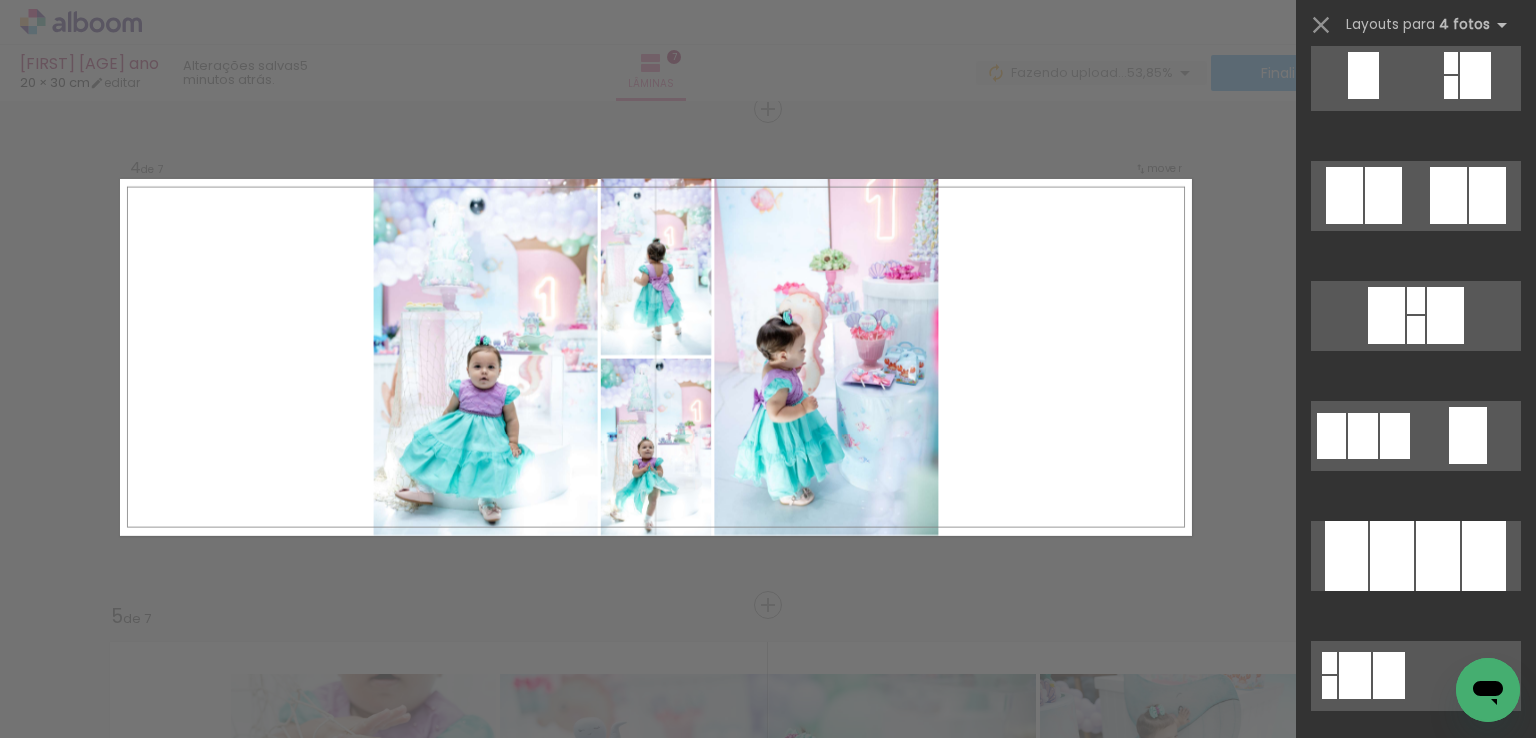 scroll, scrollTop: 1755, scrollLeft: 0, axis: vertical 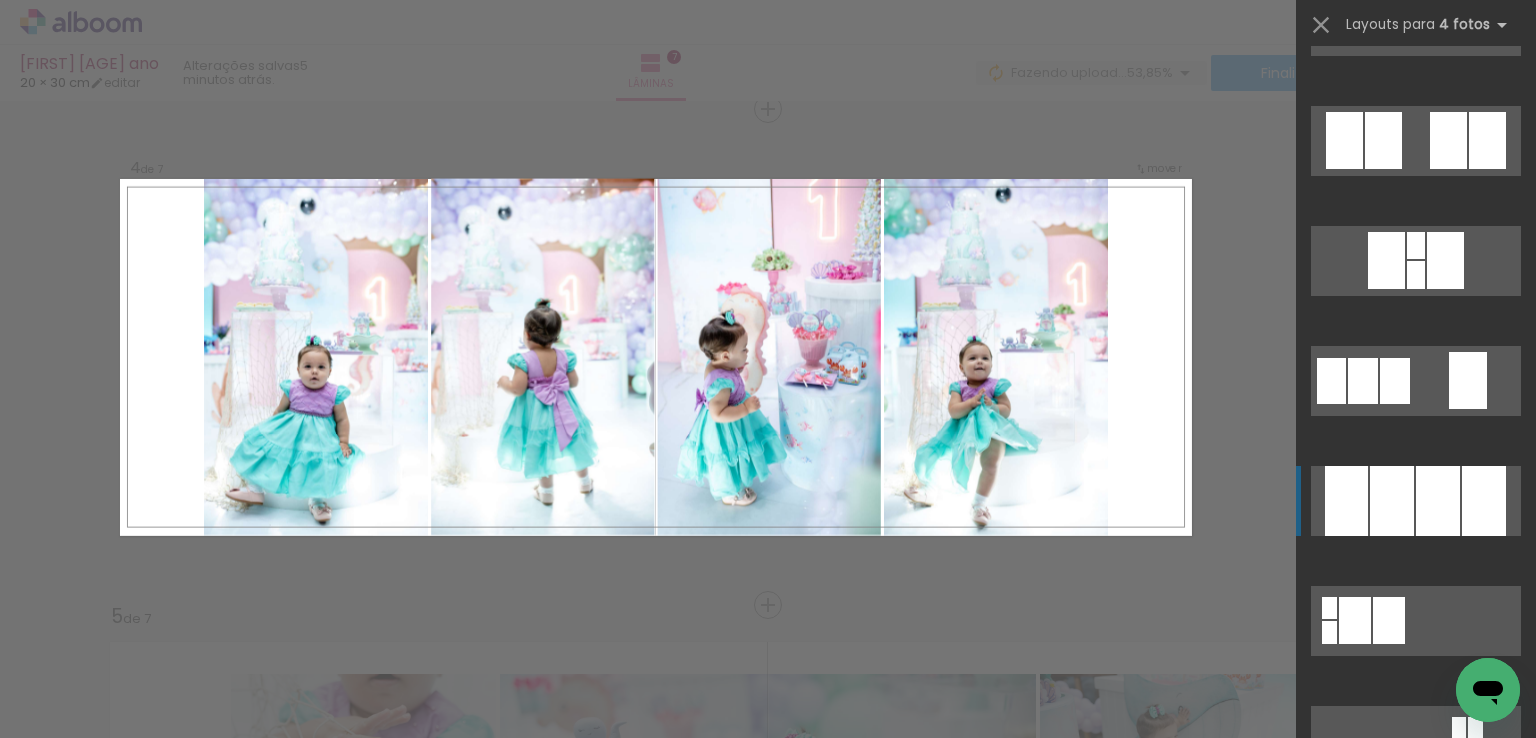 click at bounding box center (1416, 621) 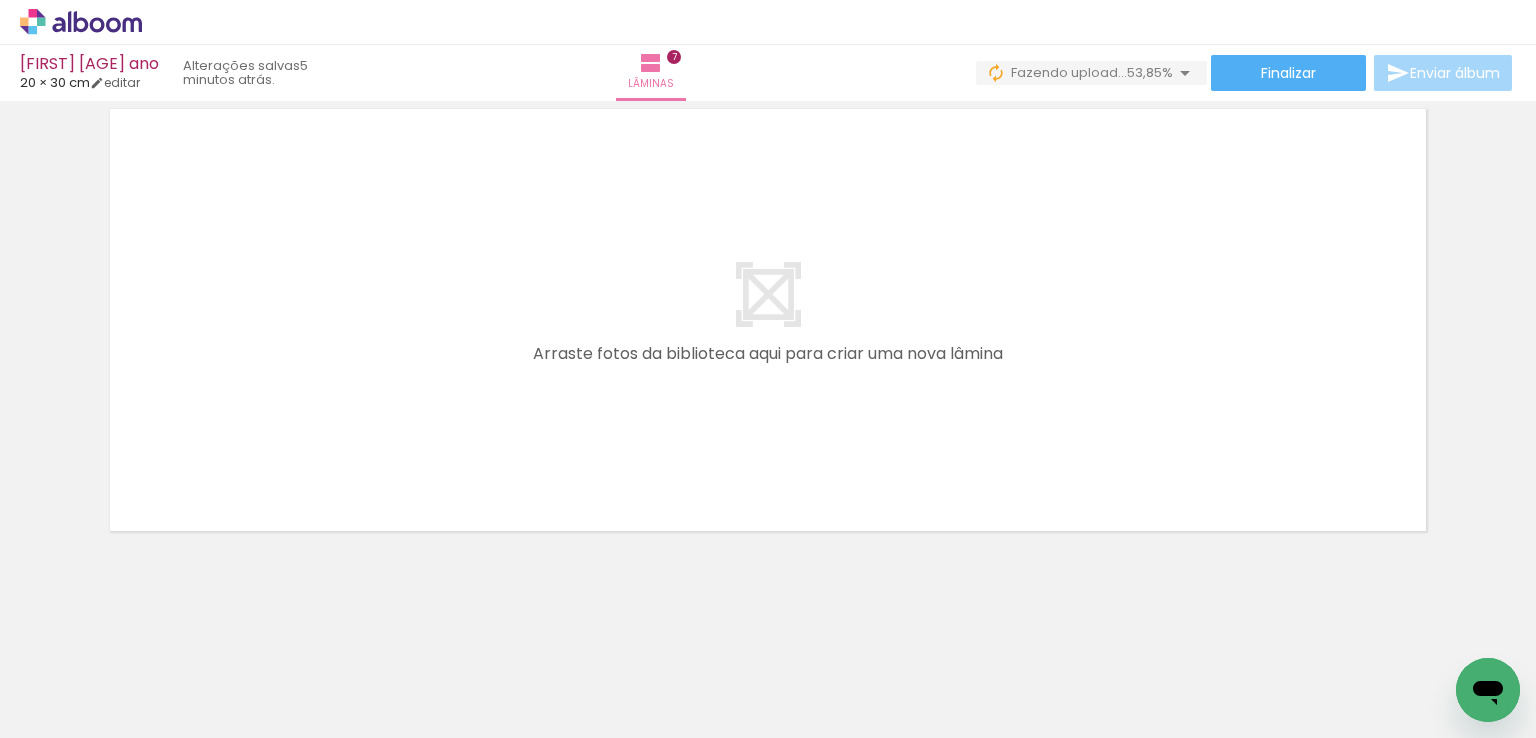scroll, scrollTop: 3533, scrollLeft: 0, axis: vertical 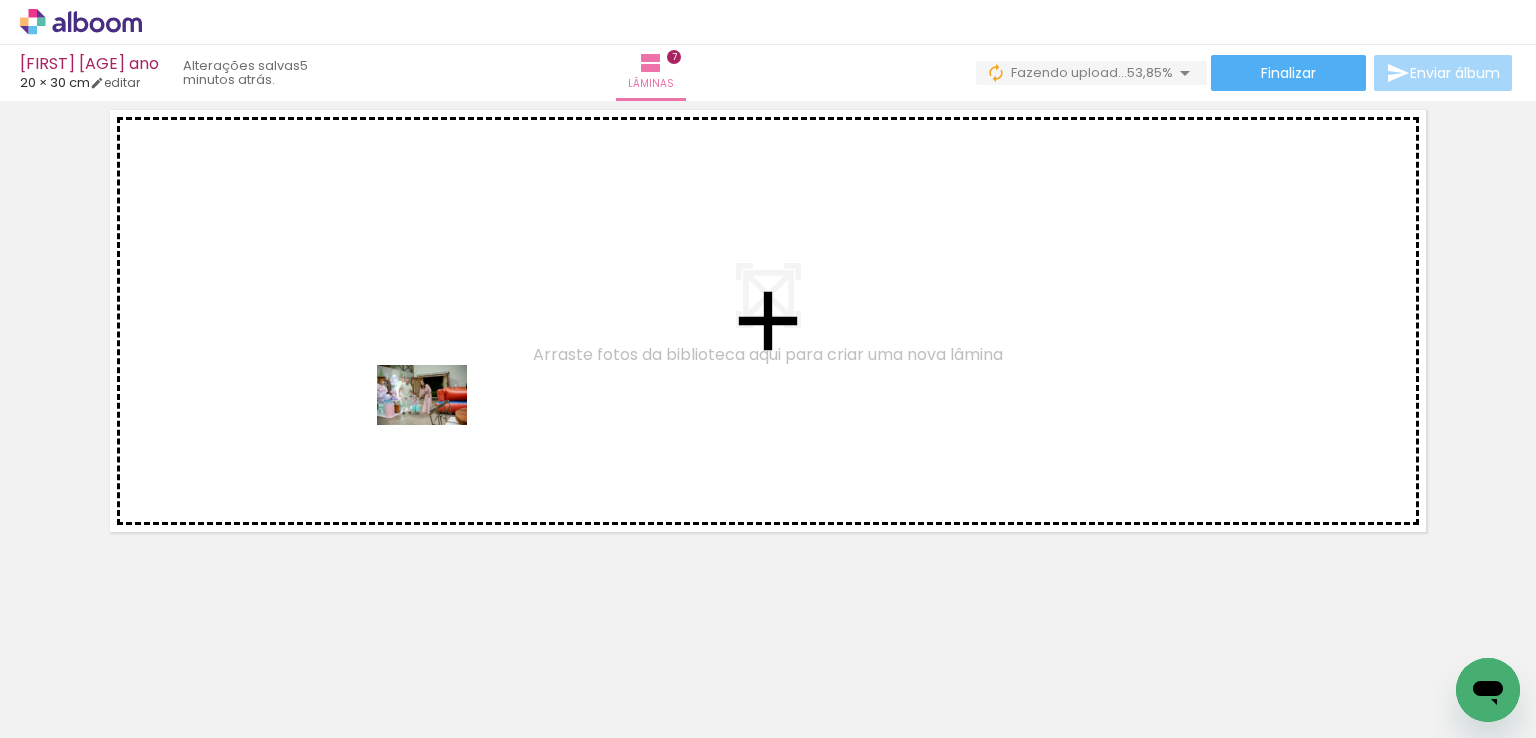 drag, startPoint x: 928, startPoint y: 687, endPoint x: 436, endPoint y: 423, distance: 558.35474 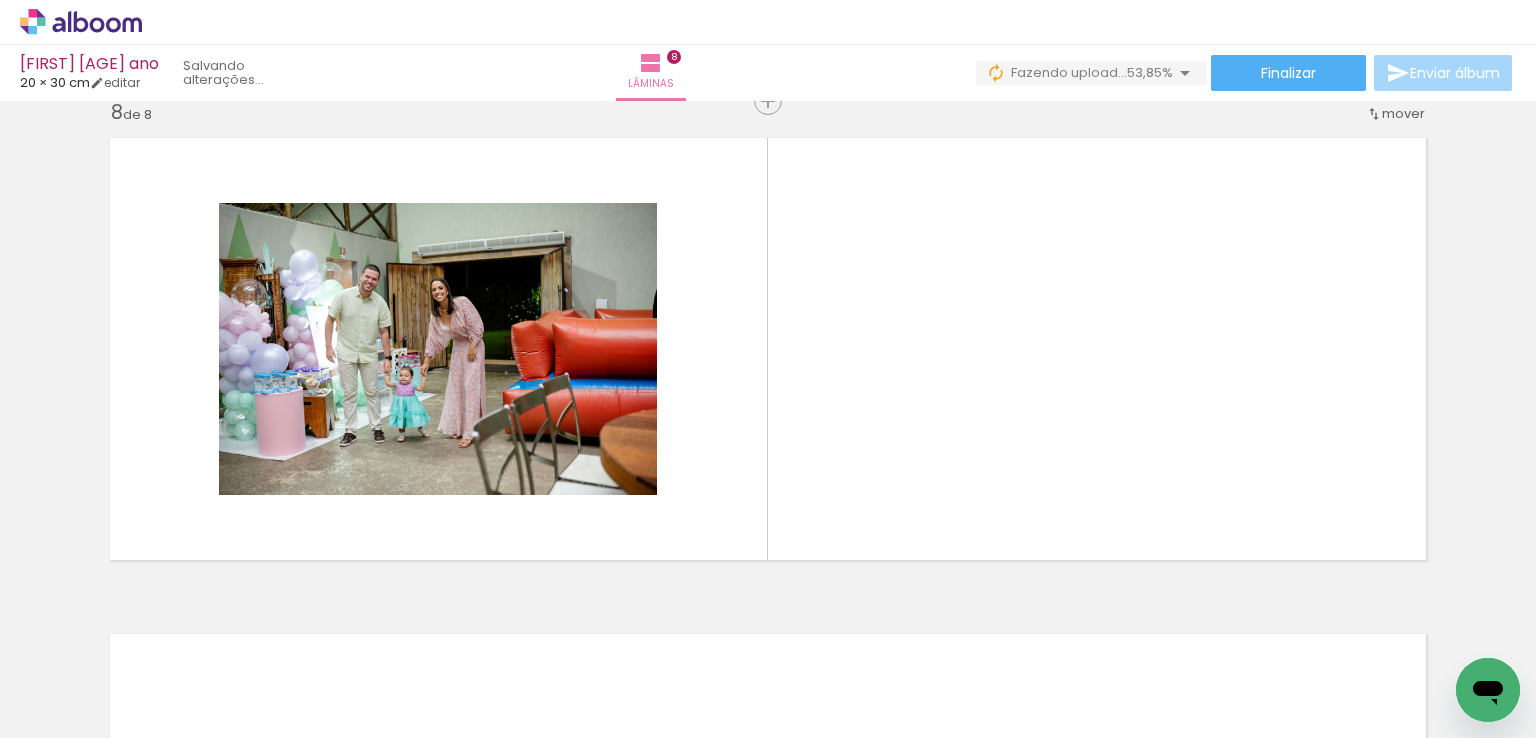 scroll, scrollTop: 3497, scrollLeft: 0, axis: vertical 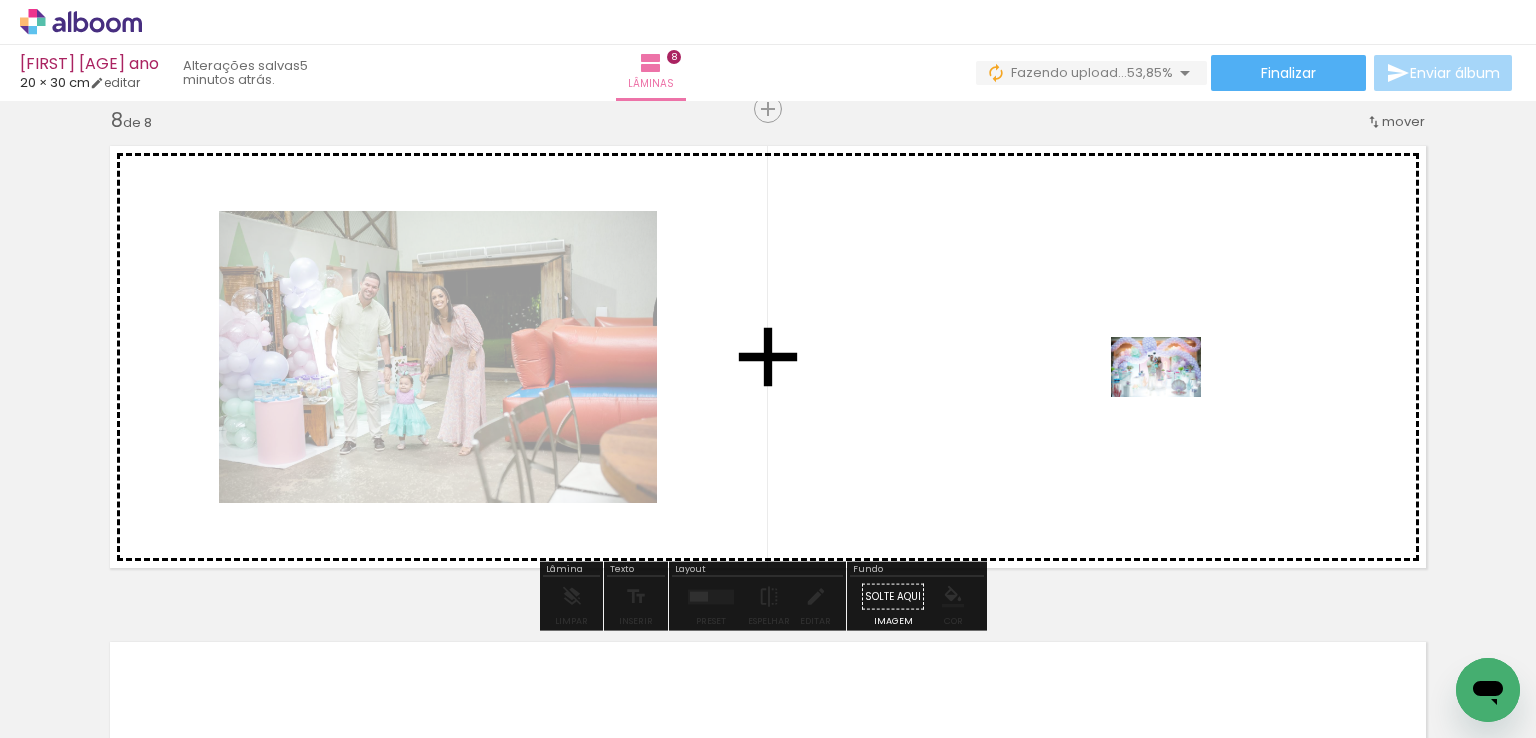 drag, startPoint x: 1137, startPoint y: 699, endPoint x: 1171, endPoint y: 396, distance: 304.9016 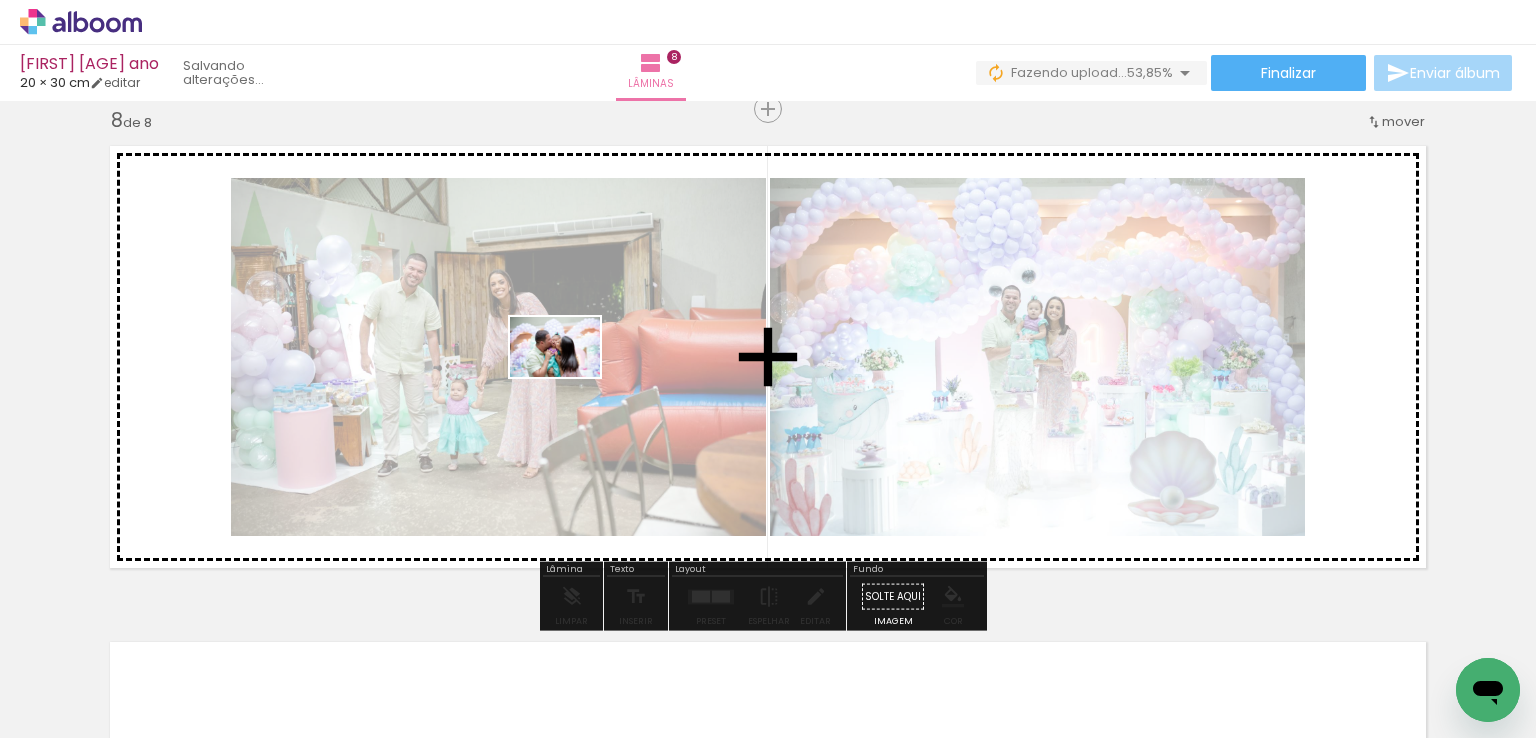 drag, startPoint x: 1037, startPoint y: 686, endPoint x: 569, endPoint y: 377, distance: 560.80743 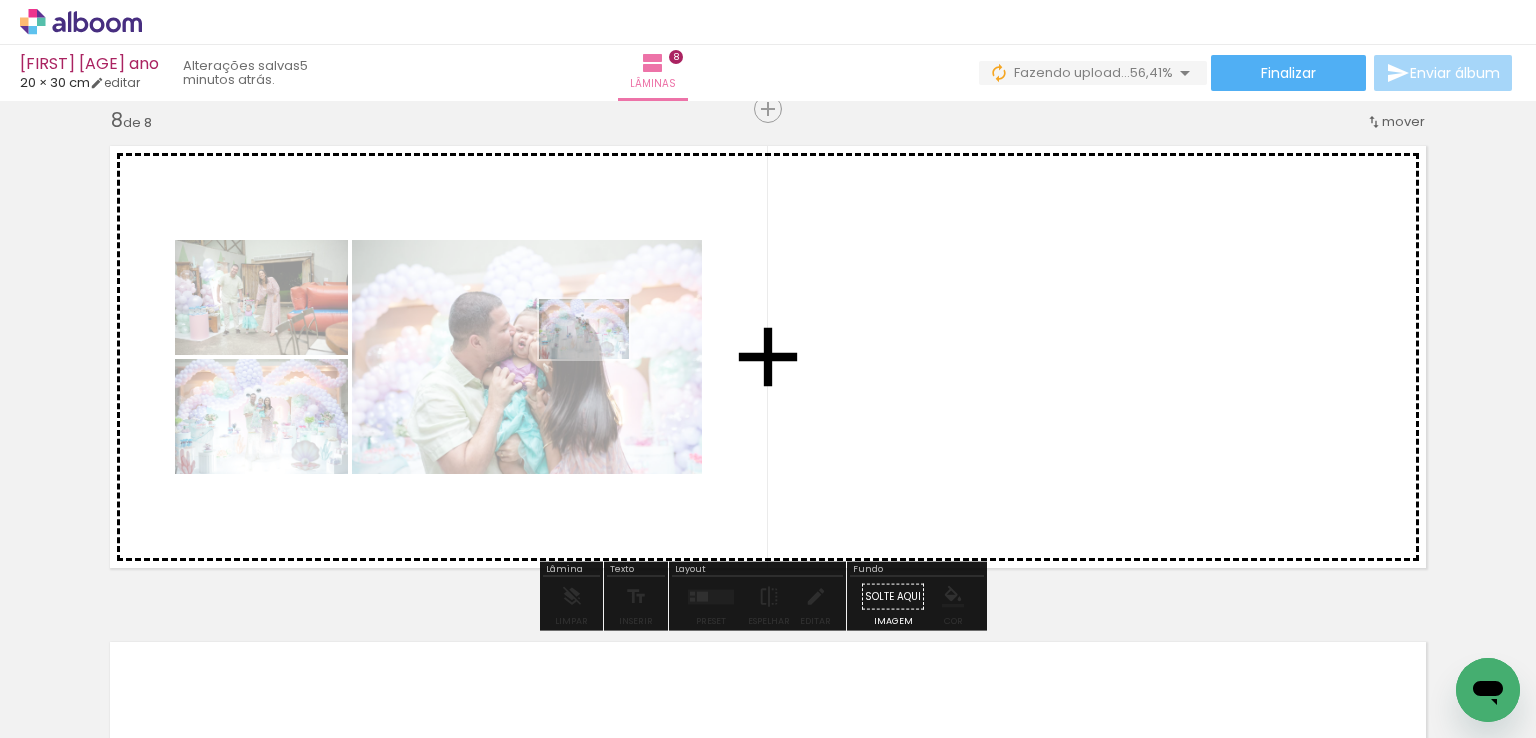 drag, startPoint x: 1137, startPoint y: 669, endPoint x: 599, endPoint y: 359, distance: 620.9219 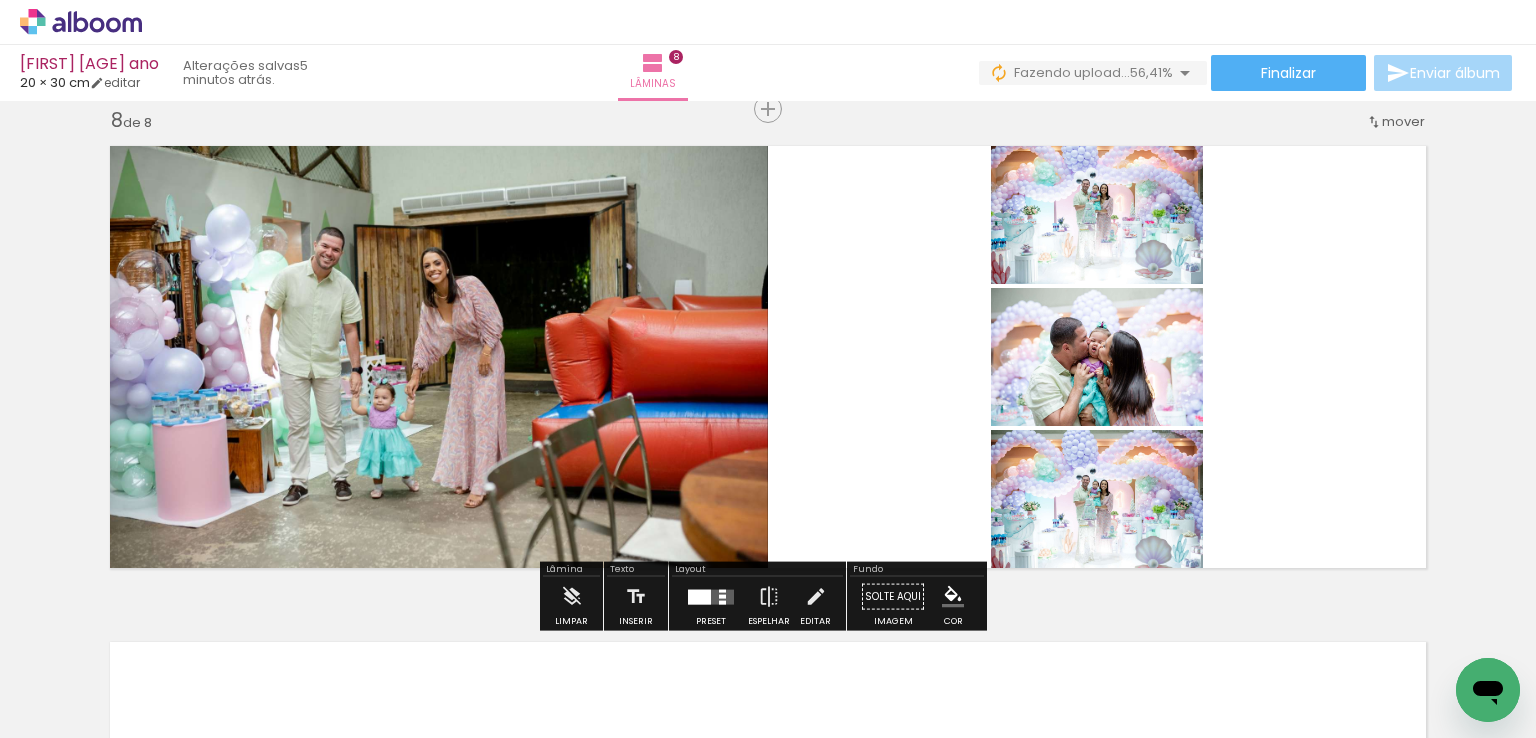 click at bounding box center [711, 596] 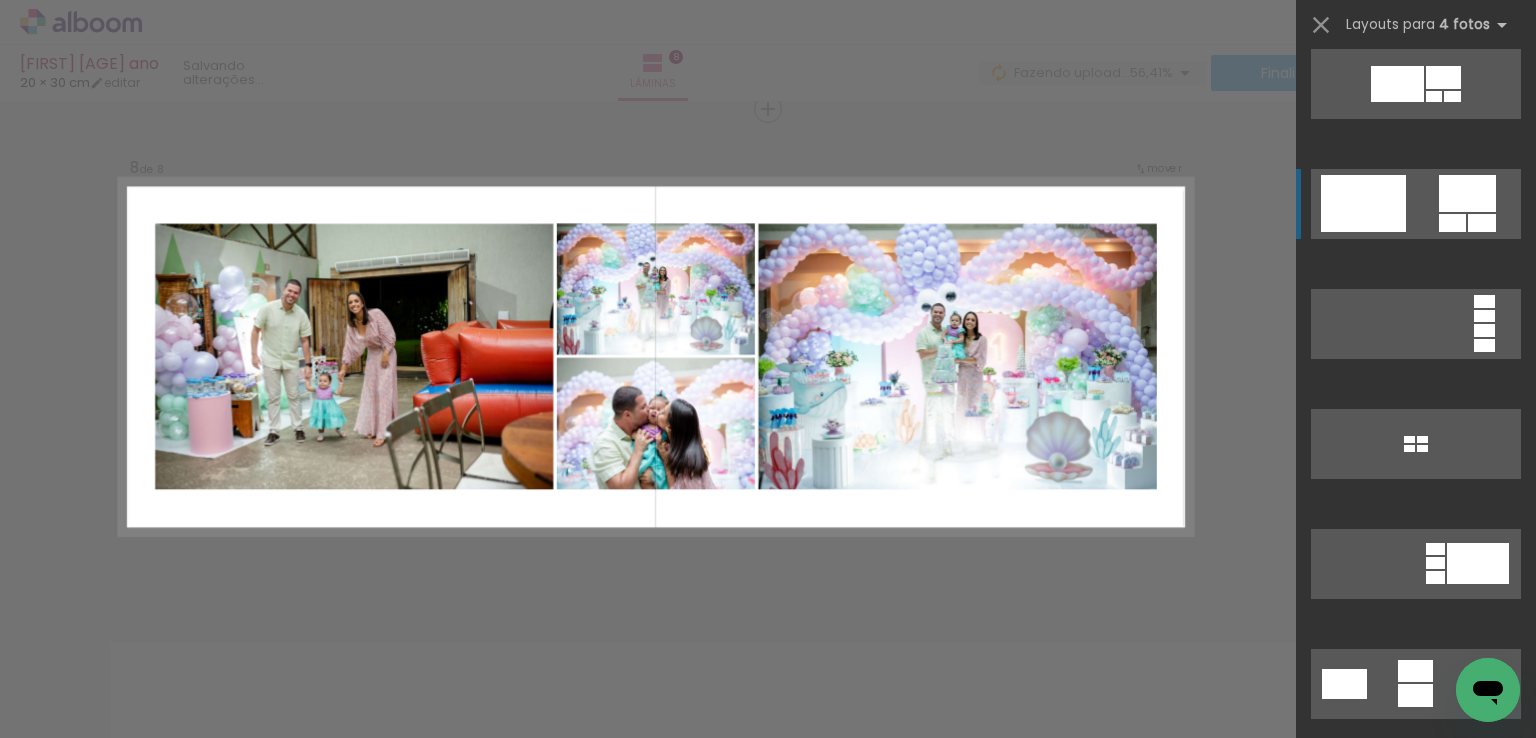 scroll, scrollTop: 2300, scrollLeft: 0, axis: vertical 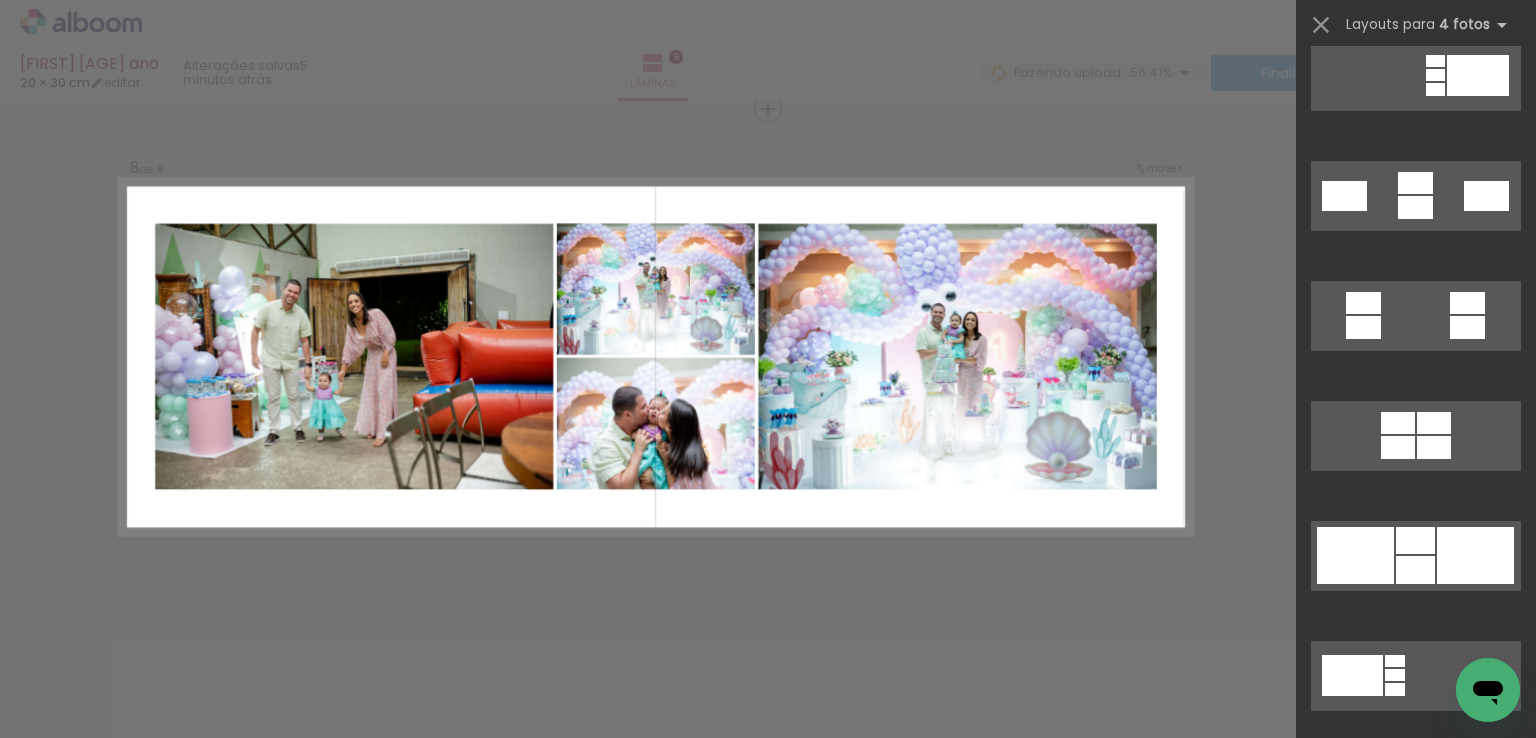 click at bounding box center (1478, 75) 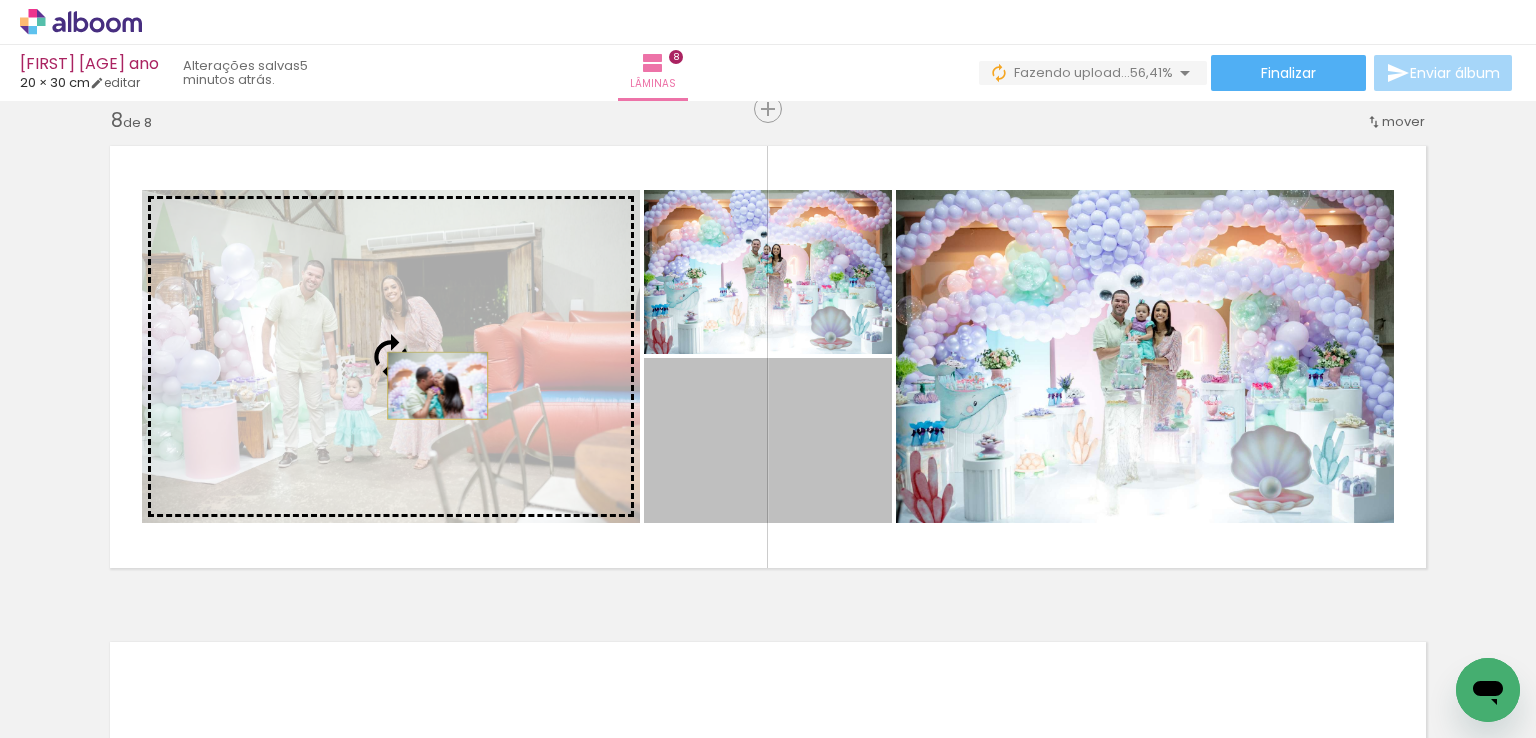 drag, startPoint x: 803, startPoint y: 452, endPoint x: 430, endPoint y: 385, distance: 378.96967 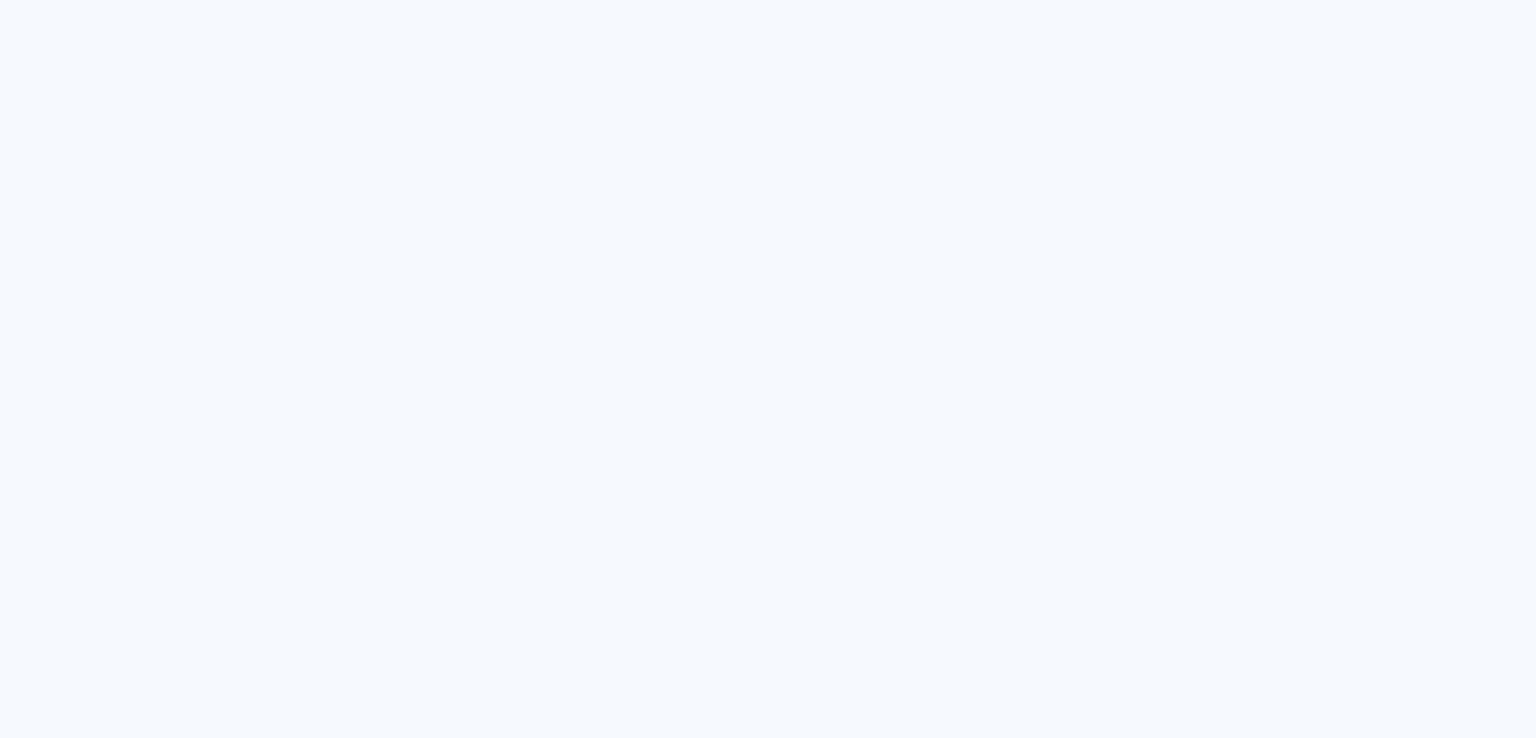 scroll, scrollTop: 0, scrollLeft: 0, axis: both 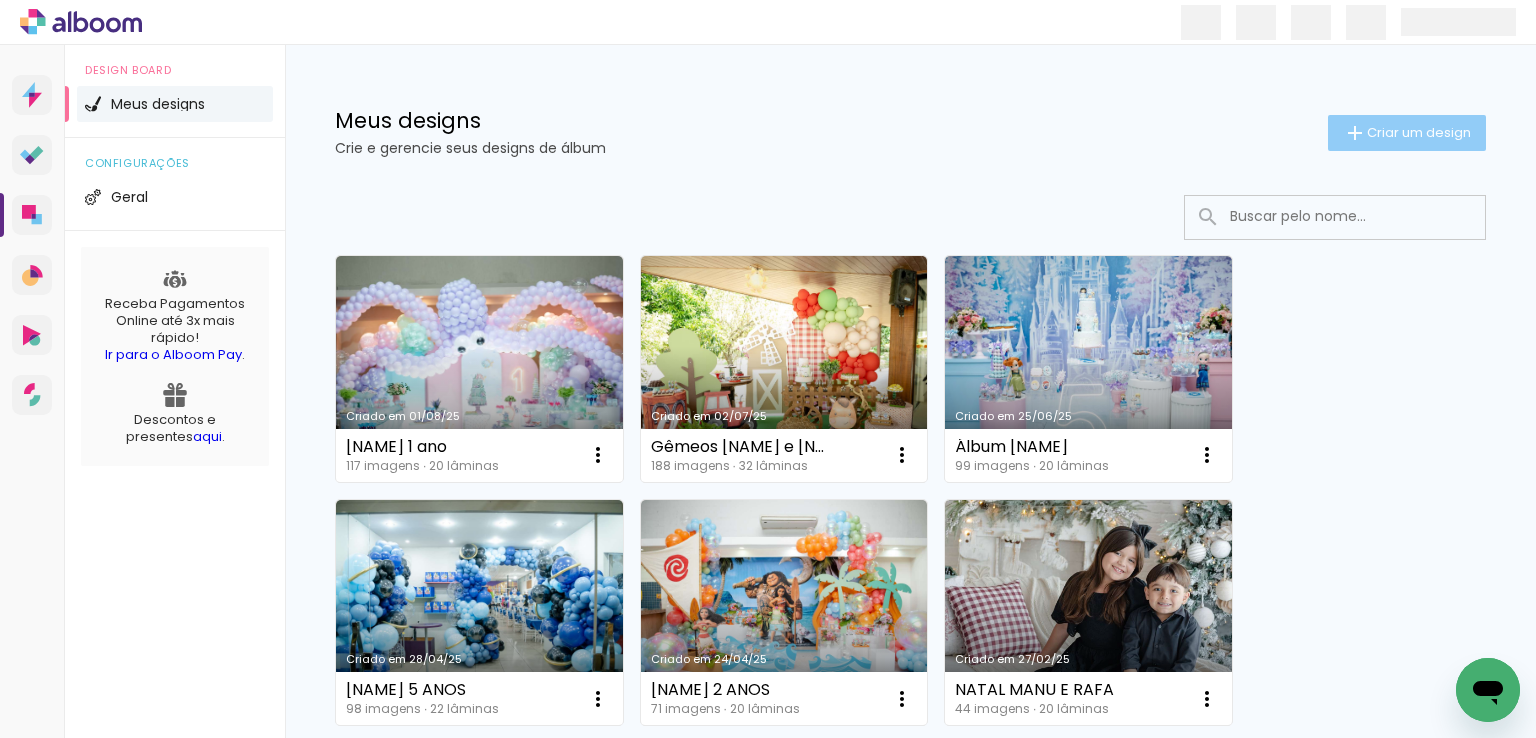 click on "Meus designs Crie e gerencie seus designs de álbum  Criar um design" 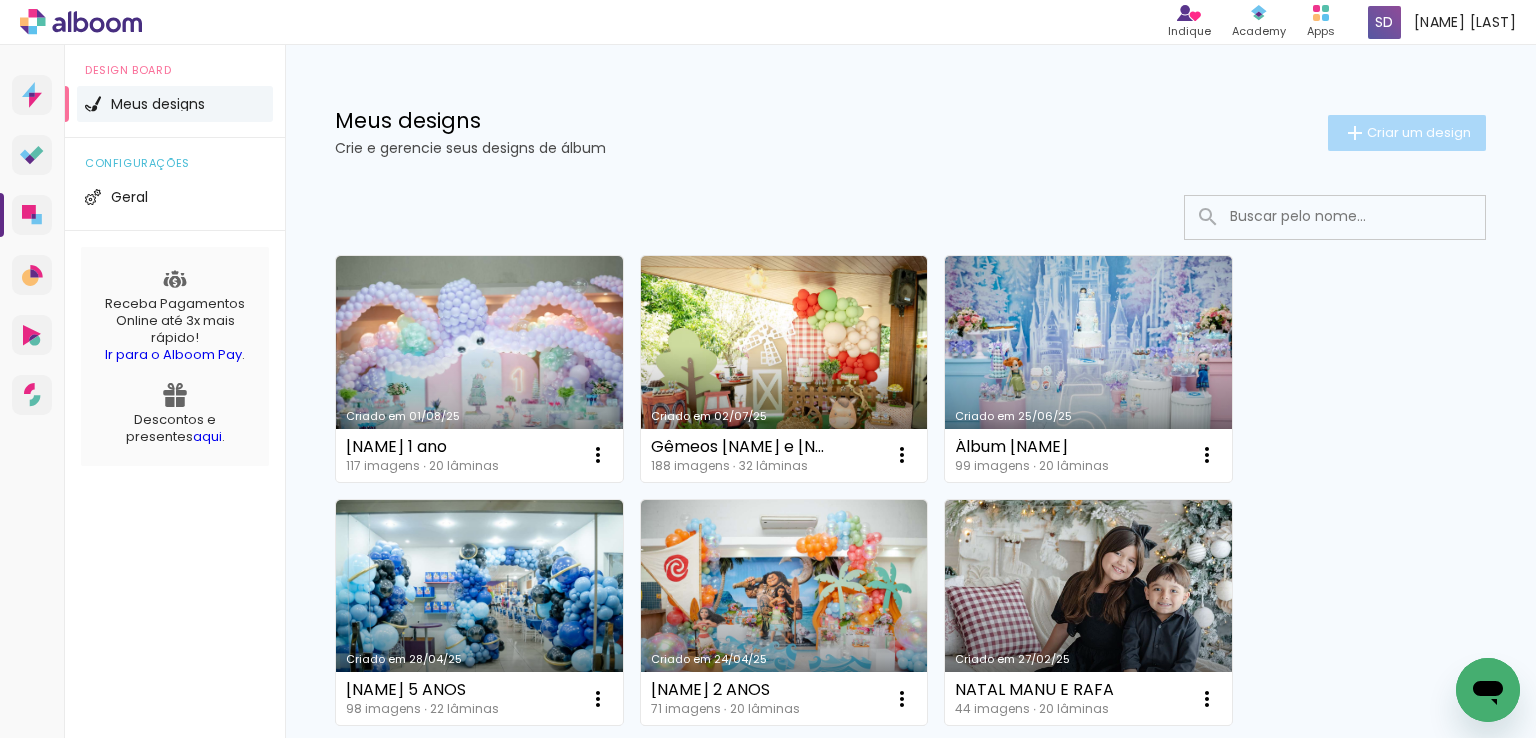 click on "Criar um design" 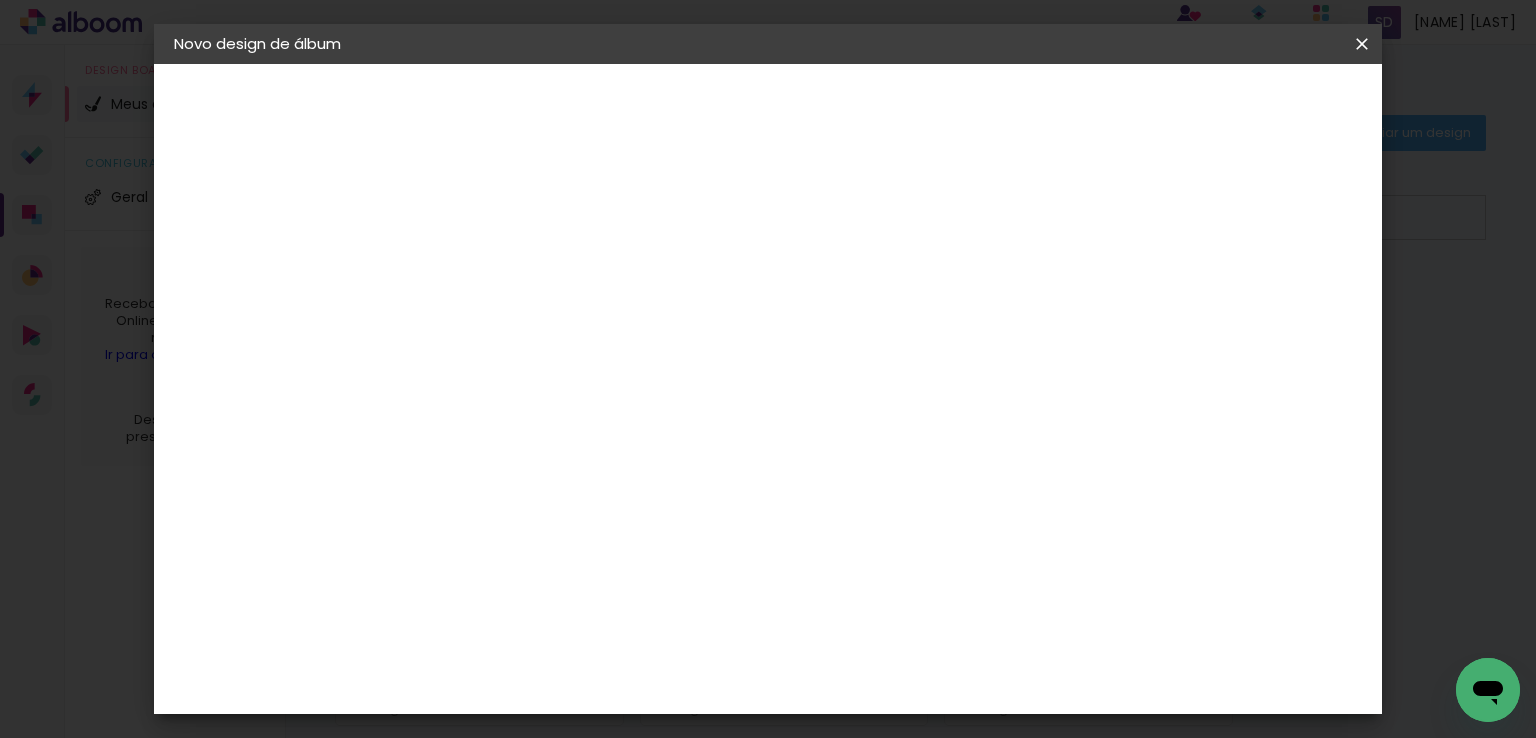 click at bounding box center (501, 268) 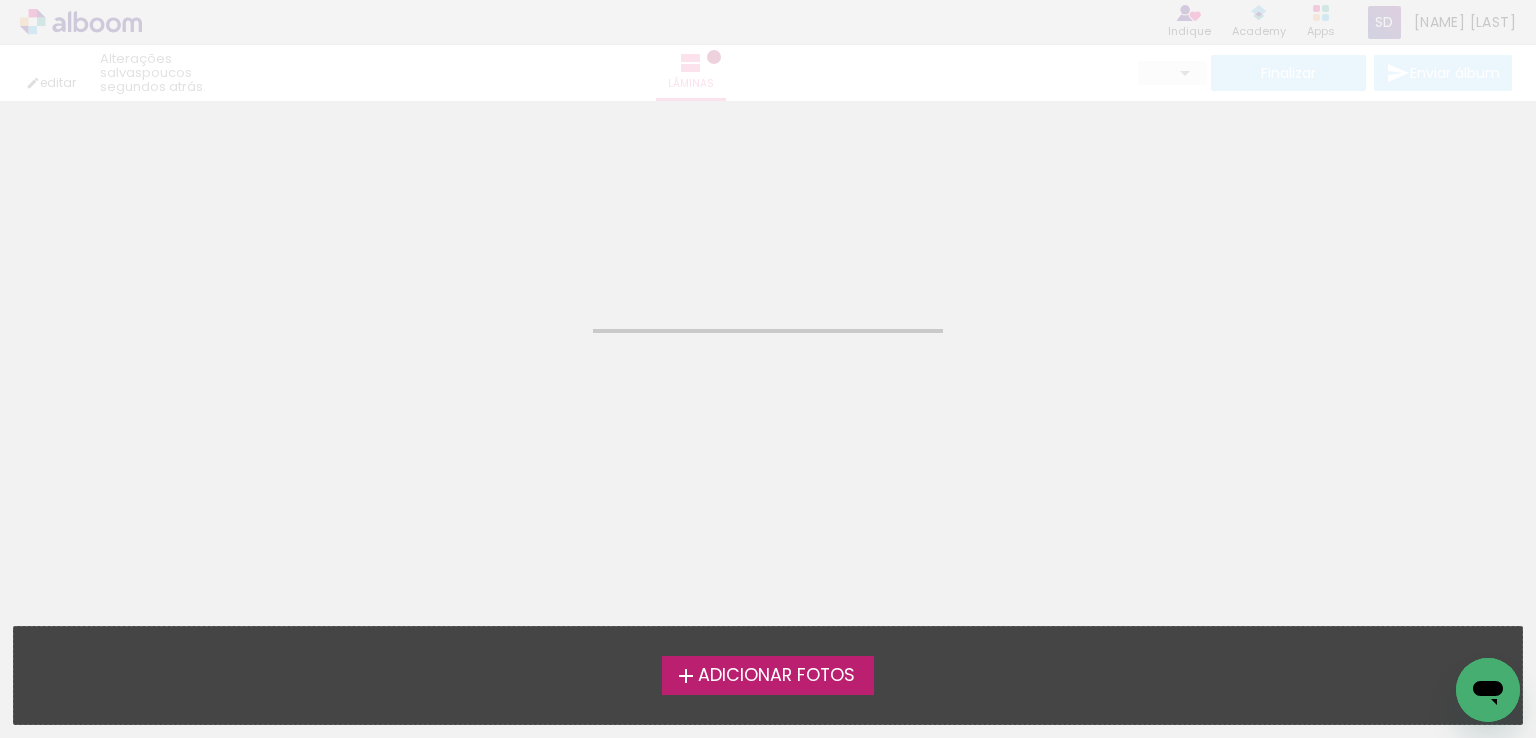 click on "Adicionar Fotos" at bounding box center [776, 676] 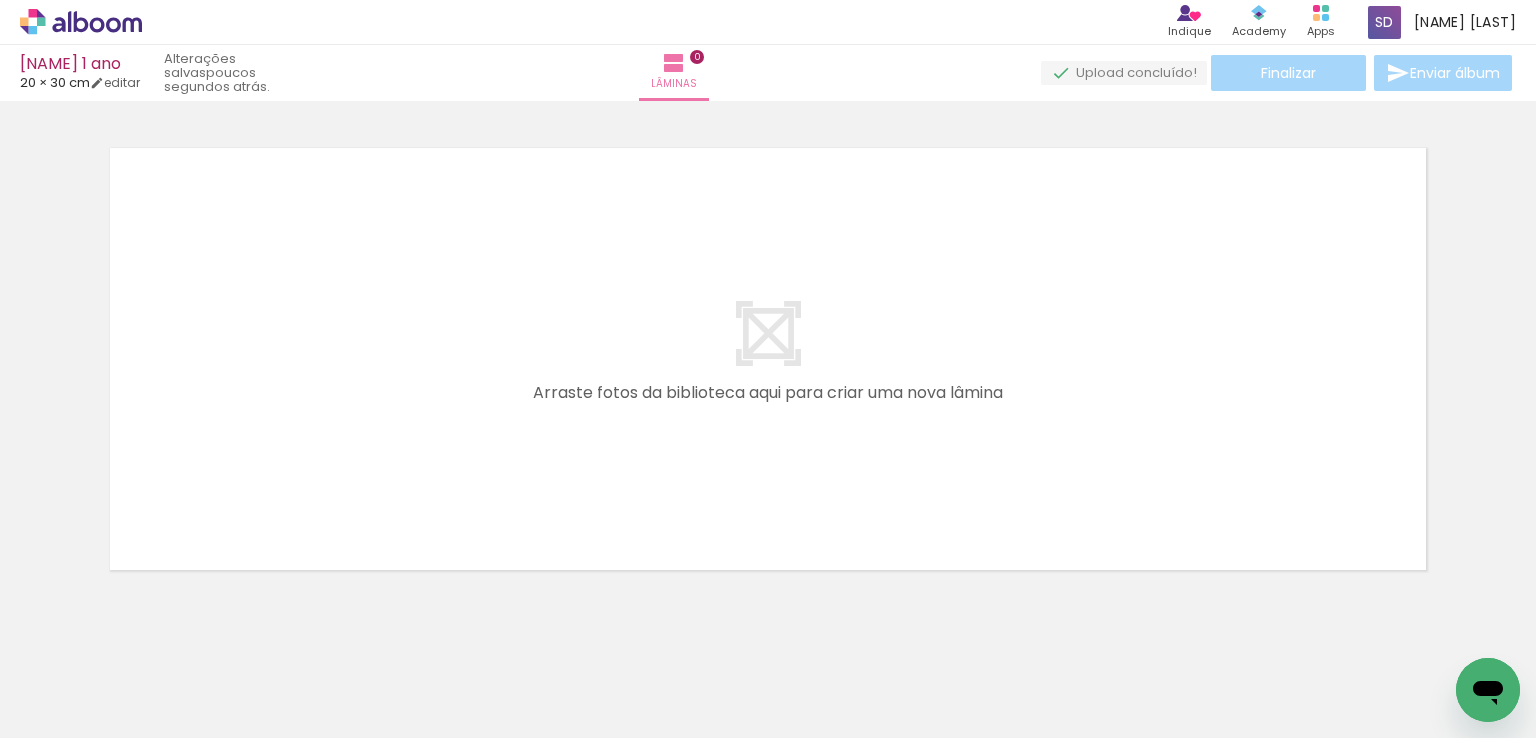 scroll, scrollTop: 24, scrollLeft: 0, axis: vertical 